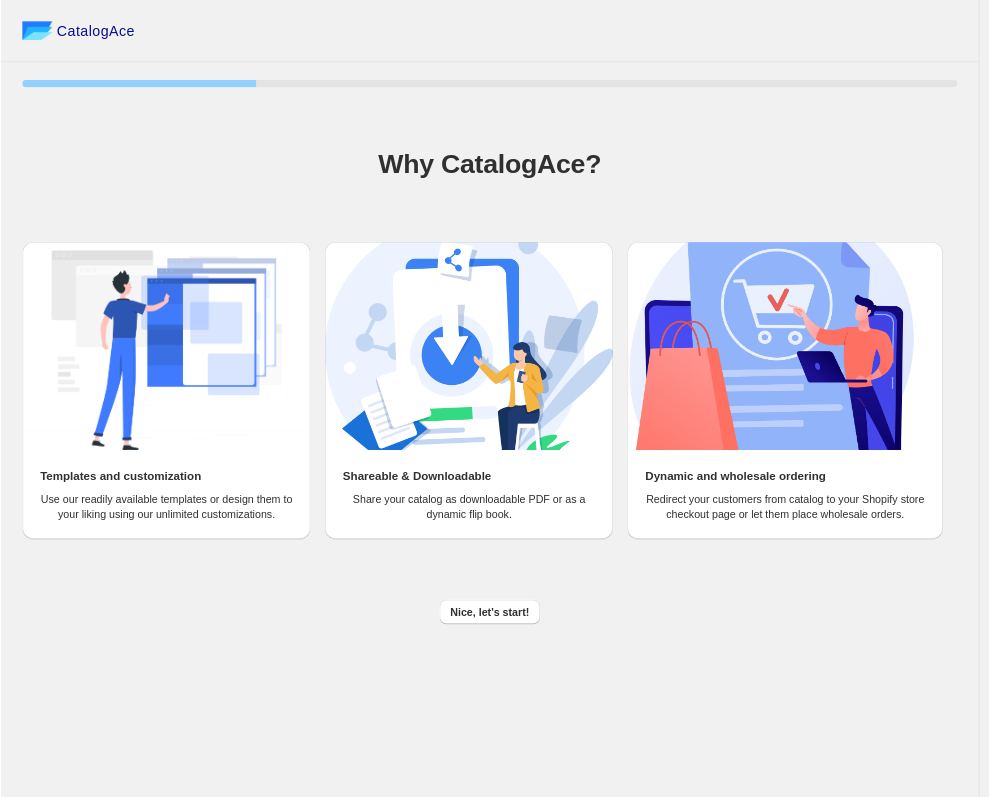 scroll, scrollTop: 0, scrollLeft: 0, axis: both 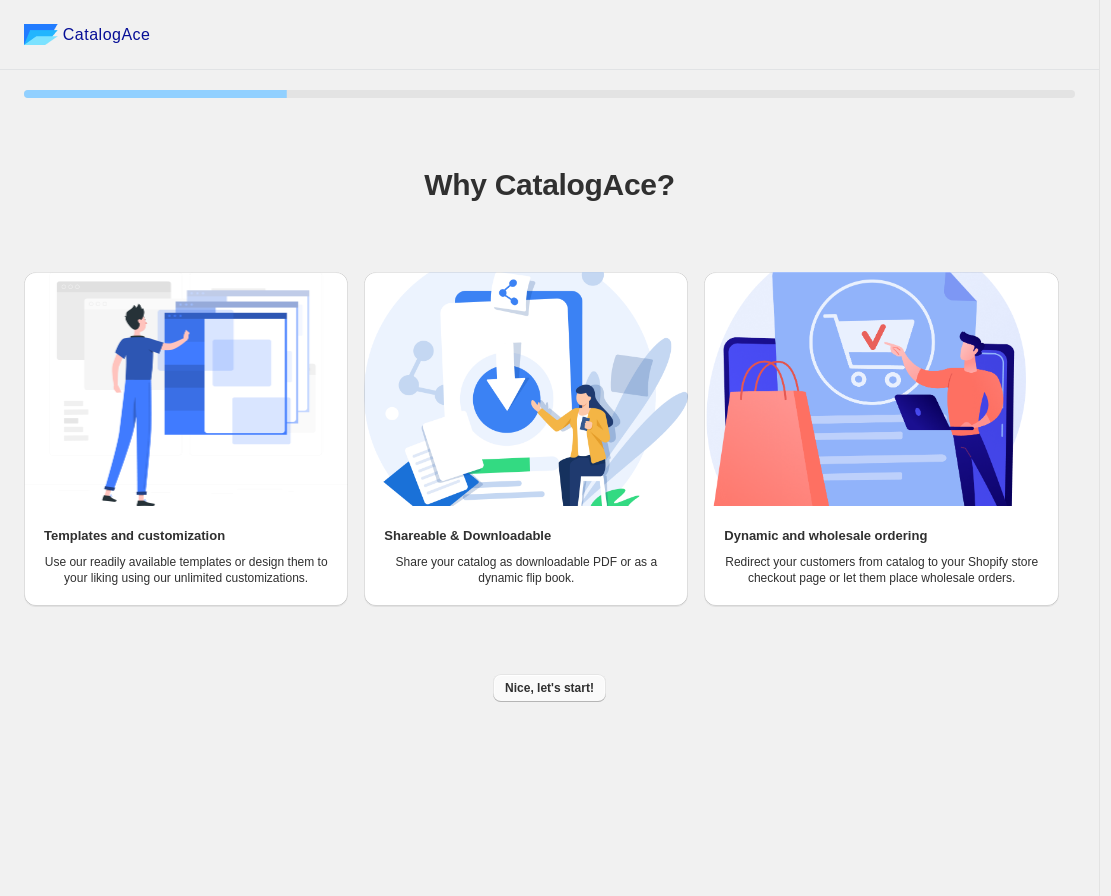 click on "Nice, let's start!" at bounding box center [549, 688] 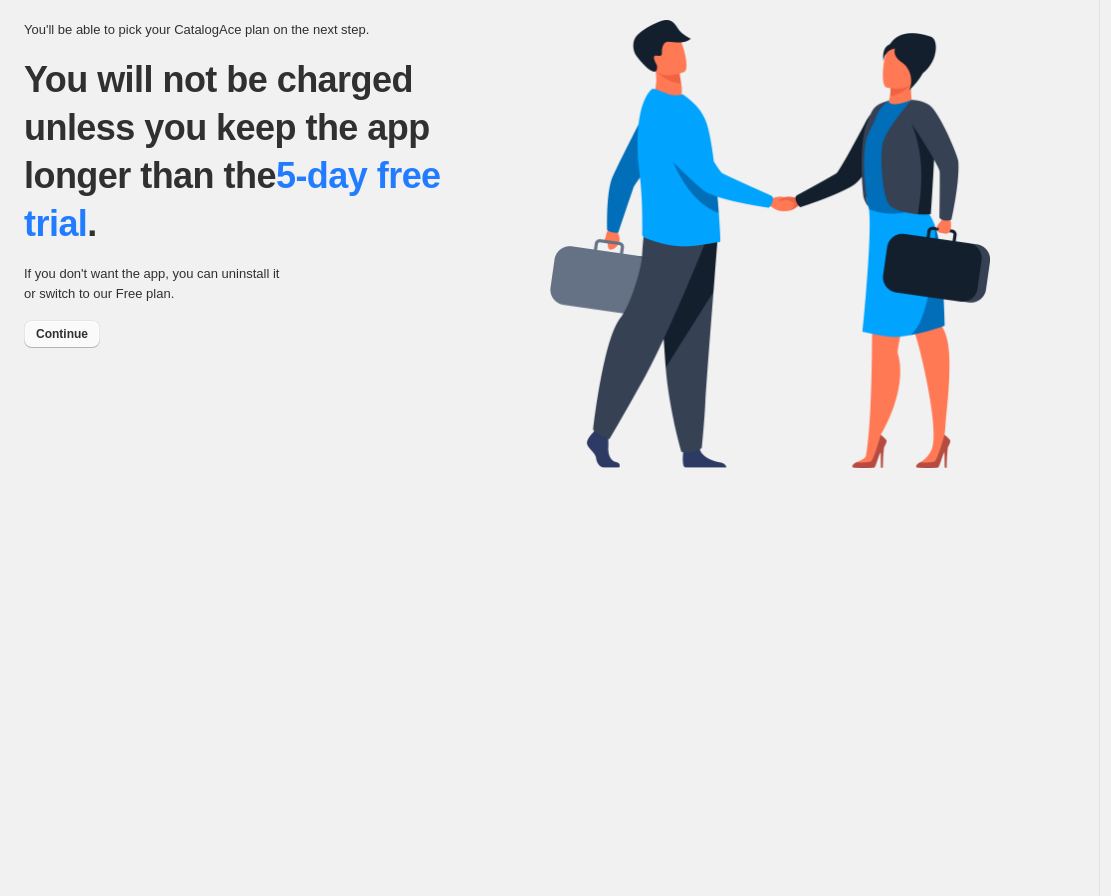 click on "Continue" at bounding box center (62, 334) 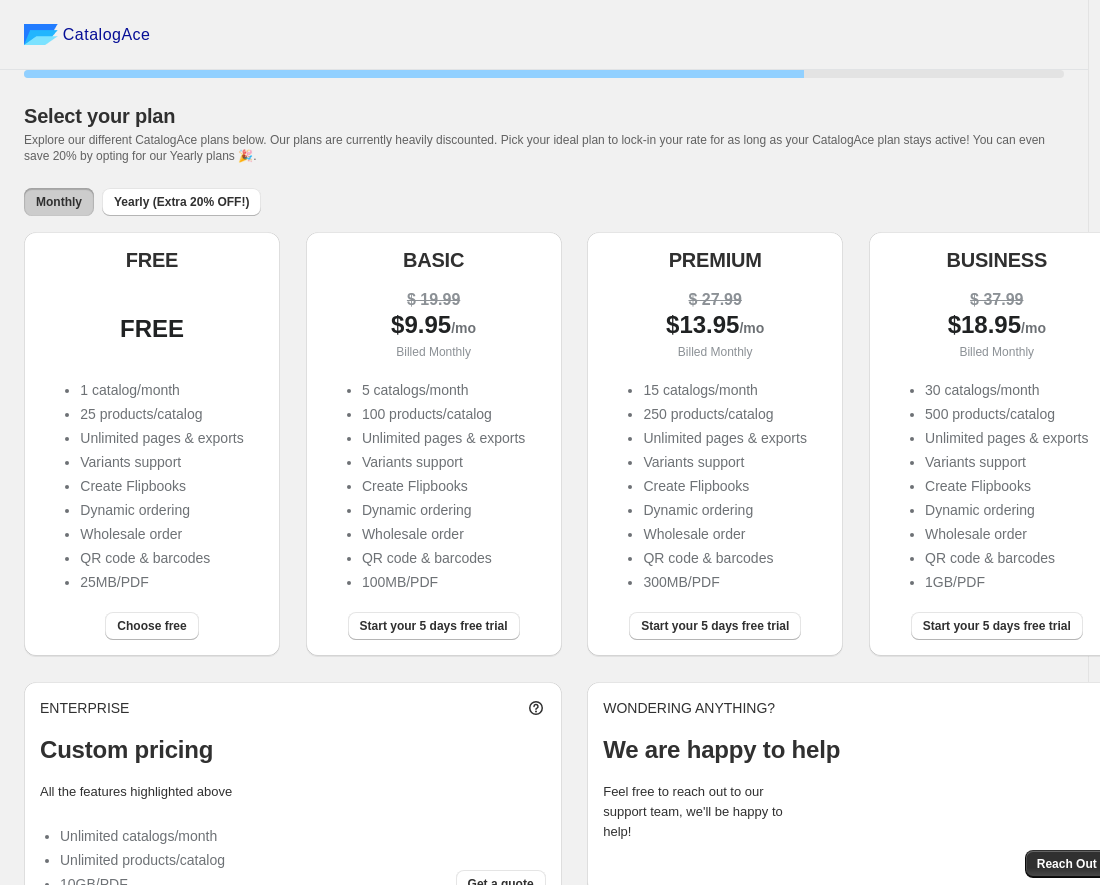 click on "FREE 1 catalog/month 25 products/catalog Unlimited pages & exports Variants support Create Flipbooks Dynamic ordering Wholesale order QR code & barcodes 25MB/PDF" at bounding box center [152, 434] 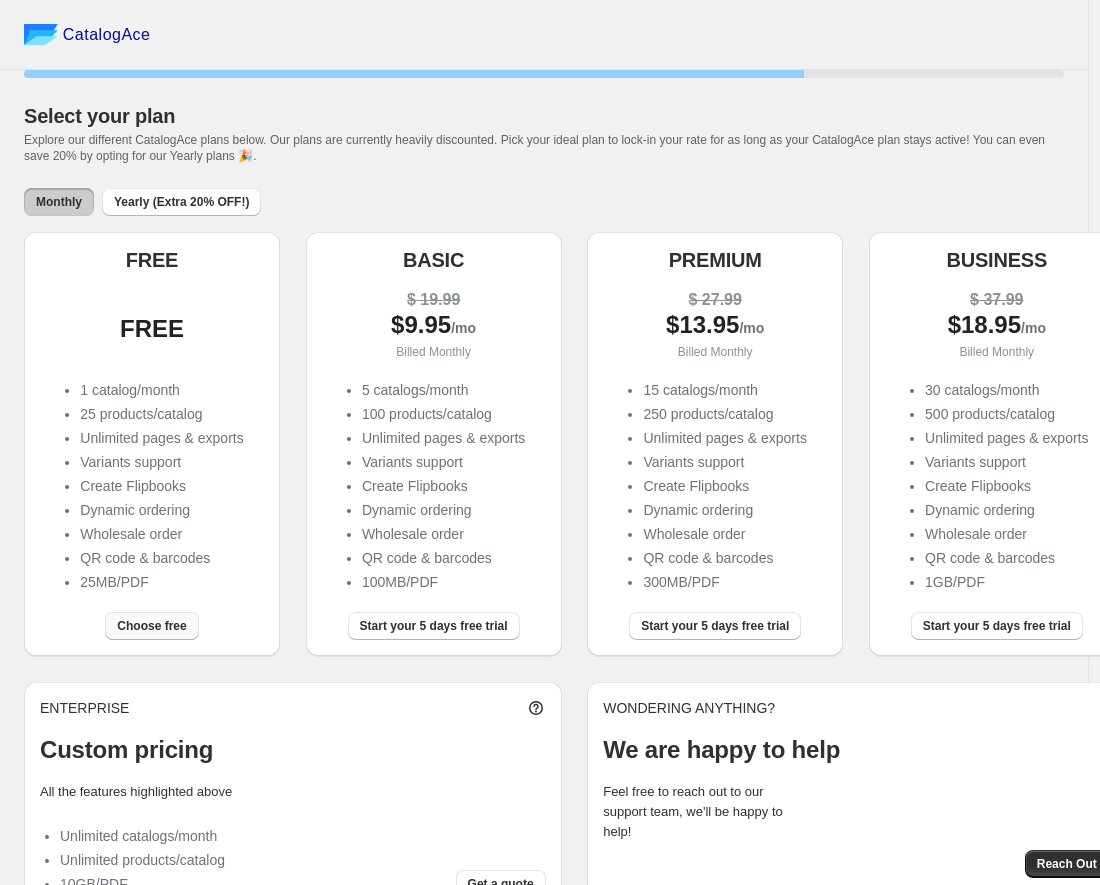 click on "Choose free" at bounding box center [151, 626] 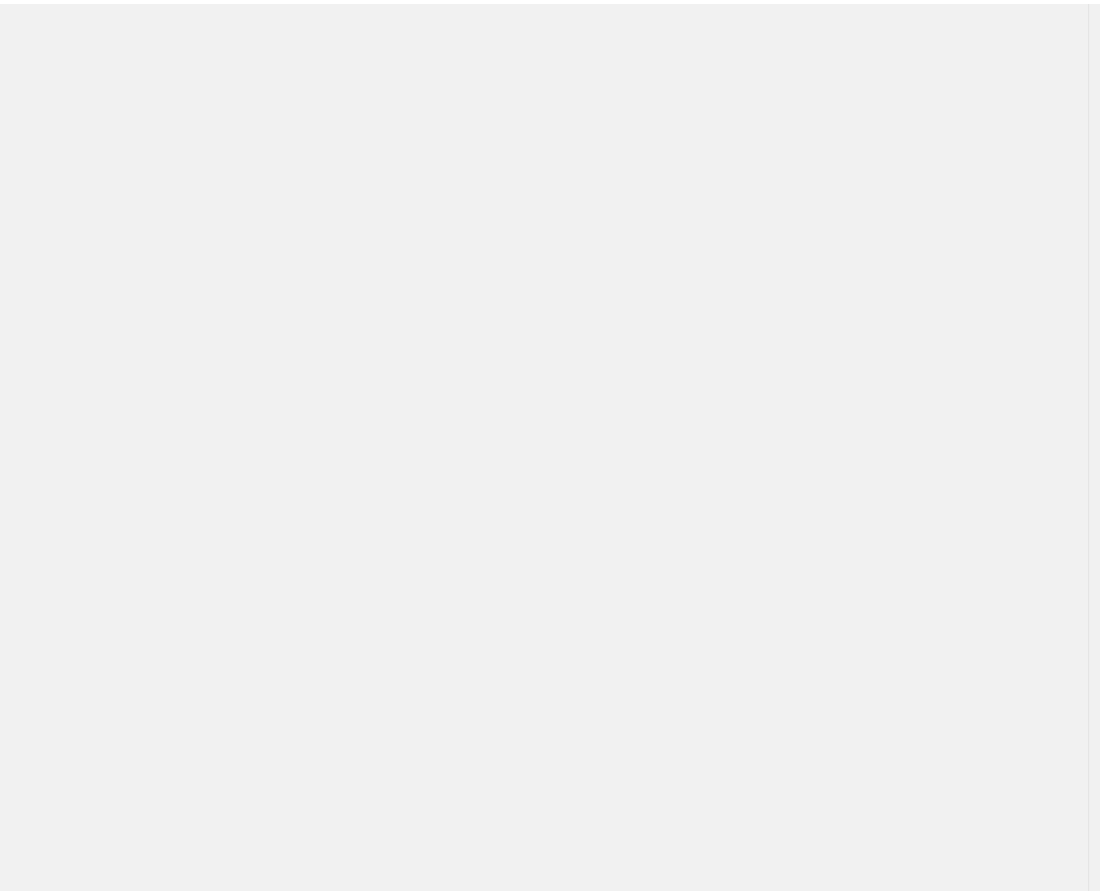 scroll, scrollTop: 0, scrollLeft: 0, axis: both 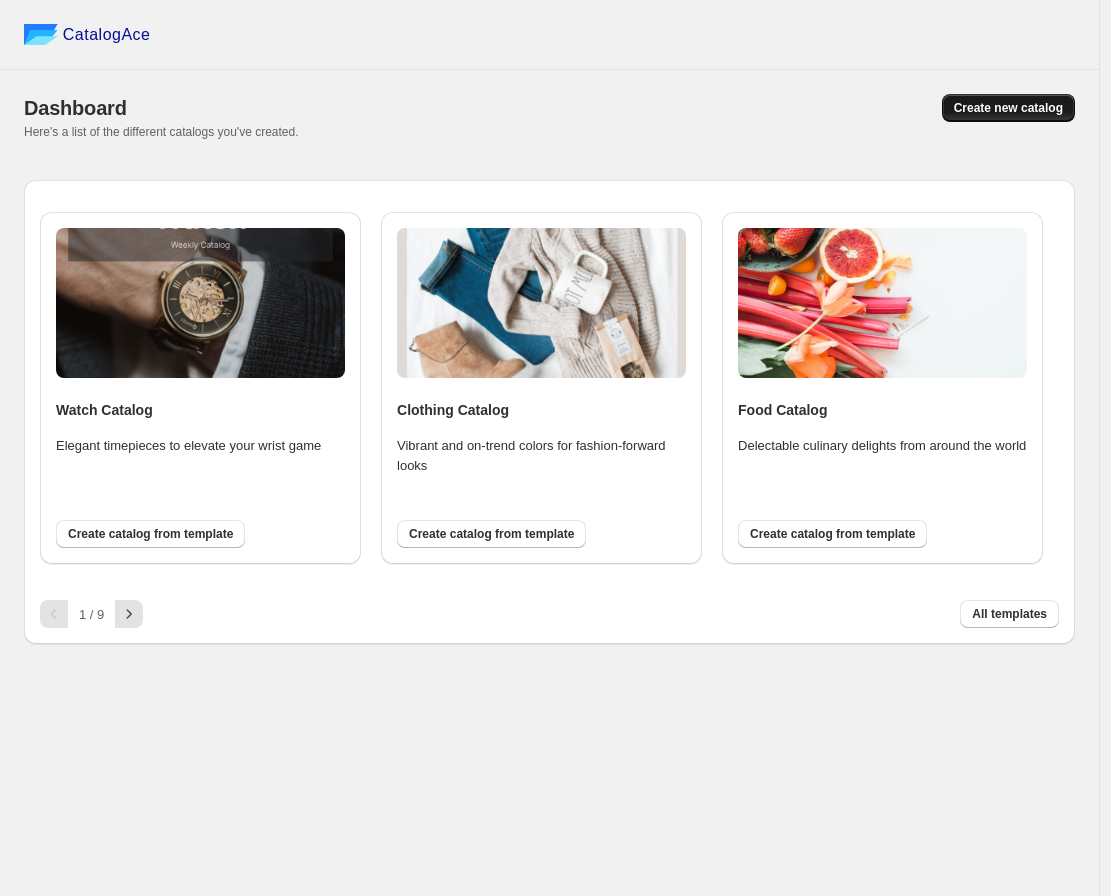 click on "Create new catalog" at bounding box center [1008, 108] 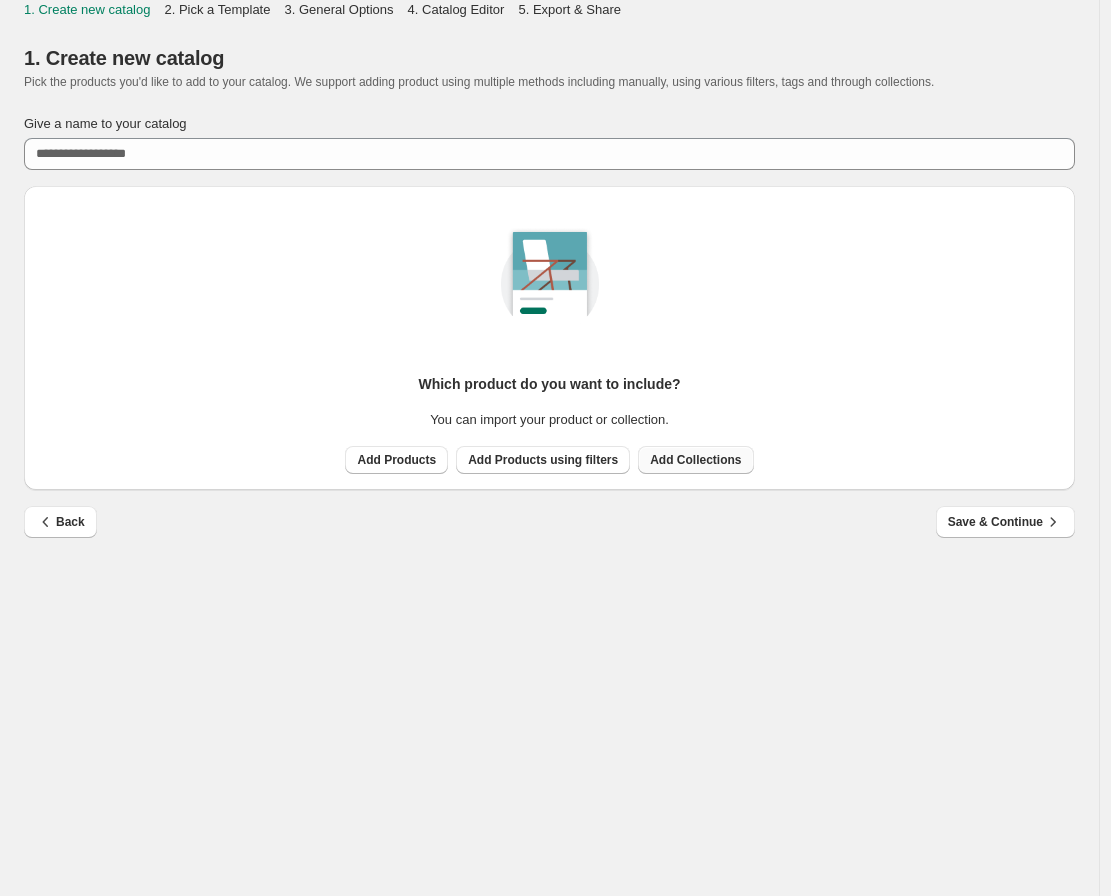 click on "Add Collections" at bounding box center [695, 460] 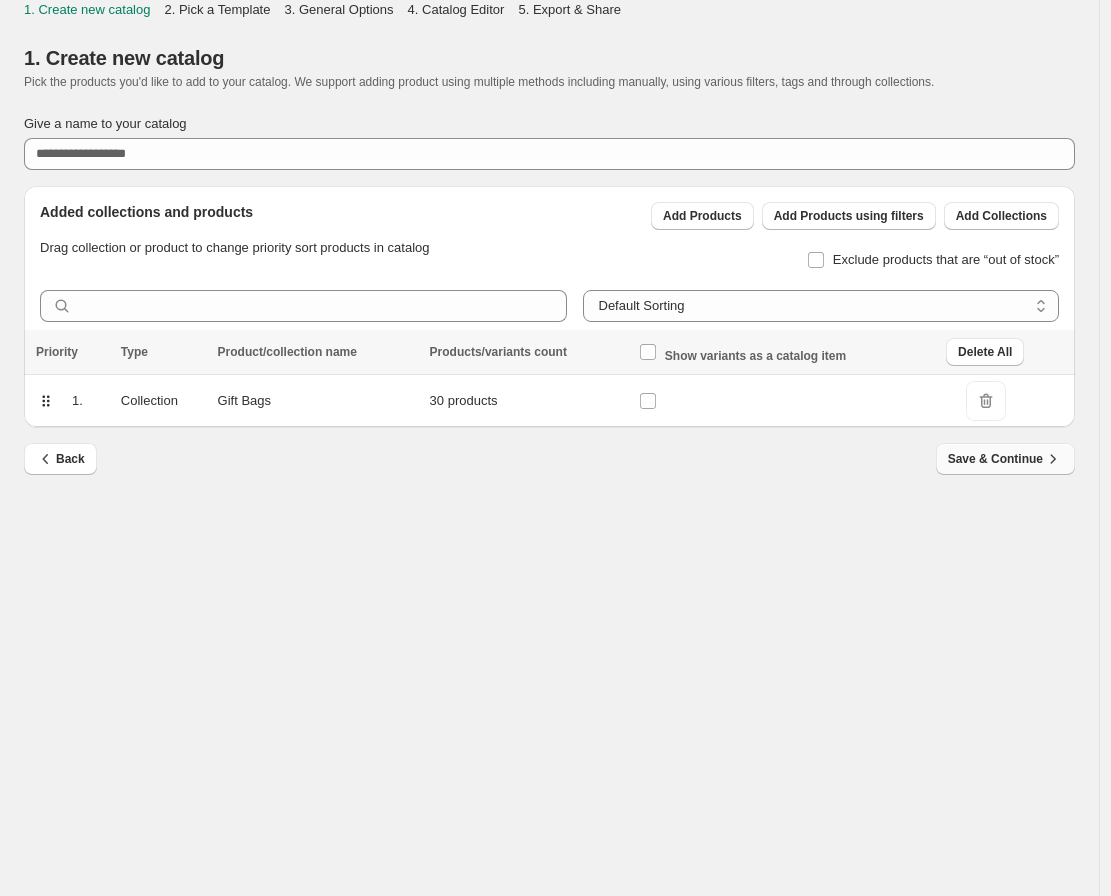 click on "Save & Continue" at bounding box center [1005, 459] 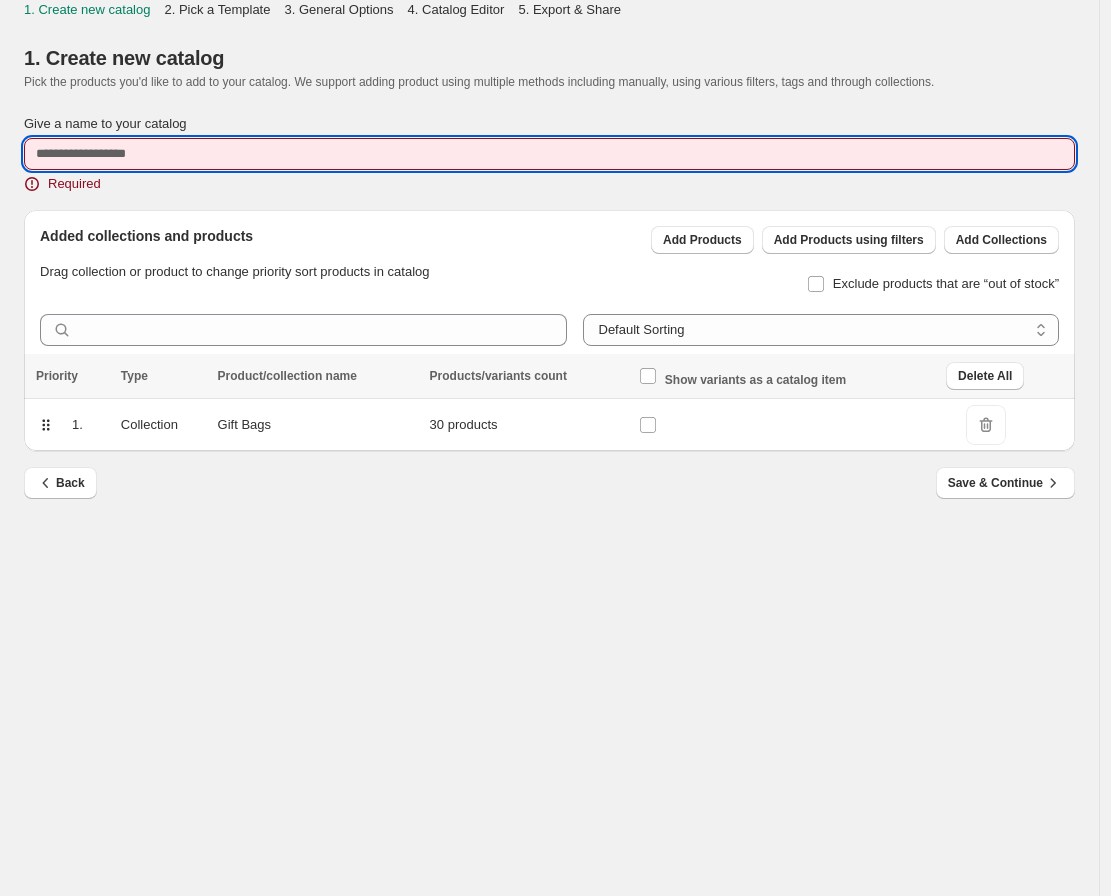click on "Give a name to your catalog" at bounding box center (549, 154) 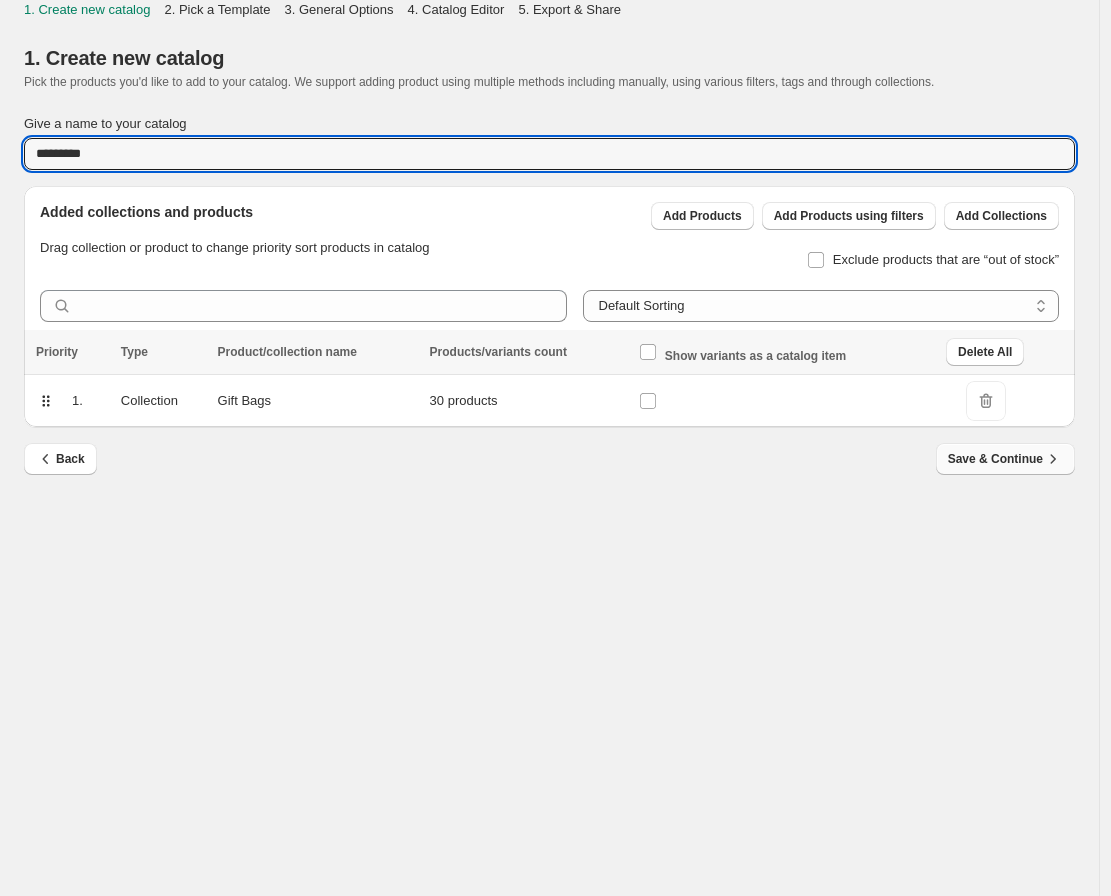 type on "*********" 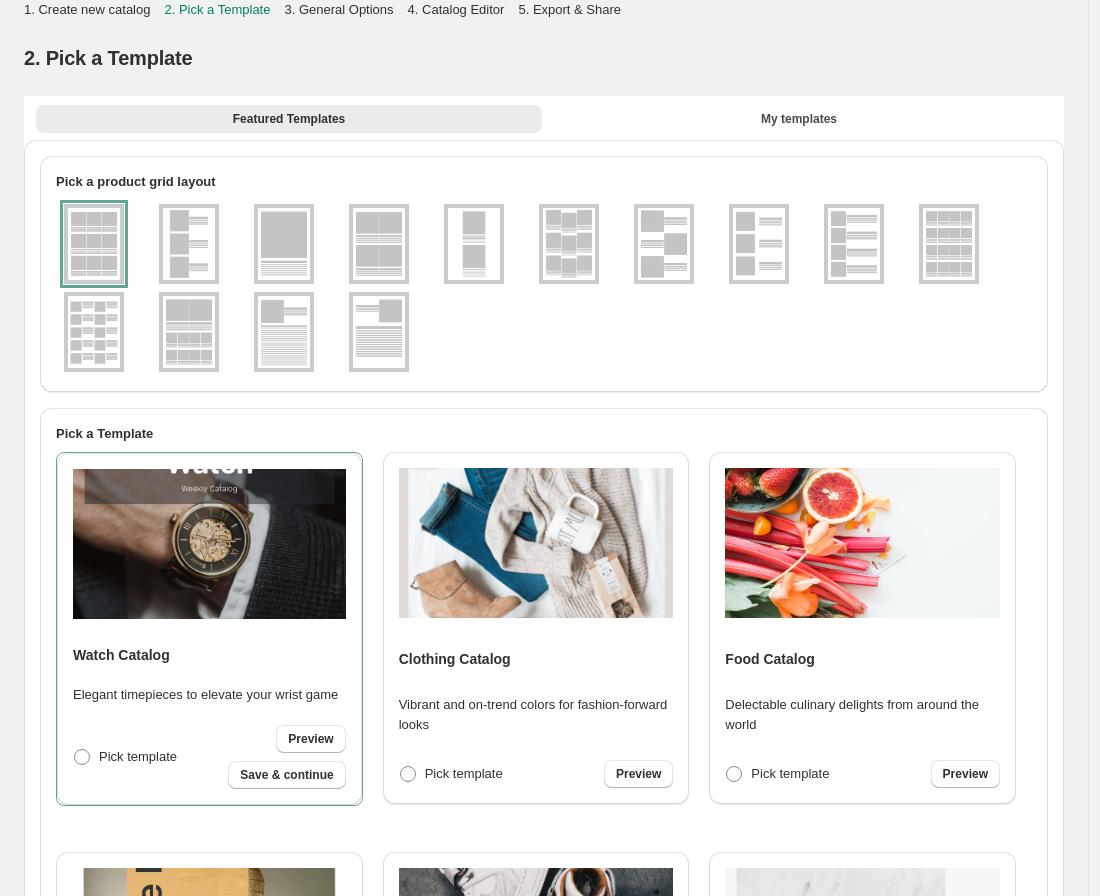 click at bounding box center (94, 244) 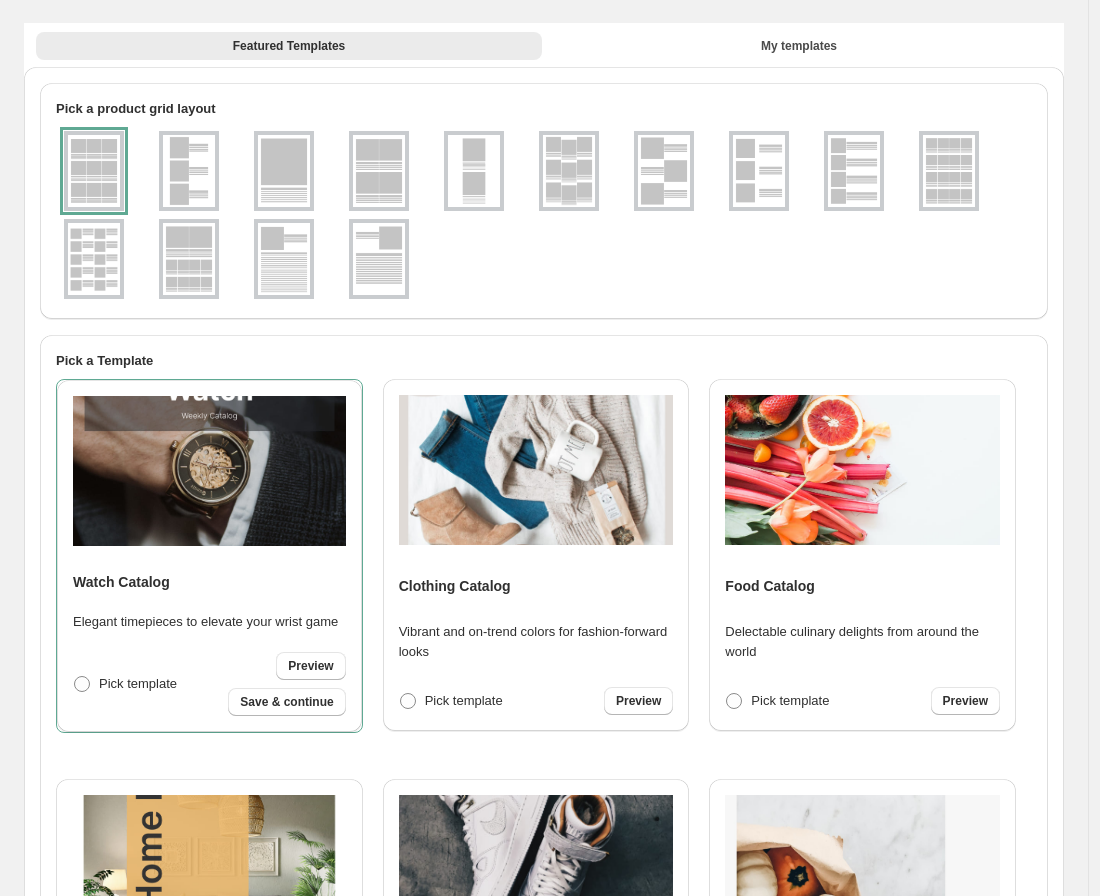 scroll, scrollTop: 111, scrollLeft: 0, axis: vertical 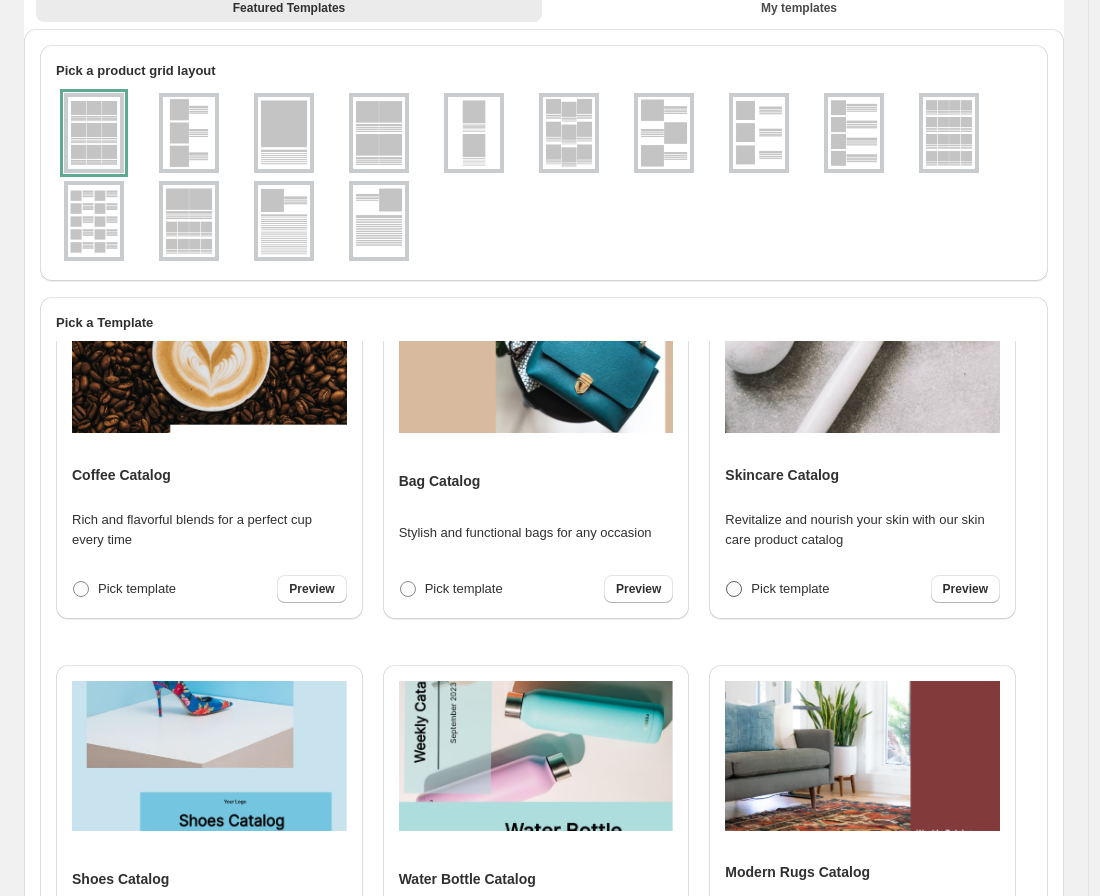 click at bounding box center (734, 589) 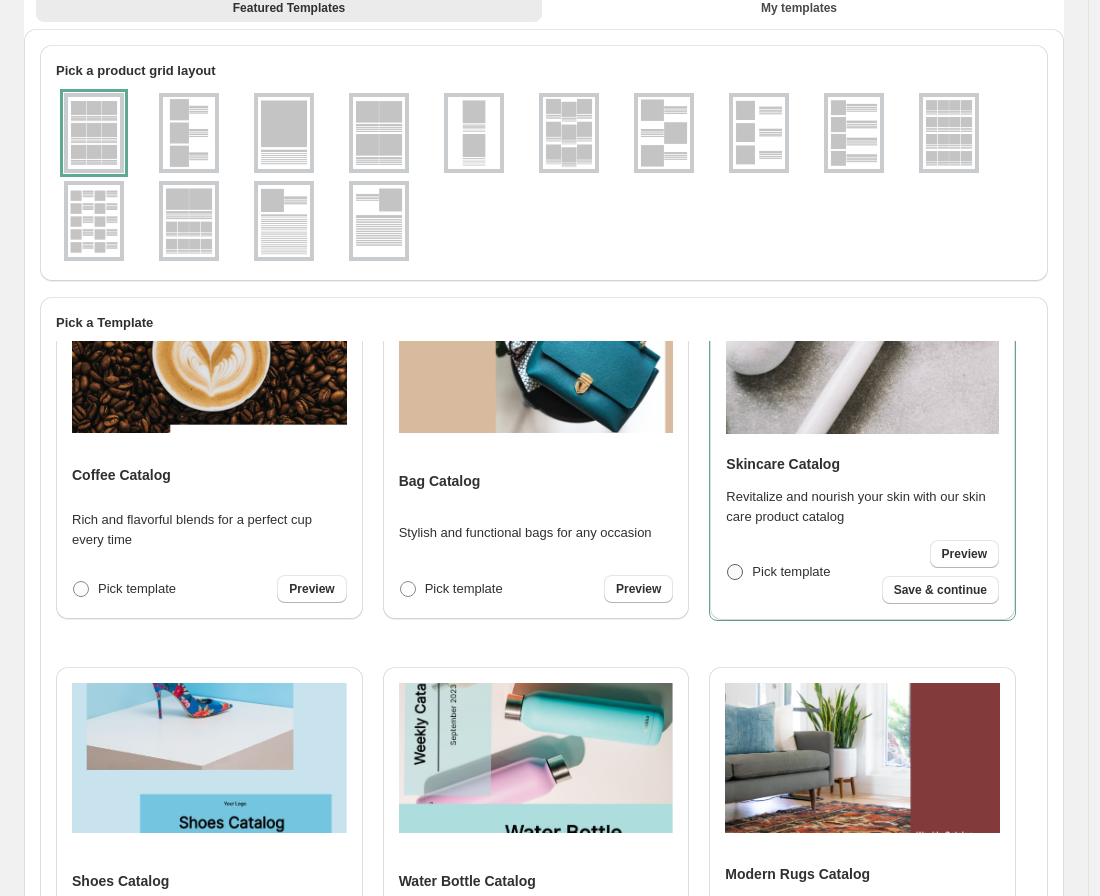 scroll, scrollTop: 1775, scrollLeft: 0, axis: vertical 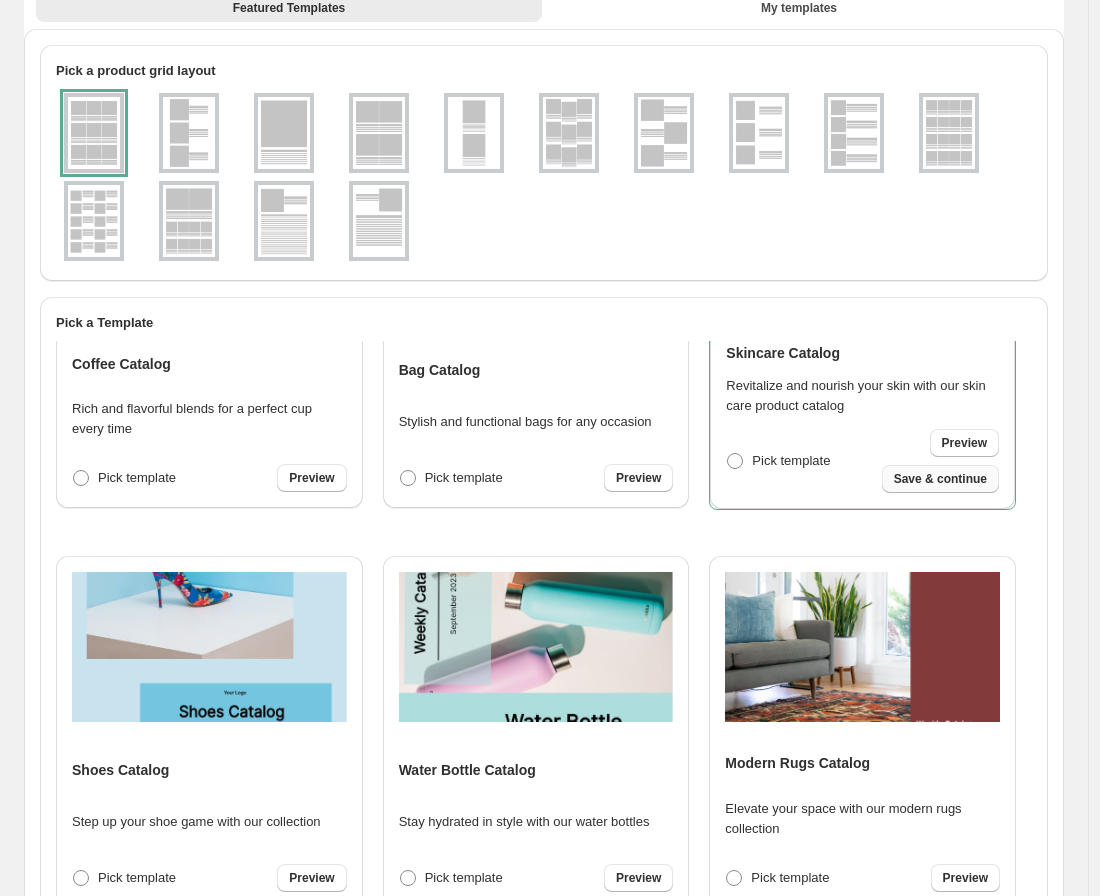 click on "Save & continue" at bounding box center [940, 479] 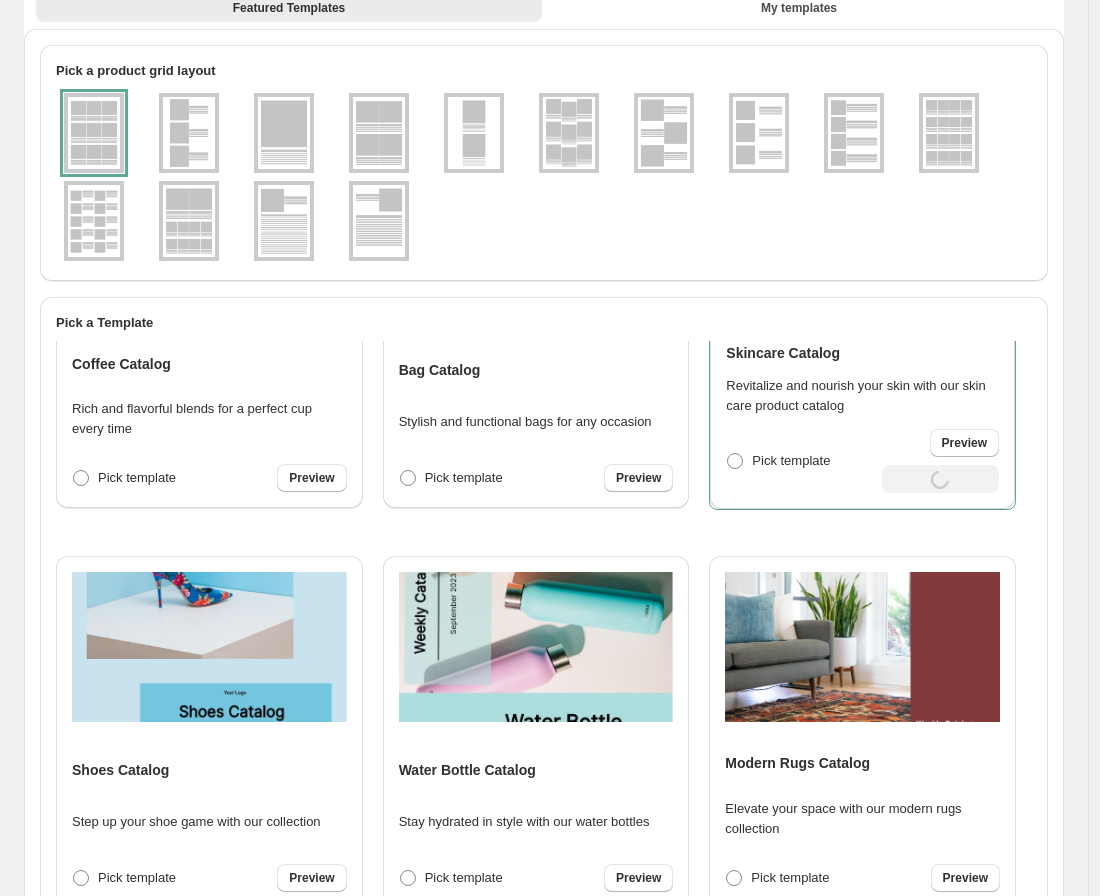 select on "**********" 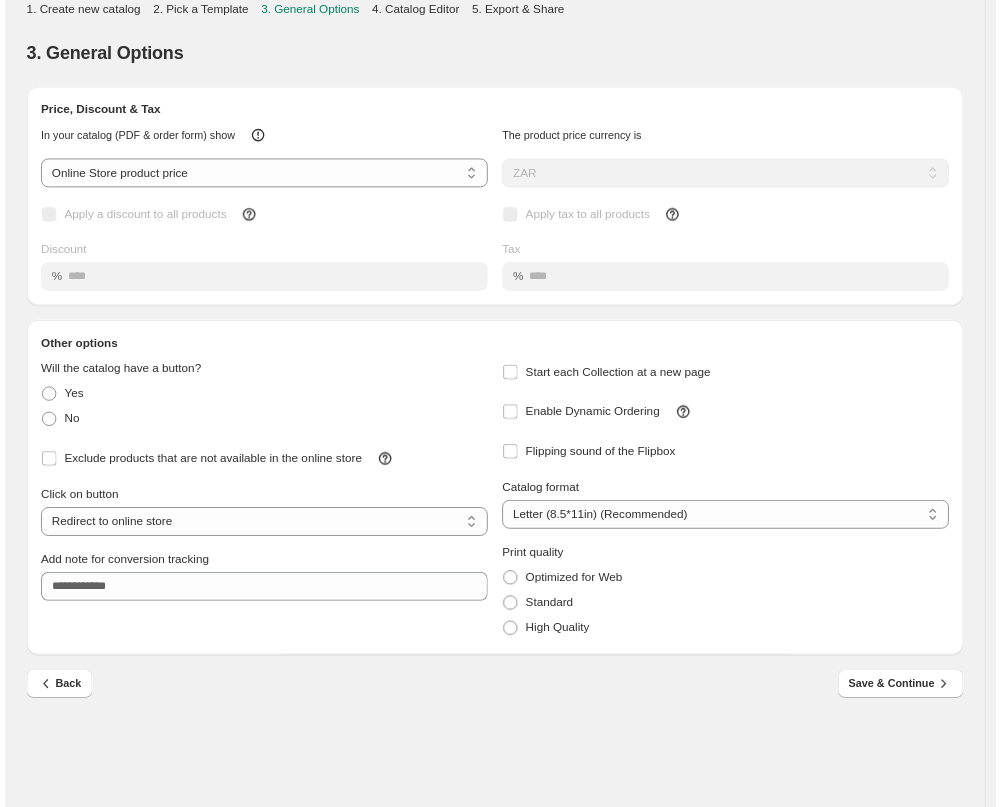 scroll, scrollTop: 0, scrollLeft: 0, axis: both 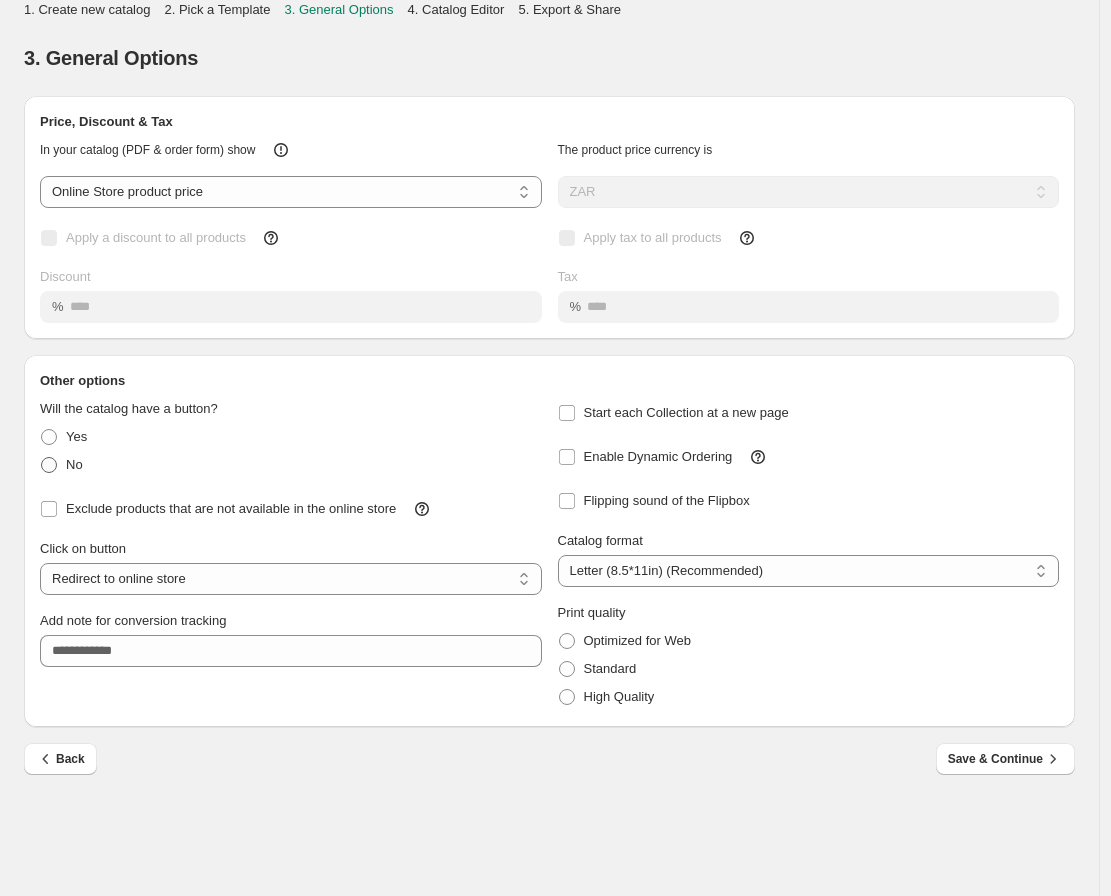 click on "No" at bounding box center [61, 465] 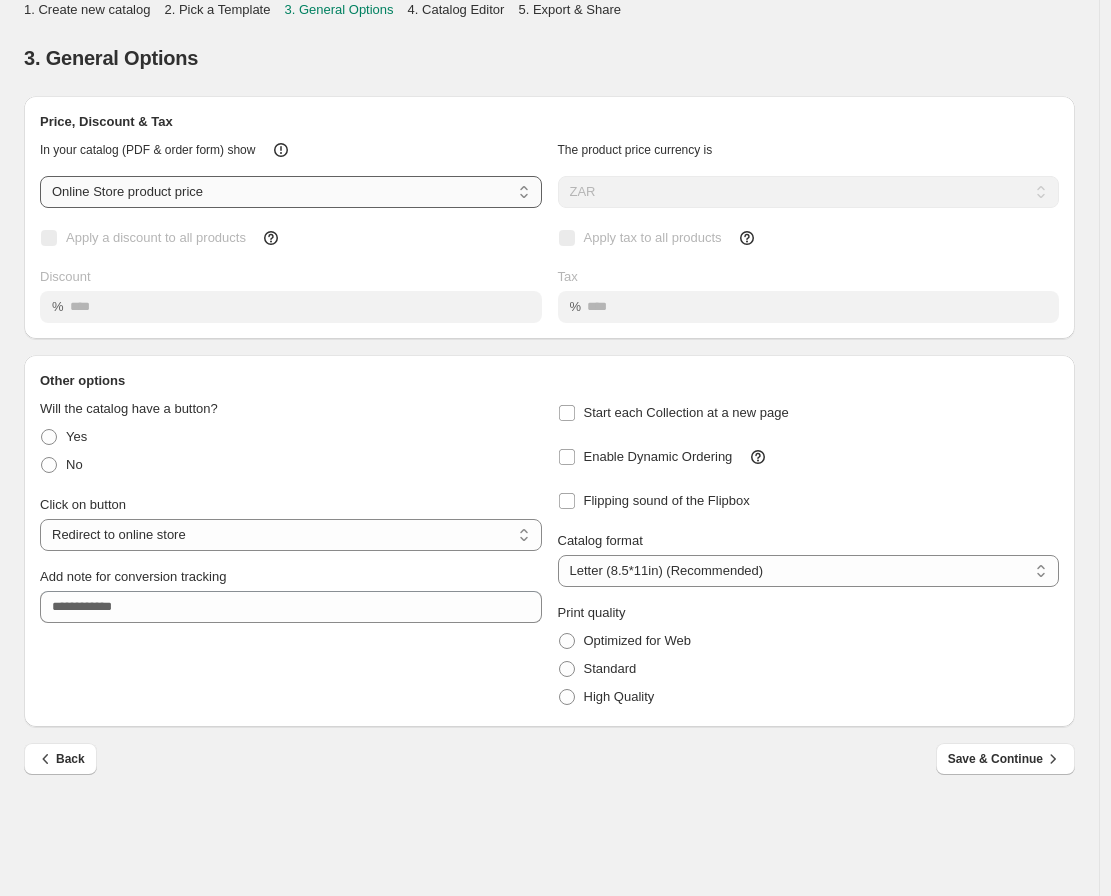 click on "**********" at bounding box center [291, 192] 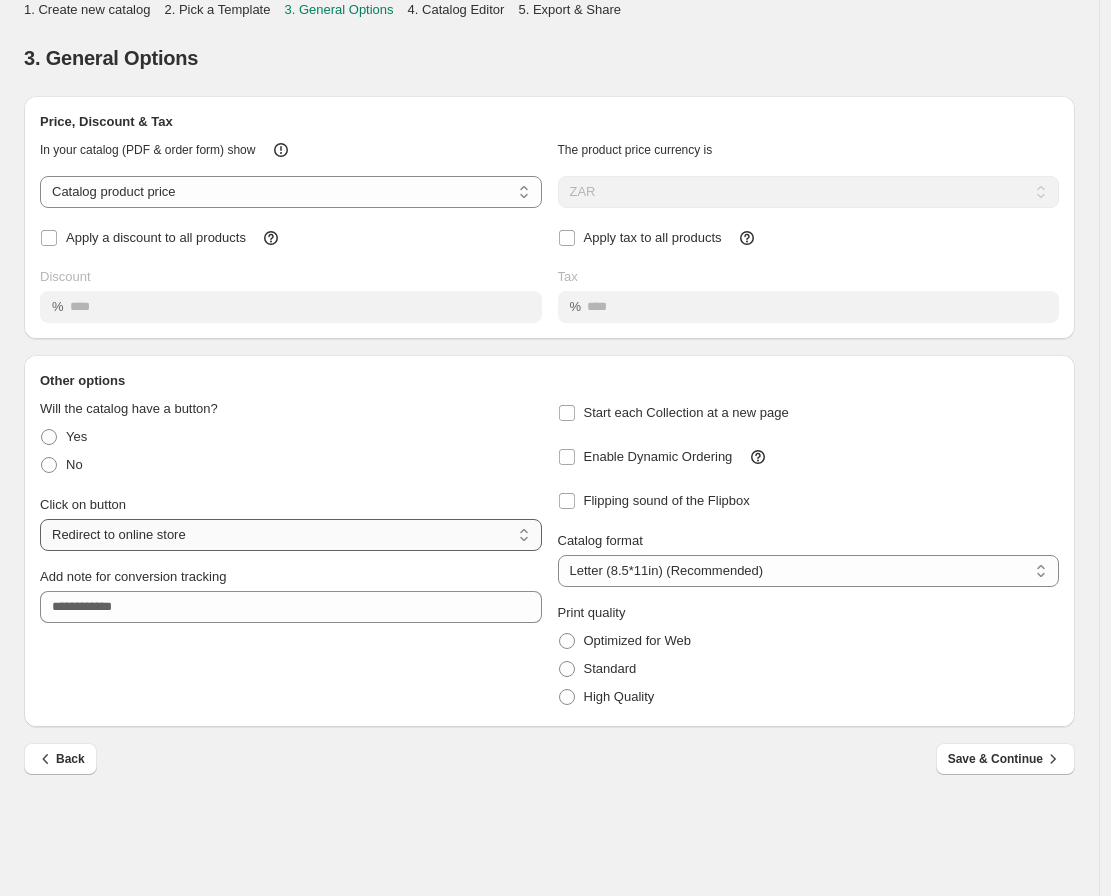 click on "**********" at bounding box center (291, 535) 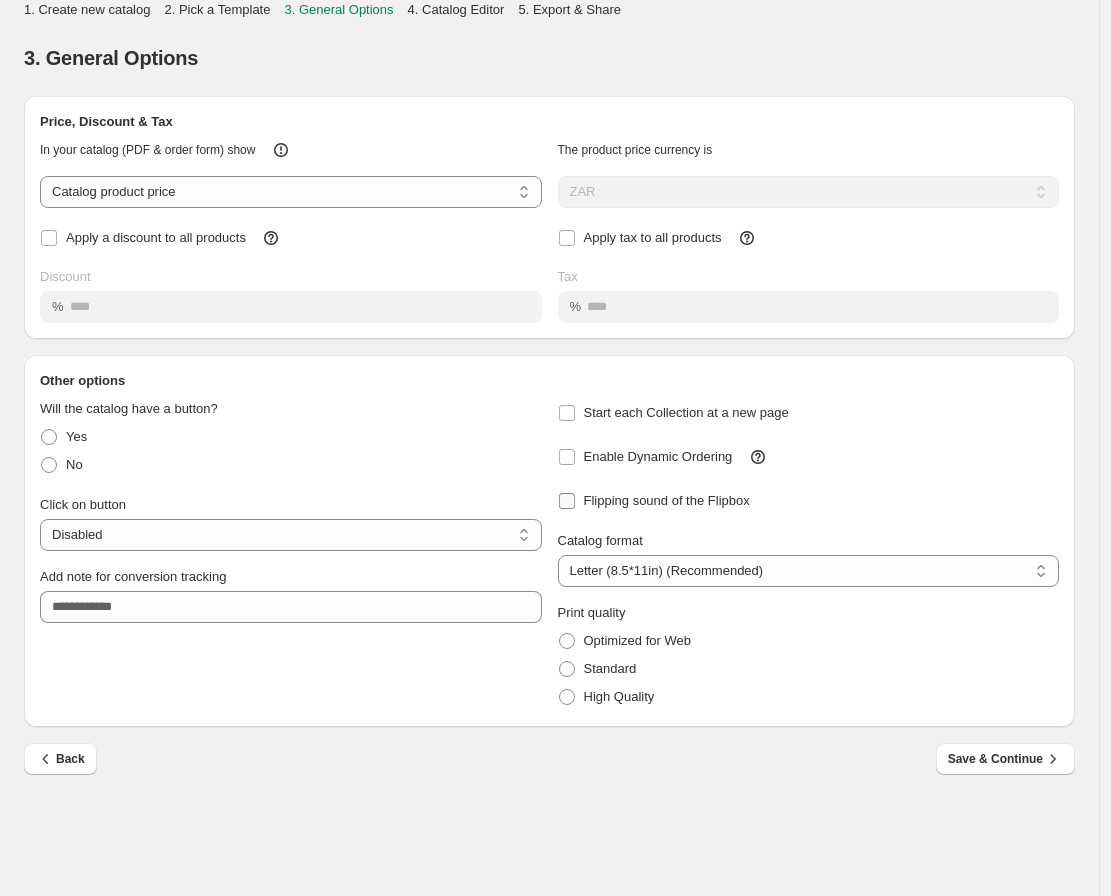 click on "Flipping sound of the Flipbox" at bounding box center (654, 501) 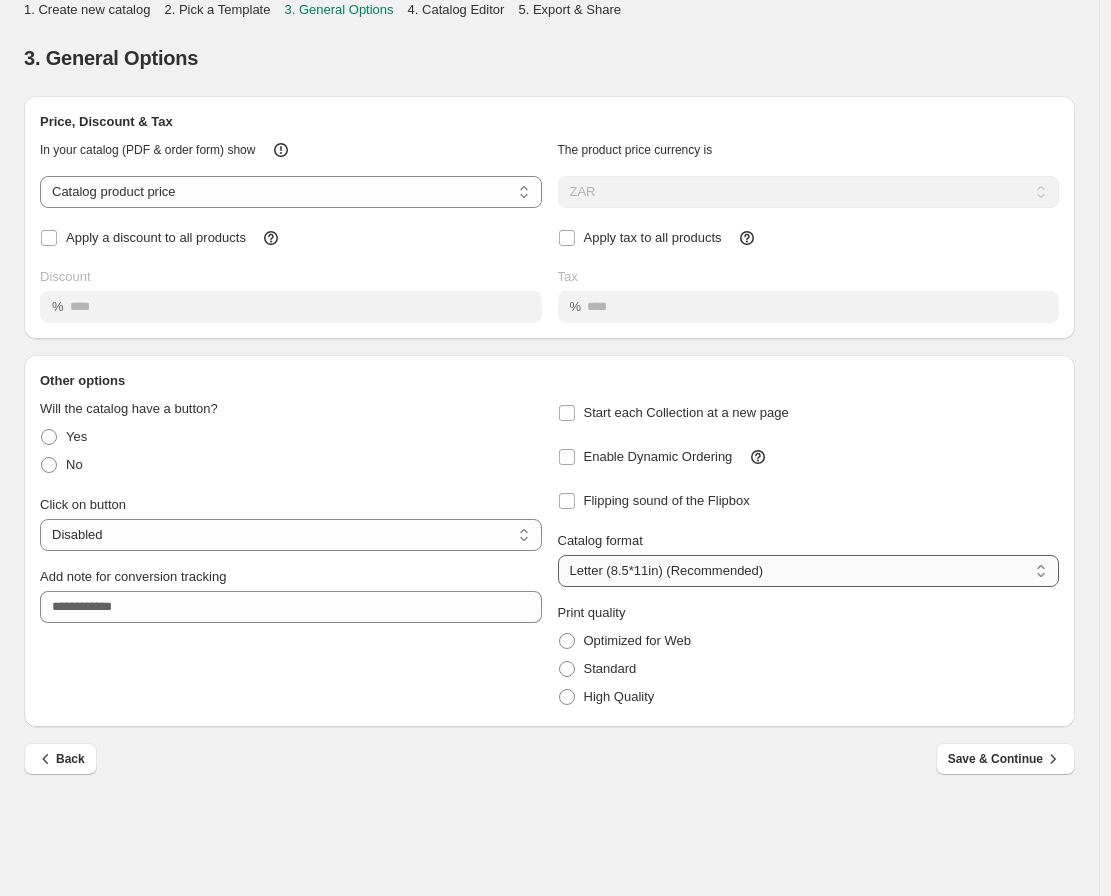 click on "**********" at bounding box center (809, 571) 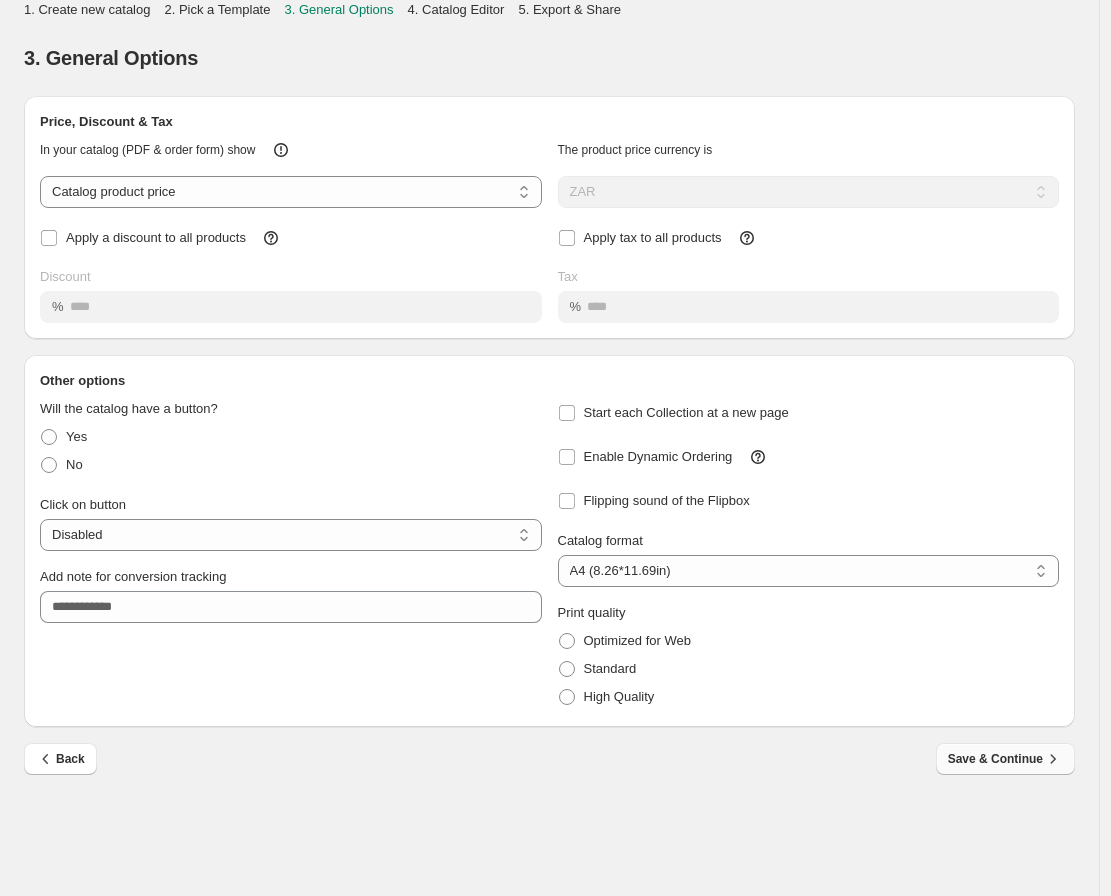 click on "Save & Continue" at bounding box center [1005, 759] 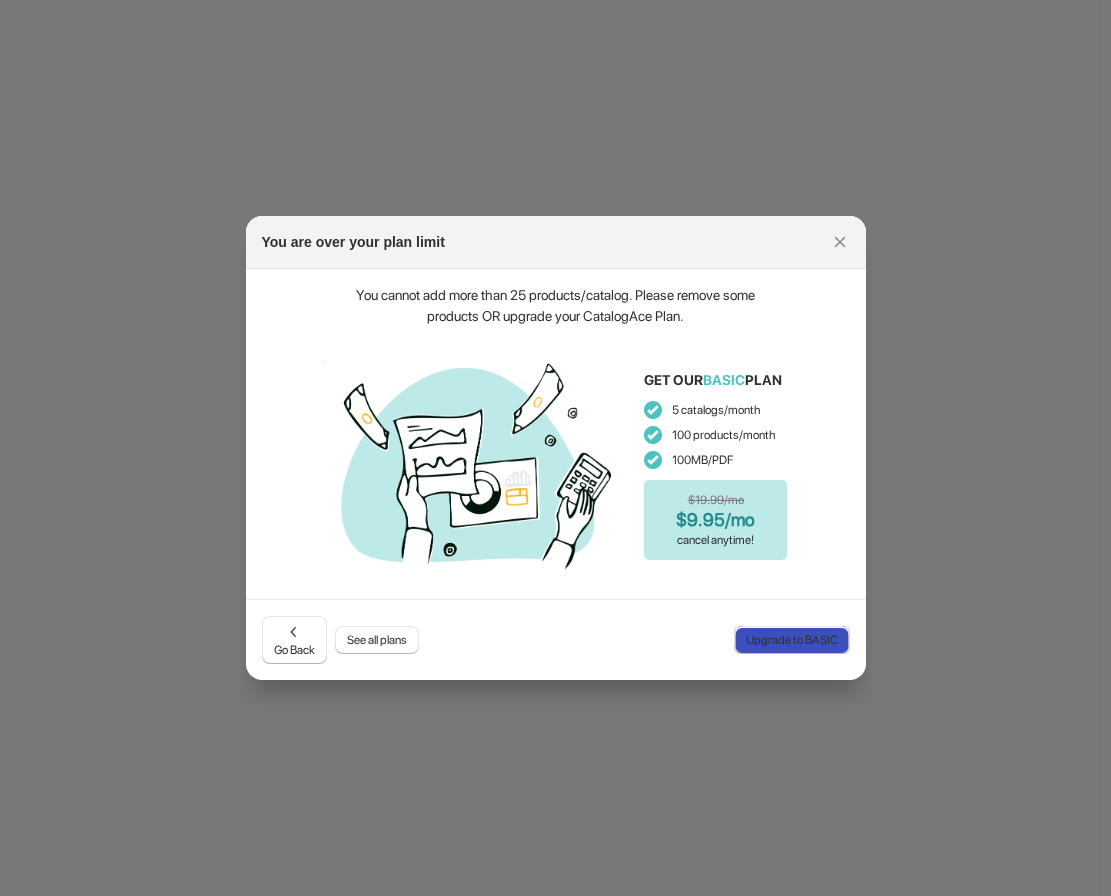 click on "Upgrade to BASIC" at bounding box center (792, 640) 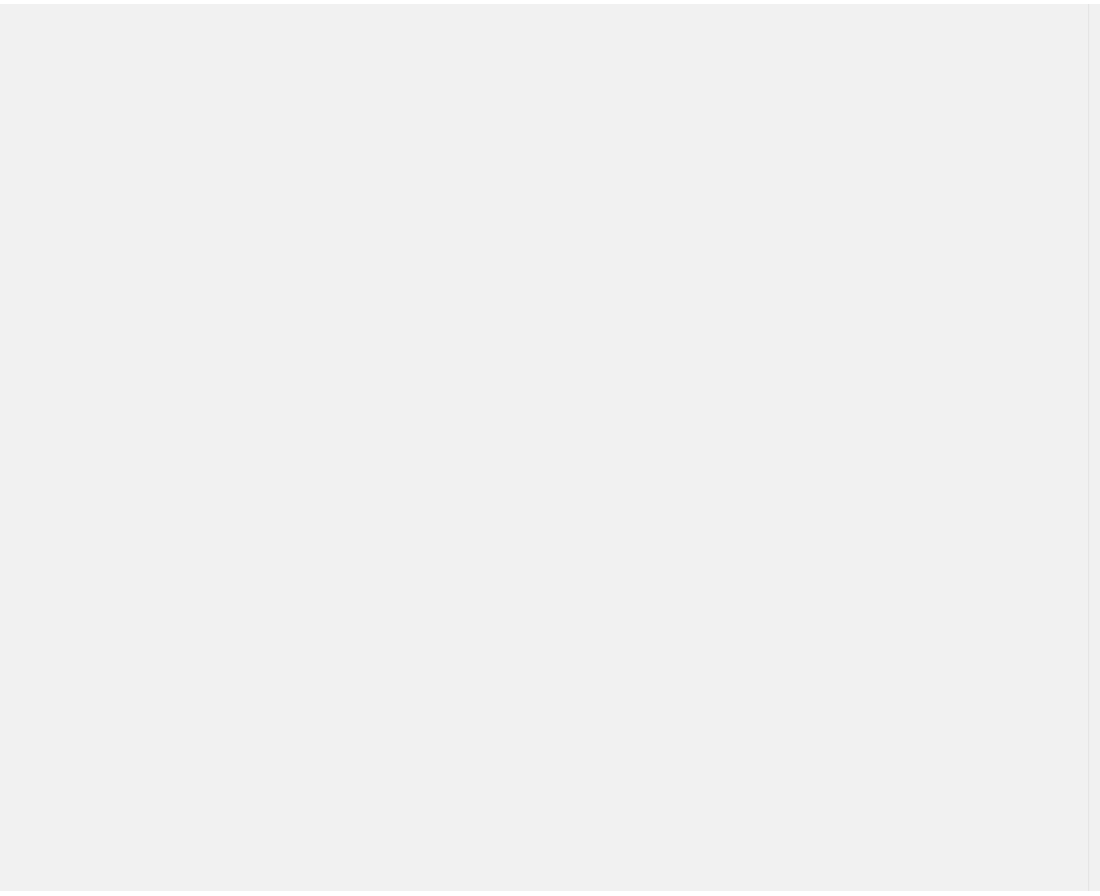 scroll, scrollTop: 0, scrollLeft: 0, axis: both 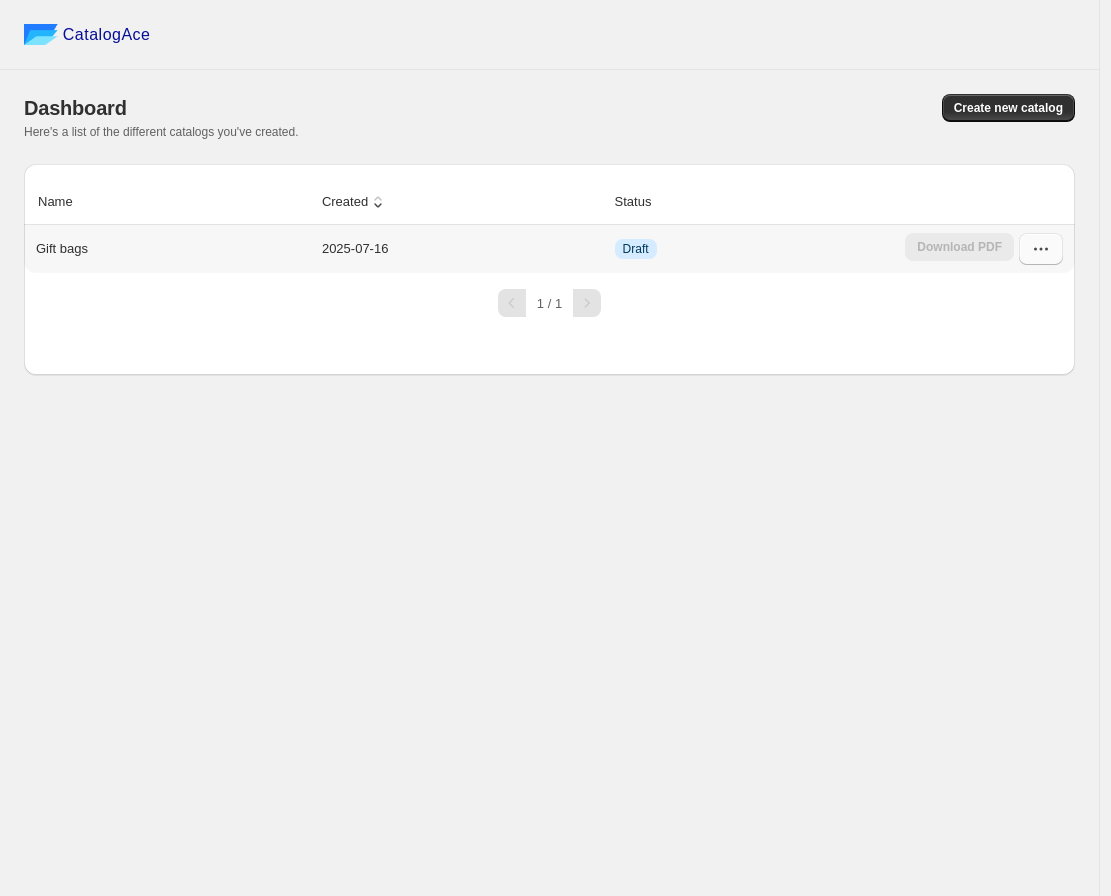 click 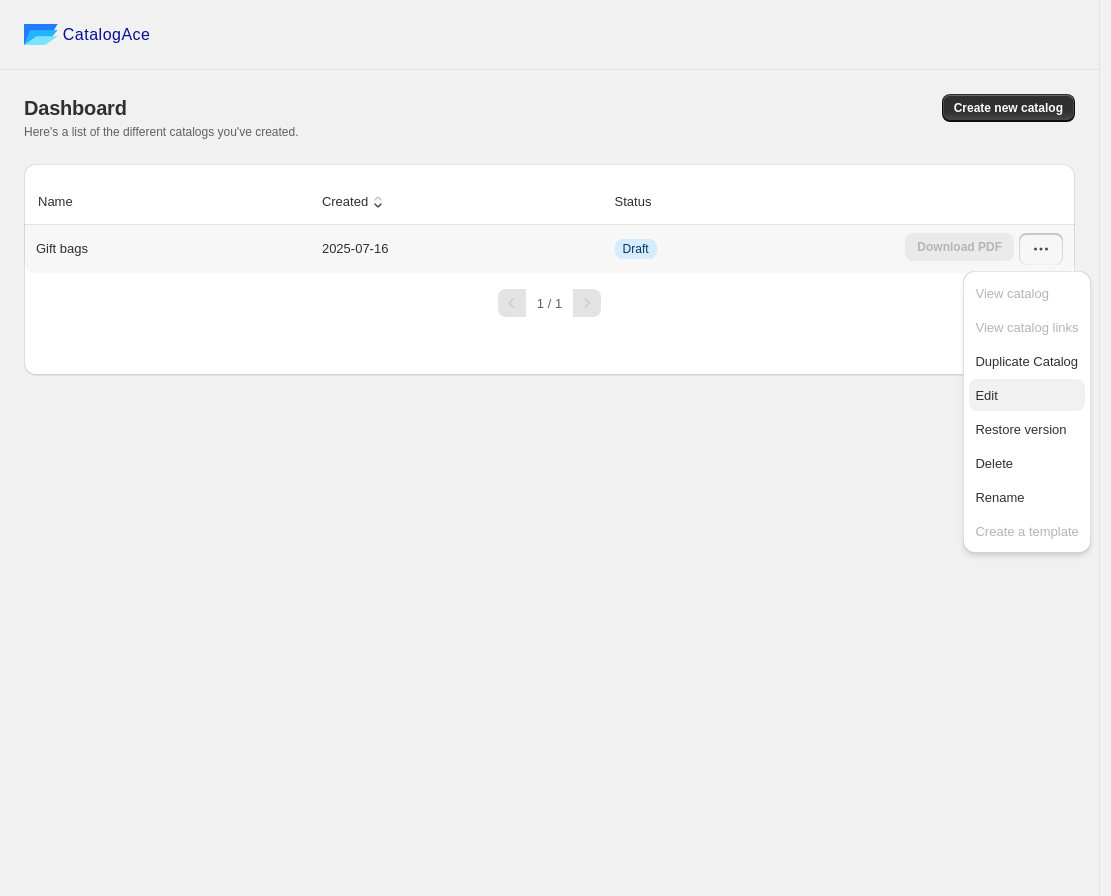 click on "Edit" at bounding box center [986, 395] 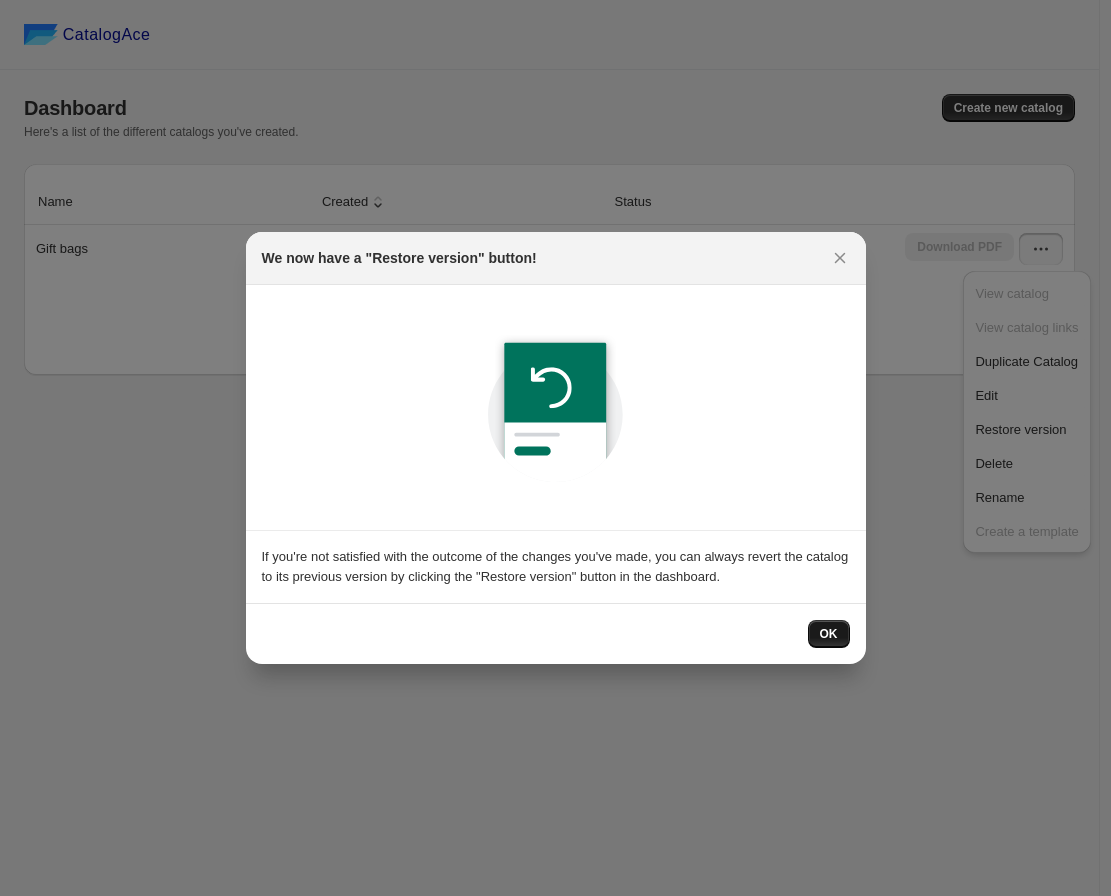 click on "OK" at bounding box center [829, 634] 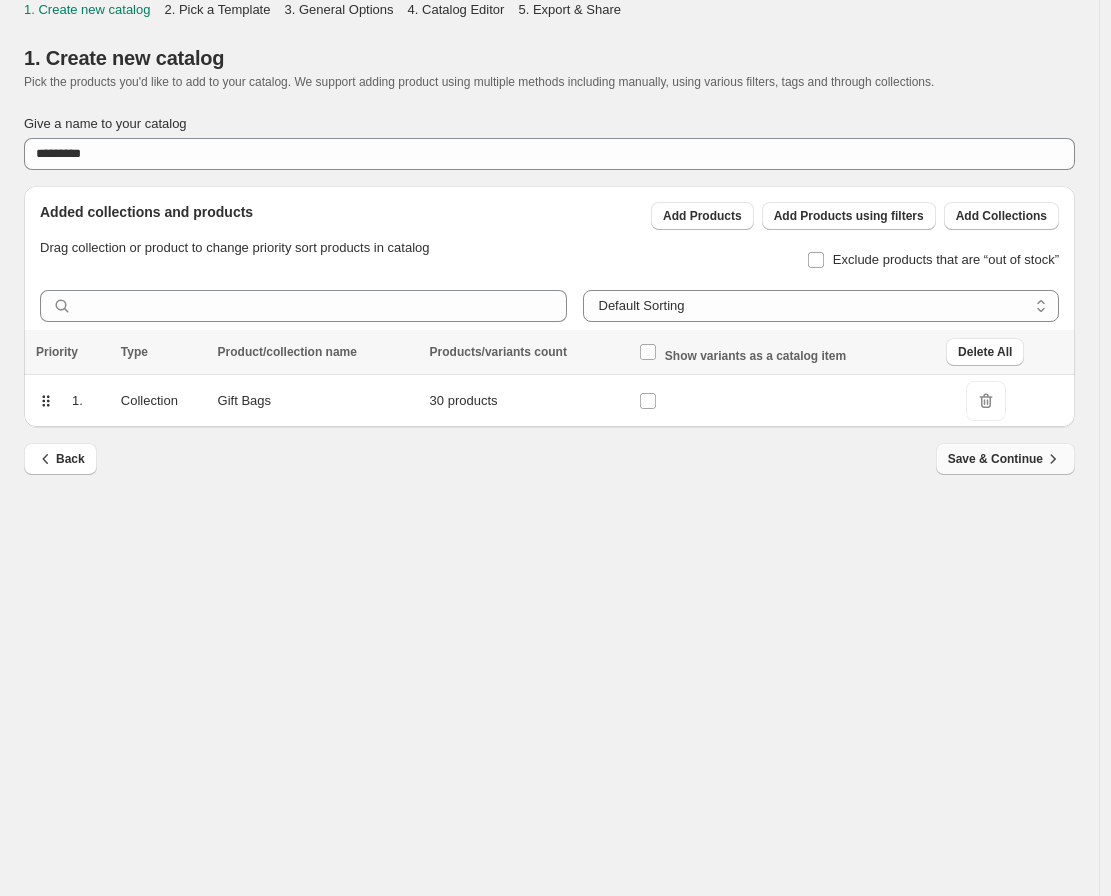click on "Save & Continue" at bounding box center [1005, 459] 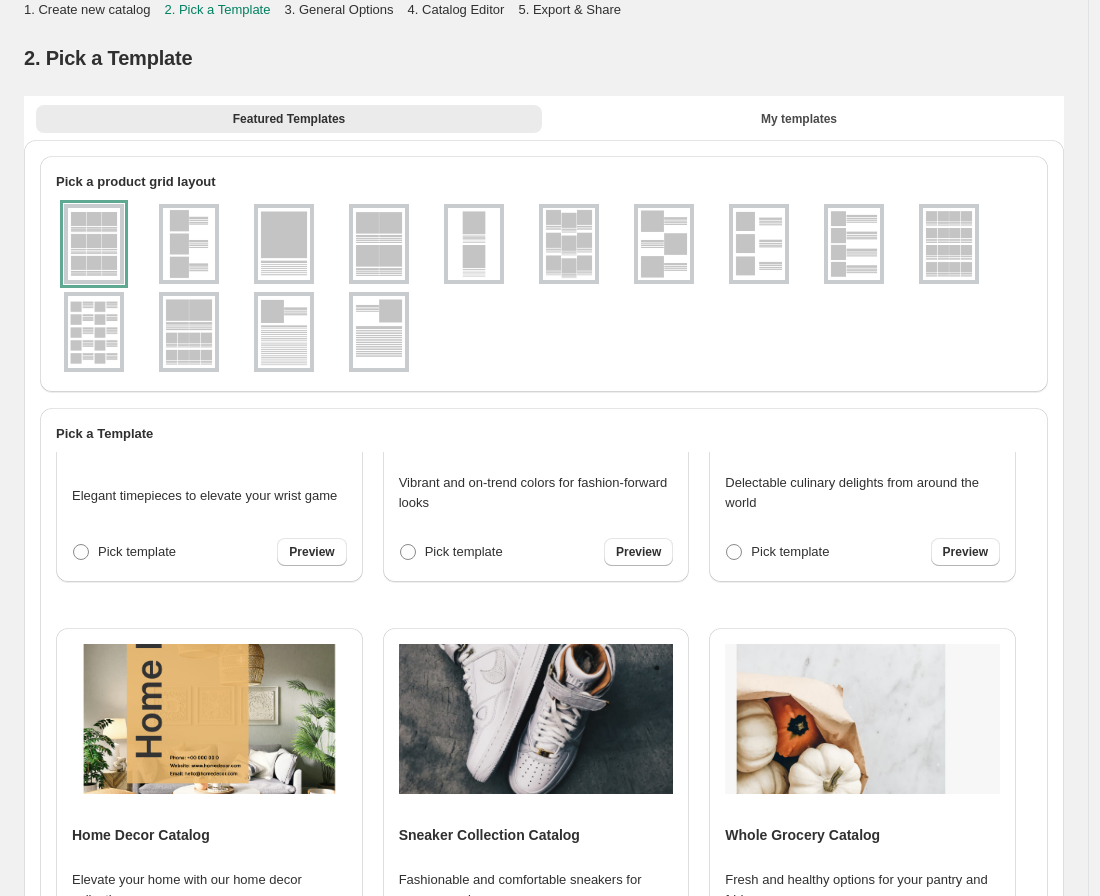 scroll, scrollTop: 0, scrollLeft: 0, axis: both 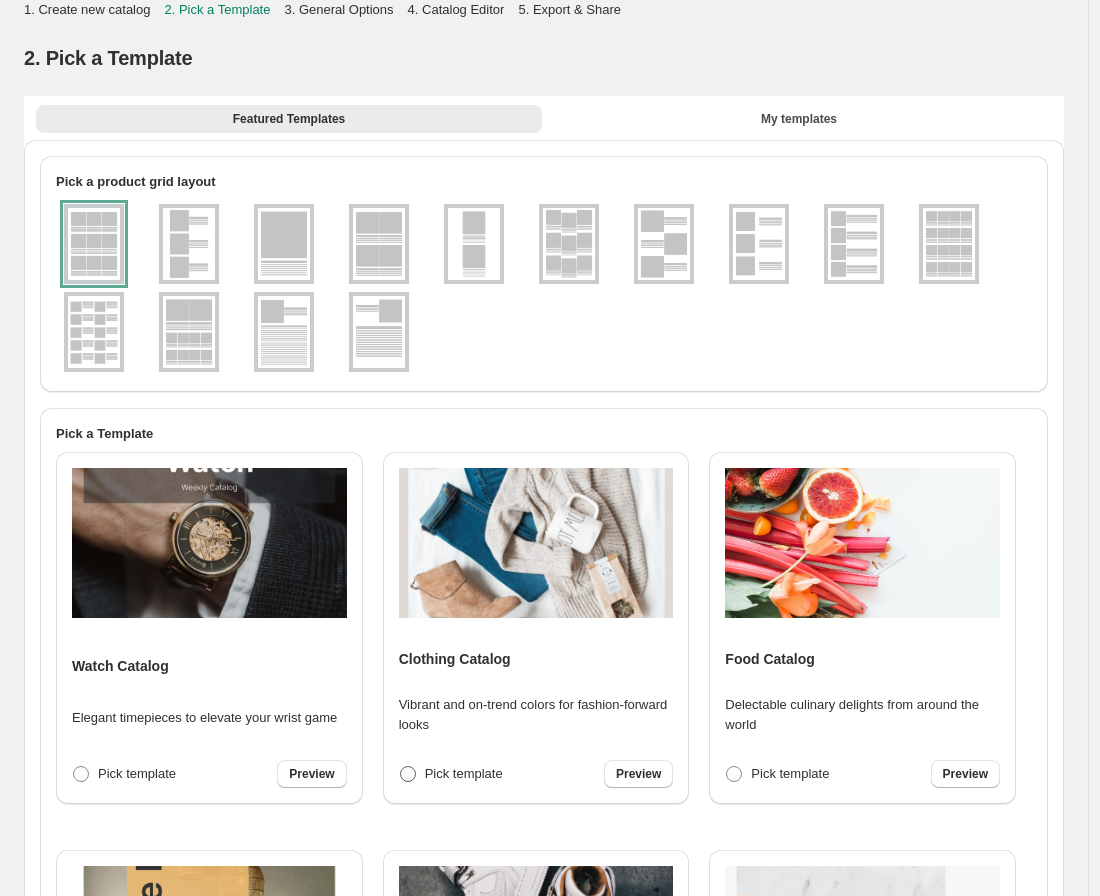 click at bounding box center [408, 774] 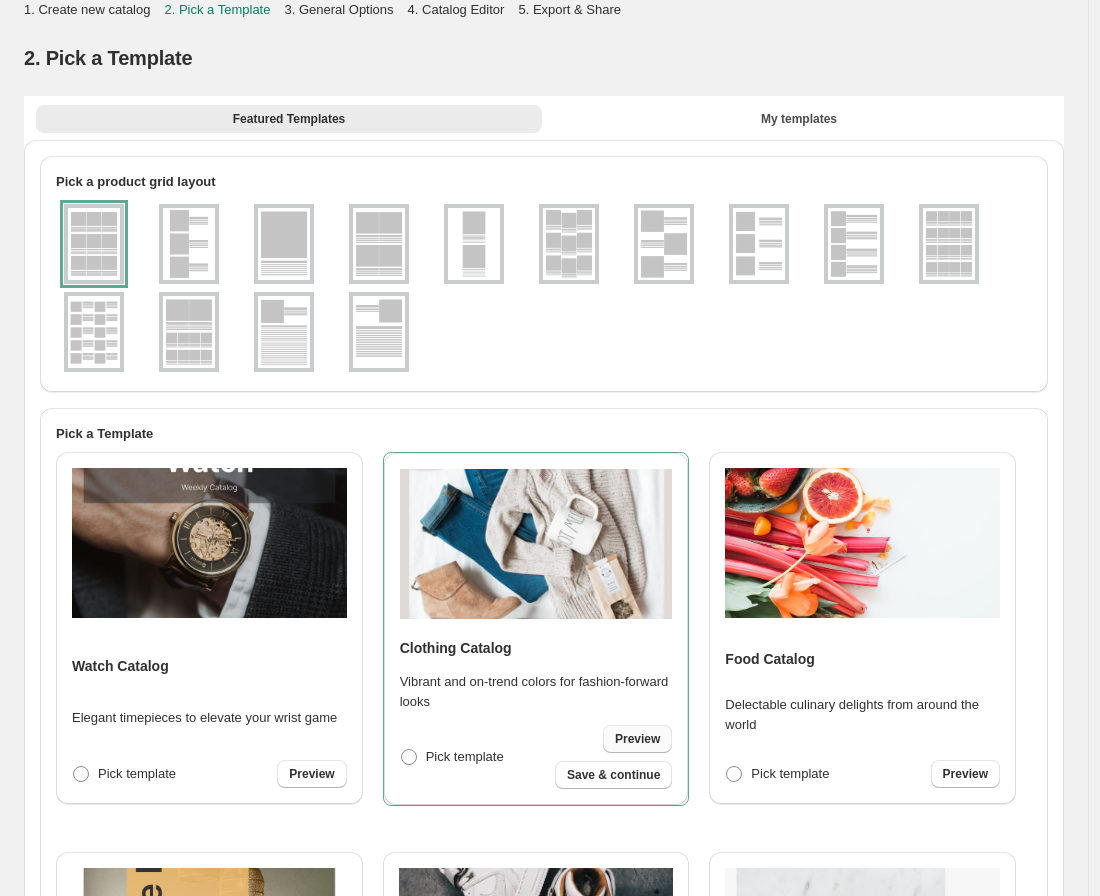 click on "Preview" at bounding box center (637, 739) 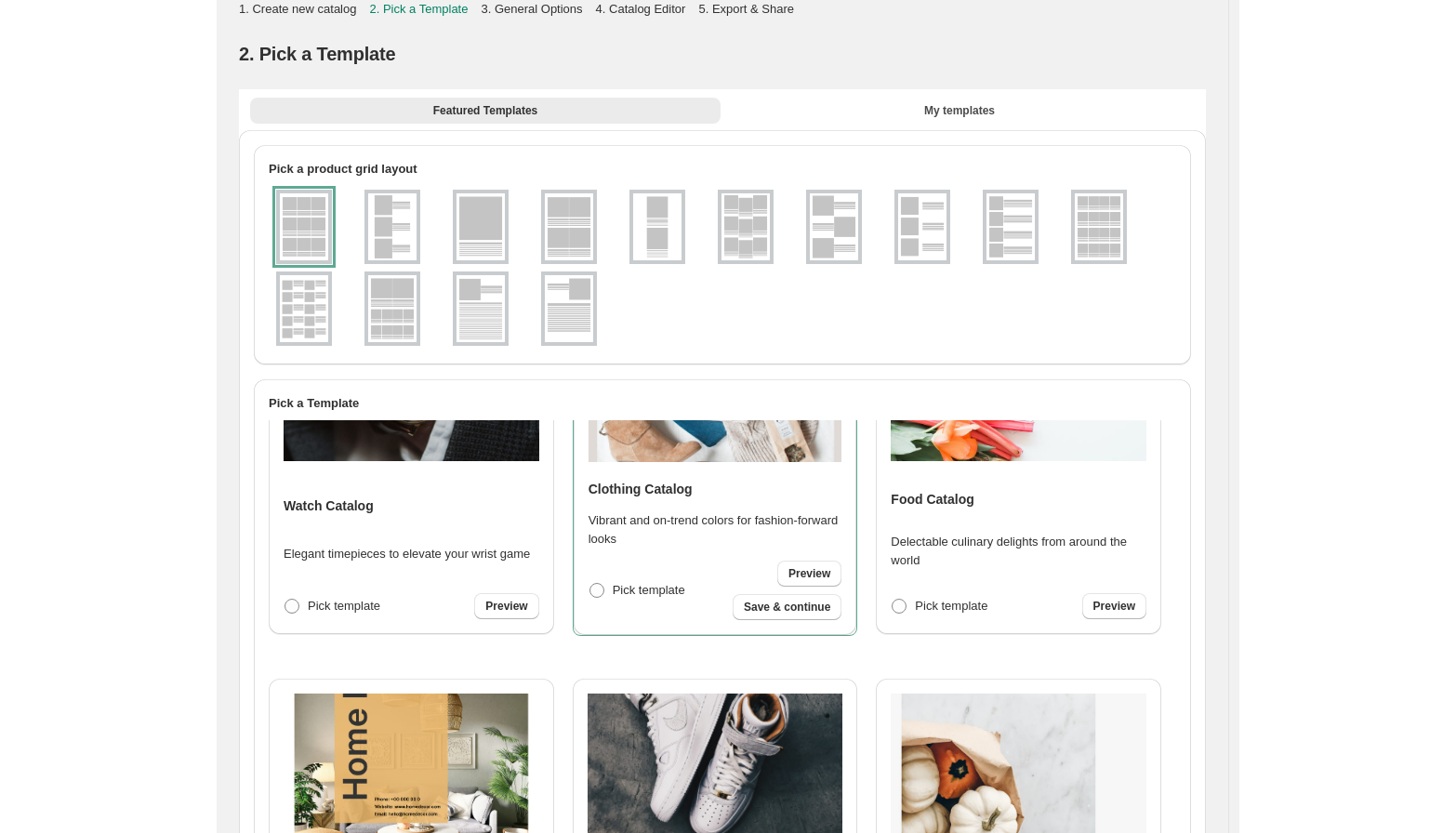scroll, scrollTop: 105, scrollLeft: 0, axis: vertical 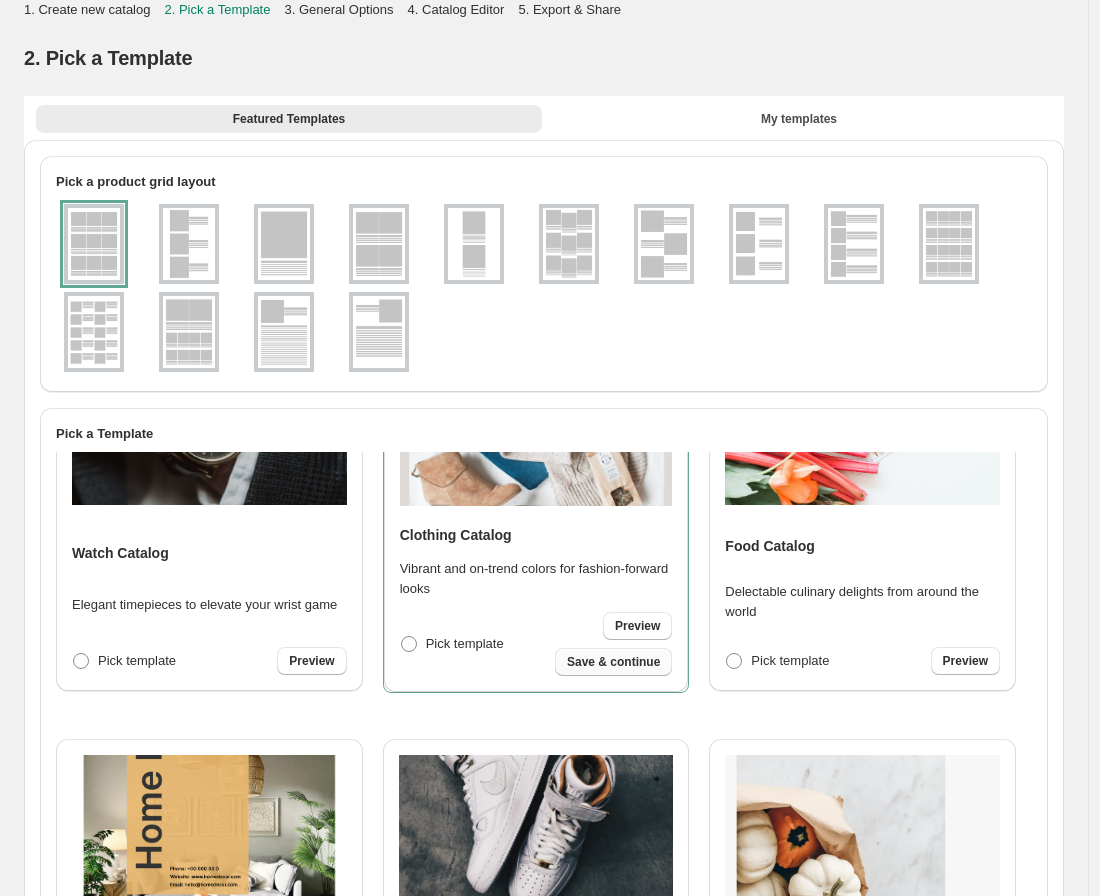 click on "Save & continue" at bounding box center (613, 662) 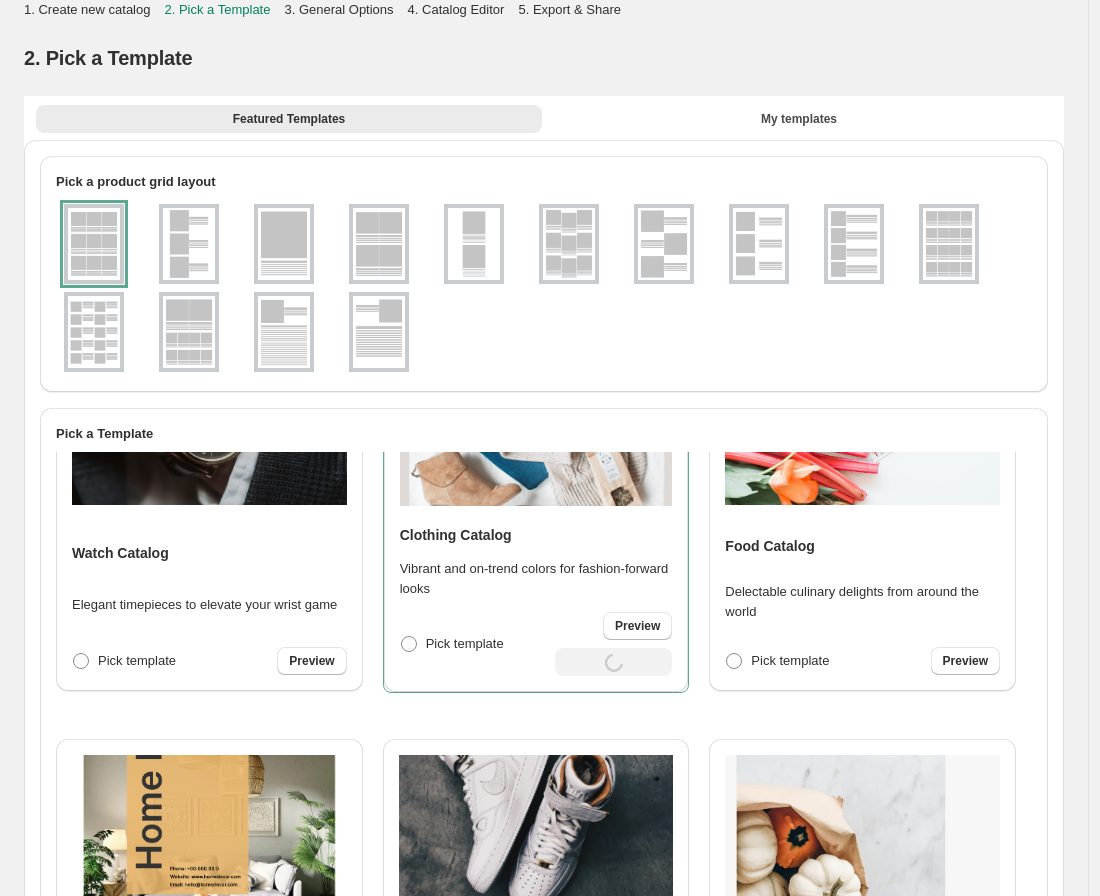 select on "****" 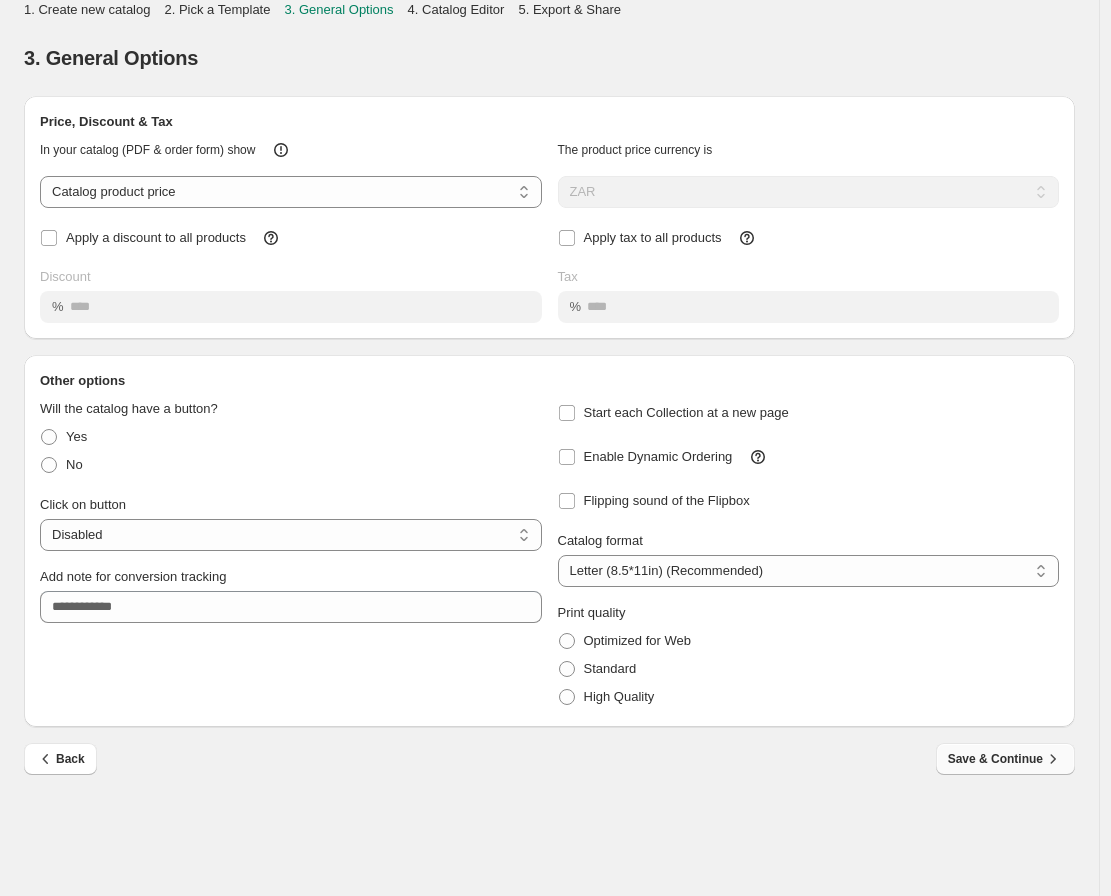 click on "Save & Continue" at bounding box center [1005, 759] 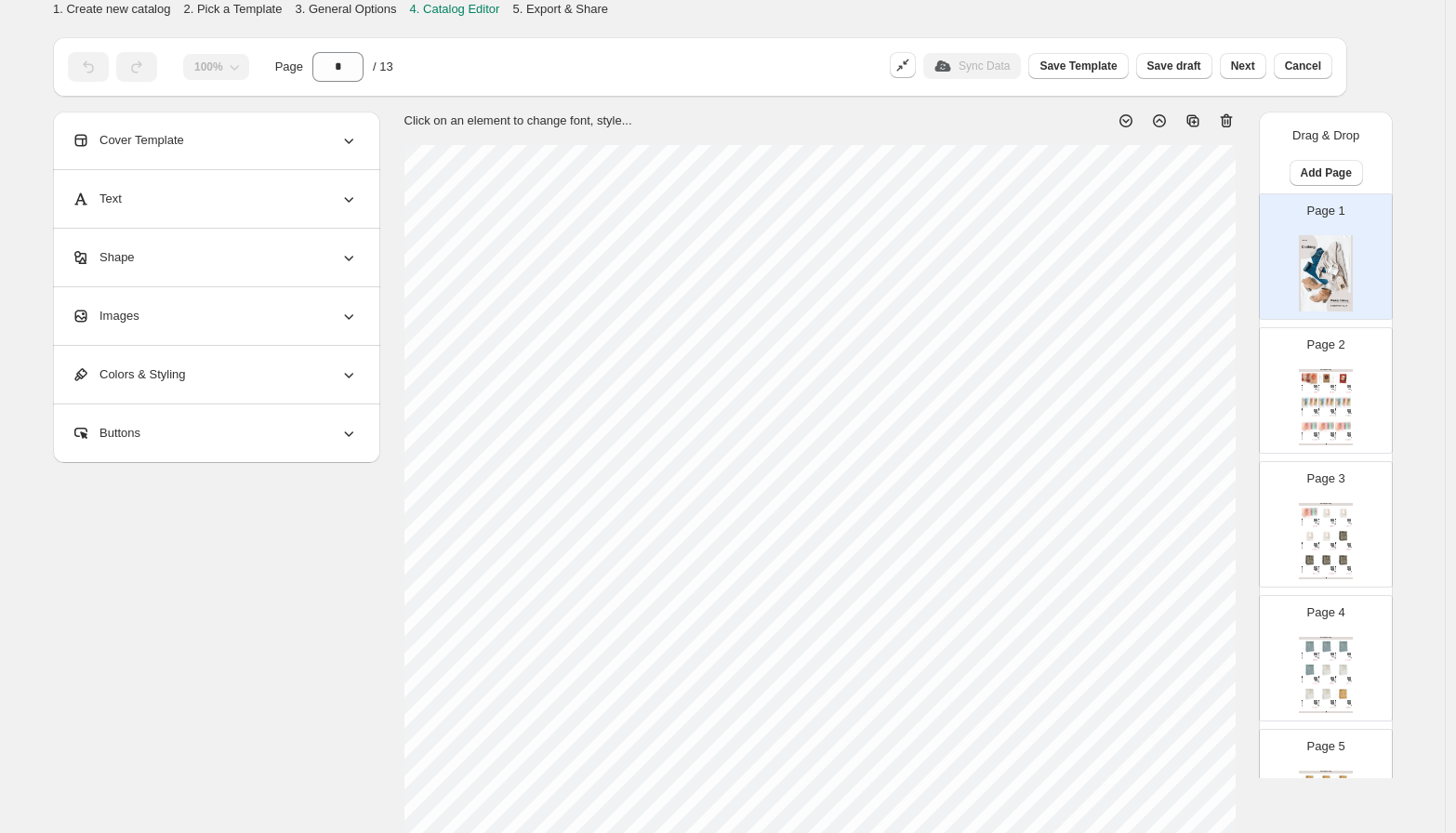 click at bounding box center [1343, 402] 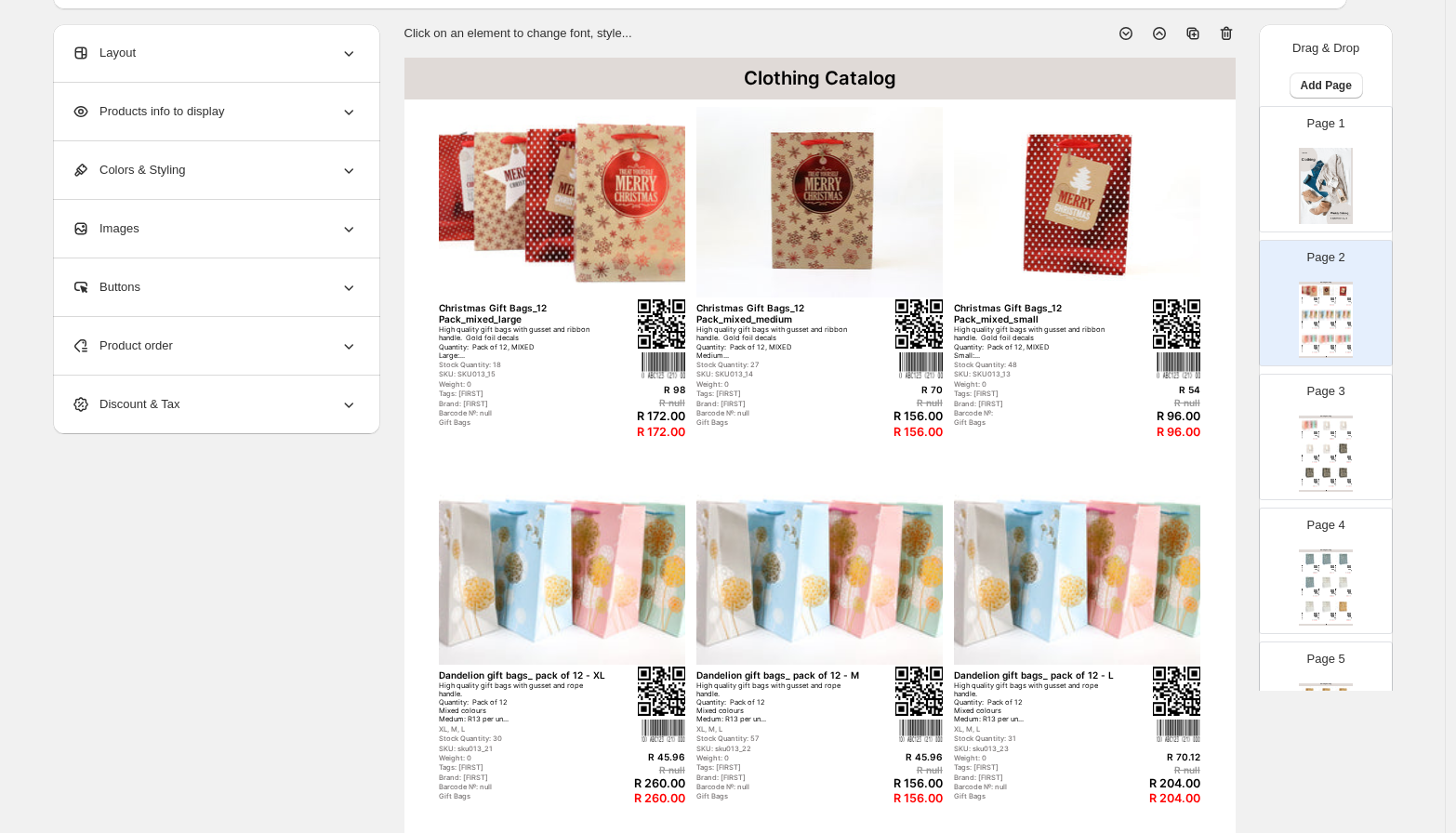 scroll, scrollTop: 0, scrollLeft: 0, axis: both 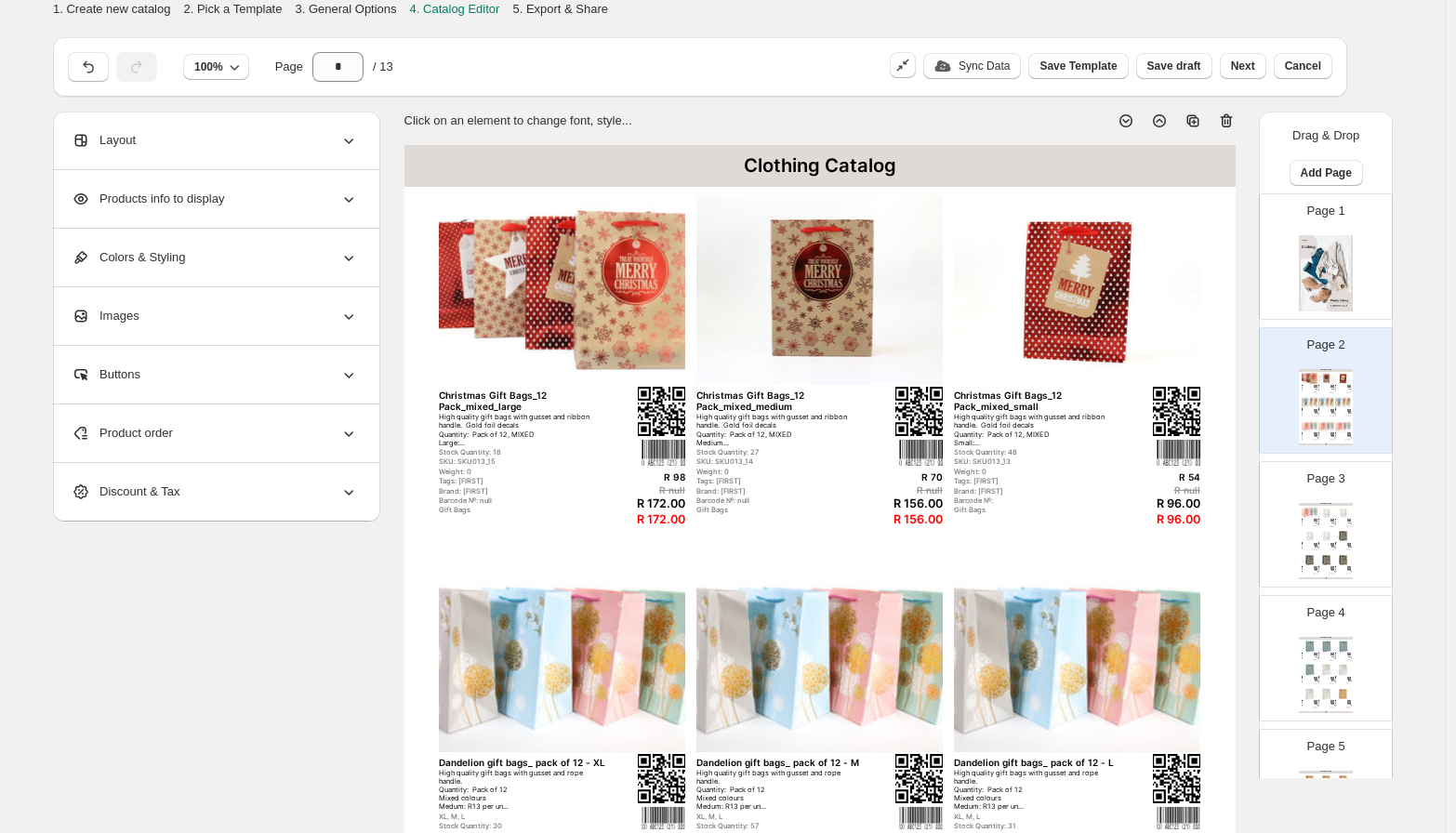 click on "Clothing Catalog" at bounding box center (820, 165) 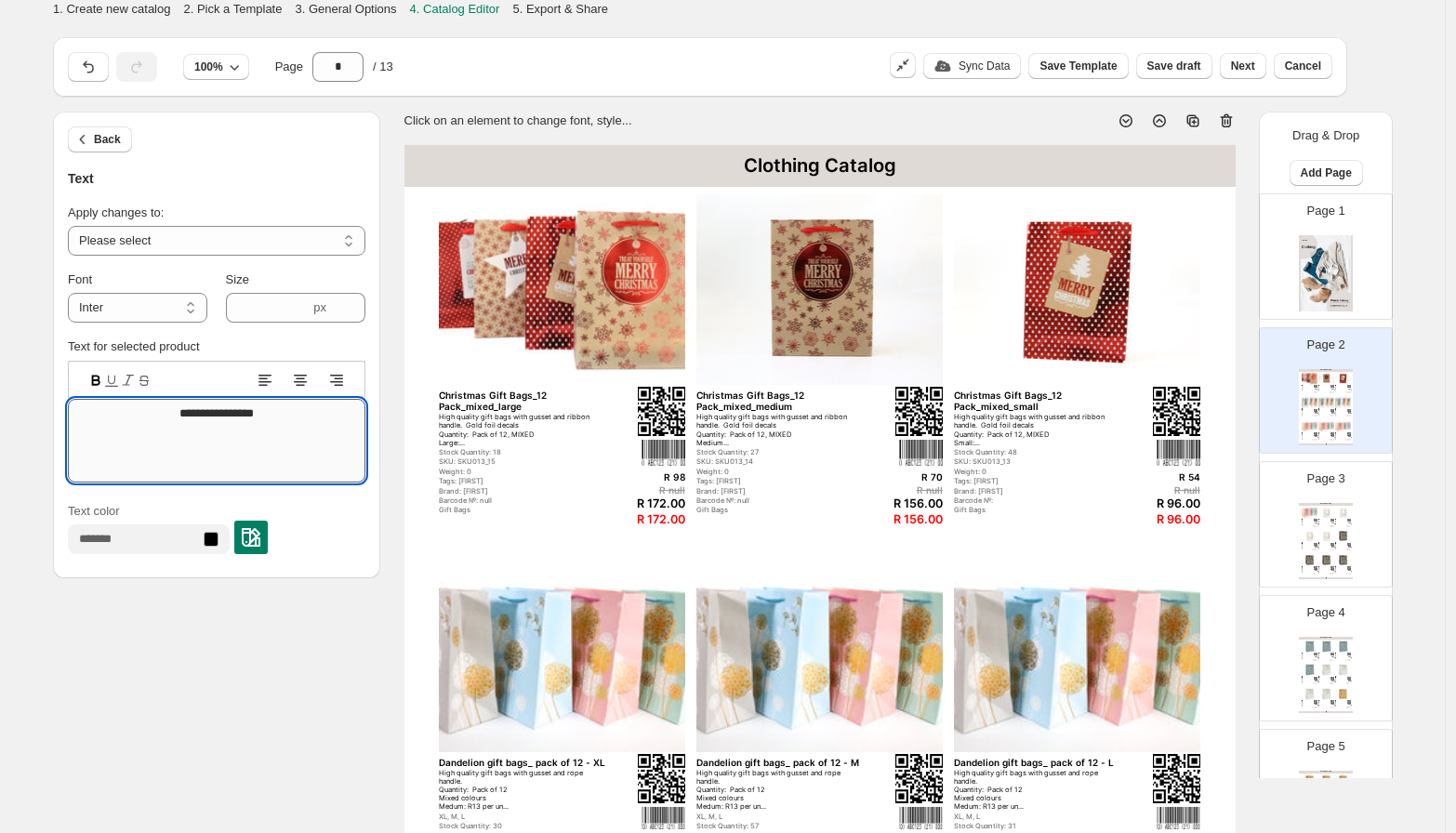 drag, startPoint x: 297, startPoint y: 413, endPoint x: 99, endPoint y: 415, distance: 198.0101 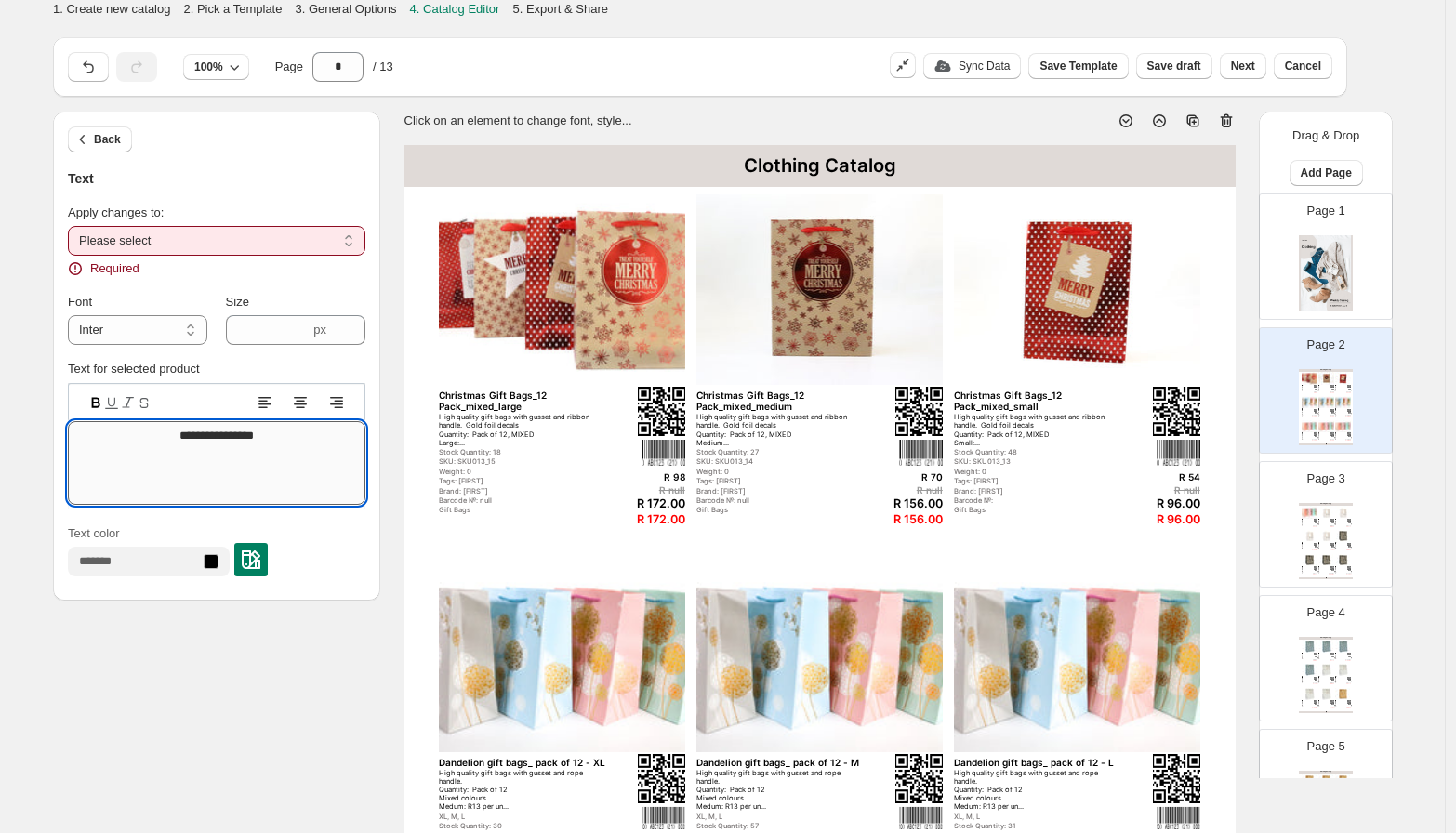 type on "**********" 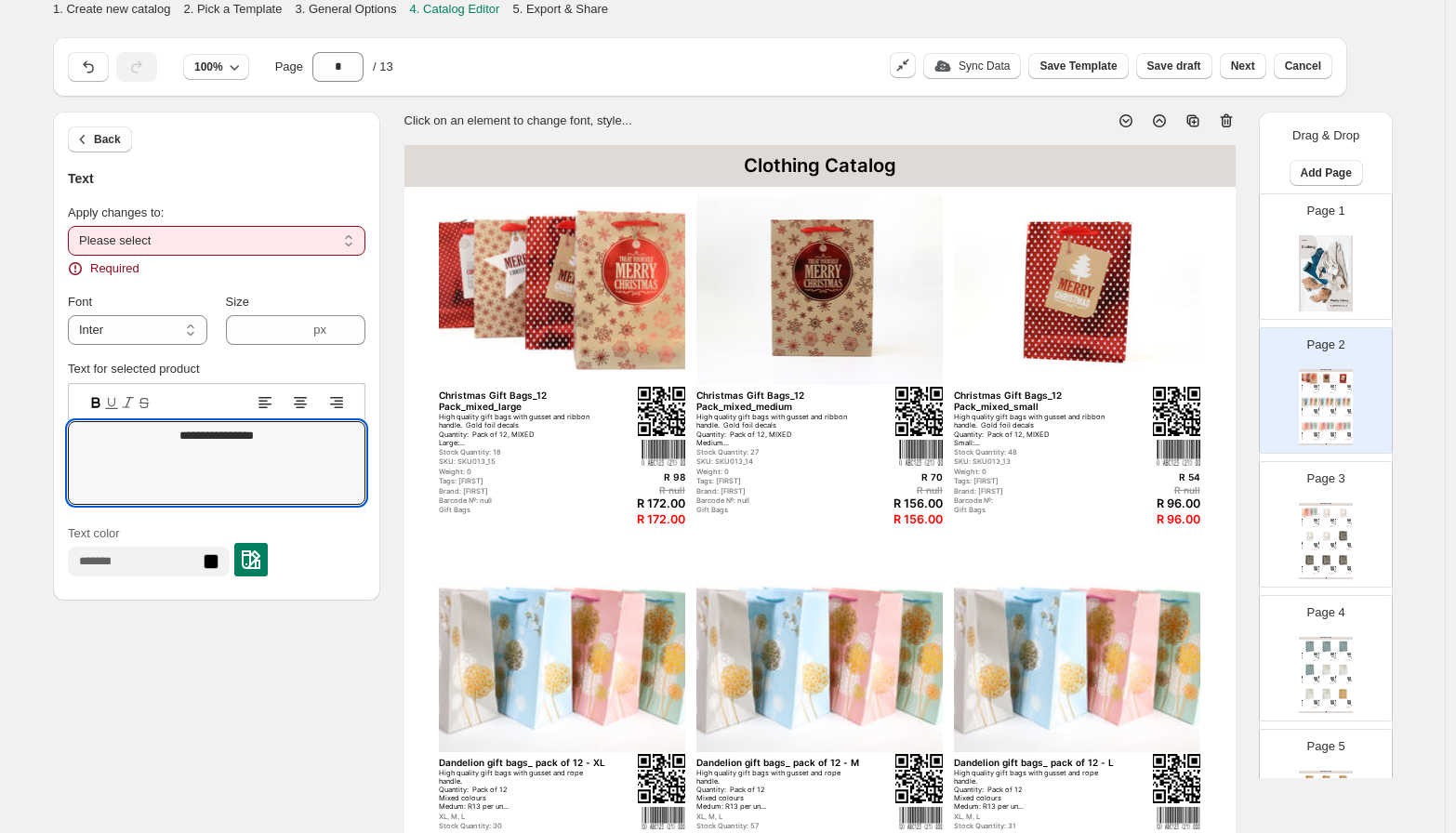 drag, startPoint x: 356, startPoint y: 243, endPoint x: 341, endPoint y: 245, distance: 15.132746 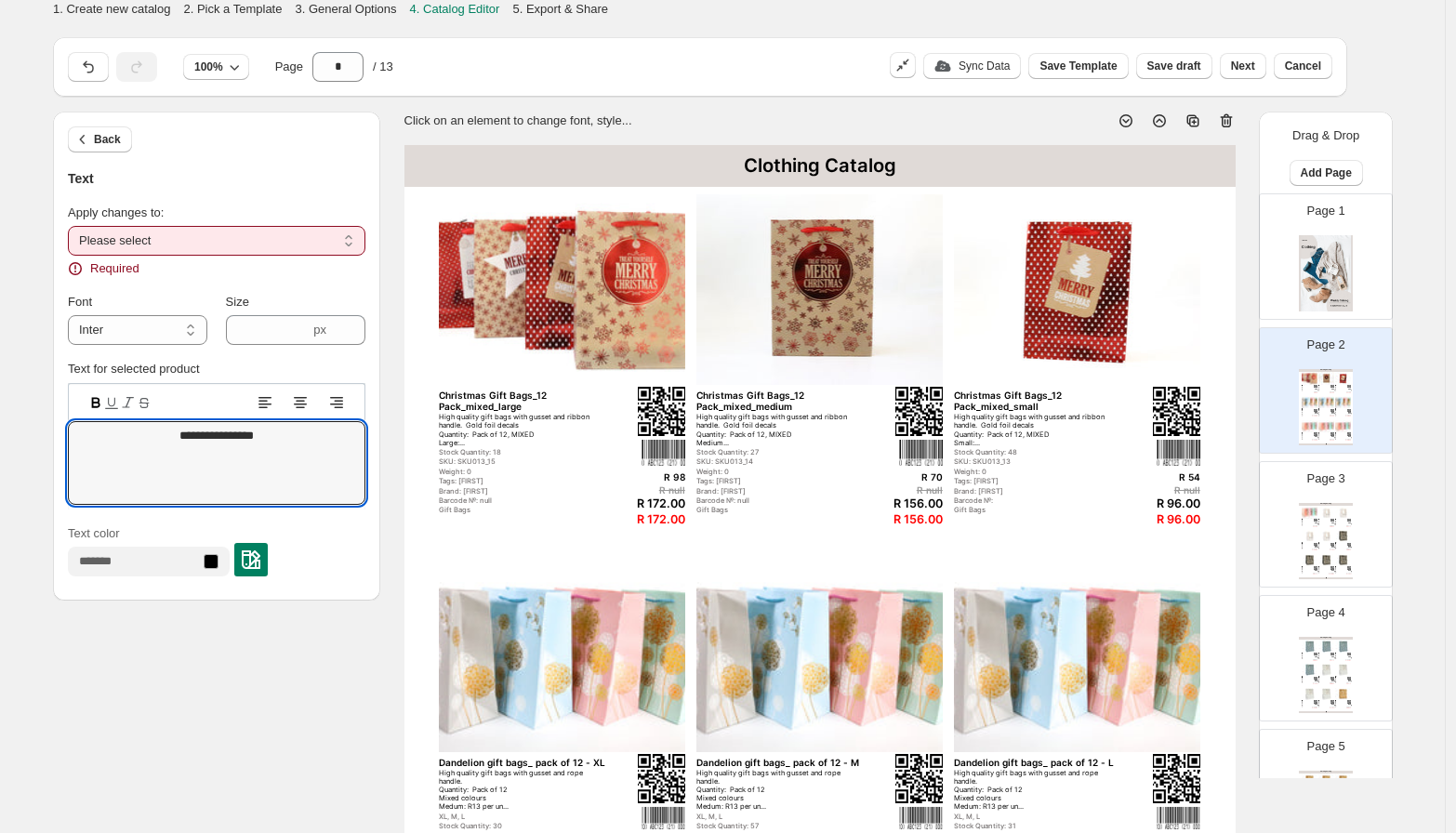 click on "**********" at bounding box center [217, 241] 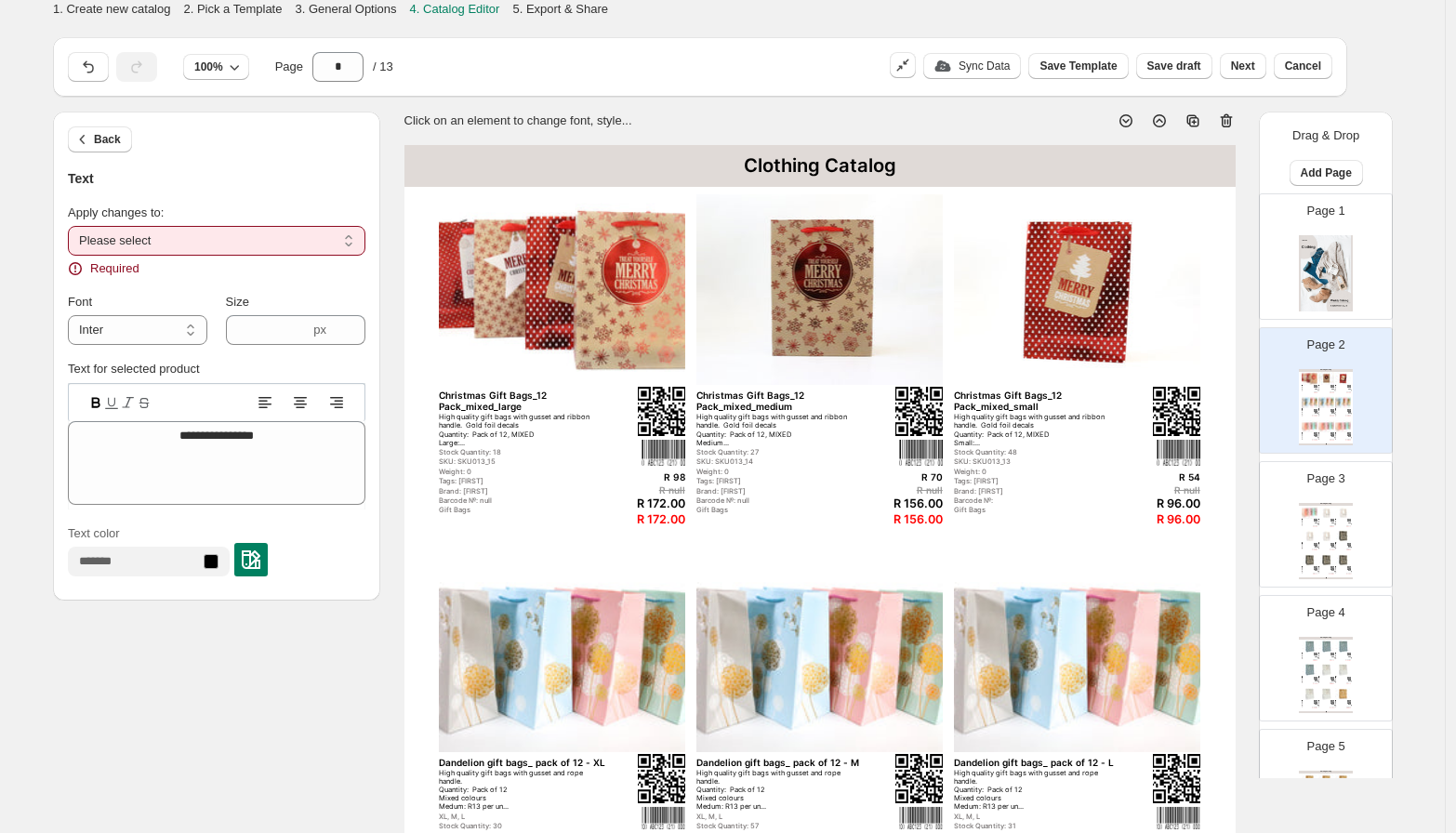 select on "**********" 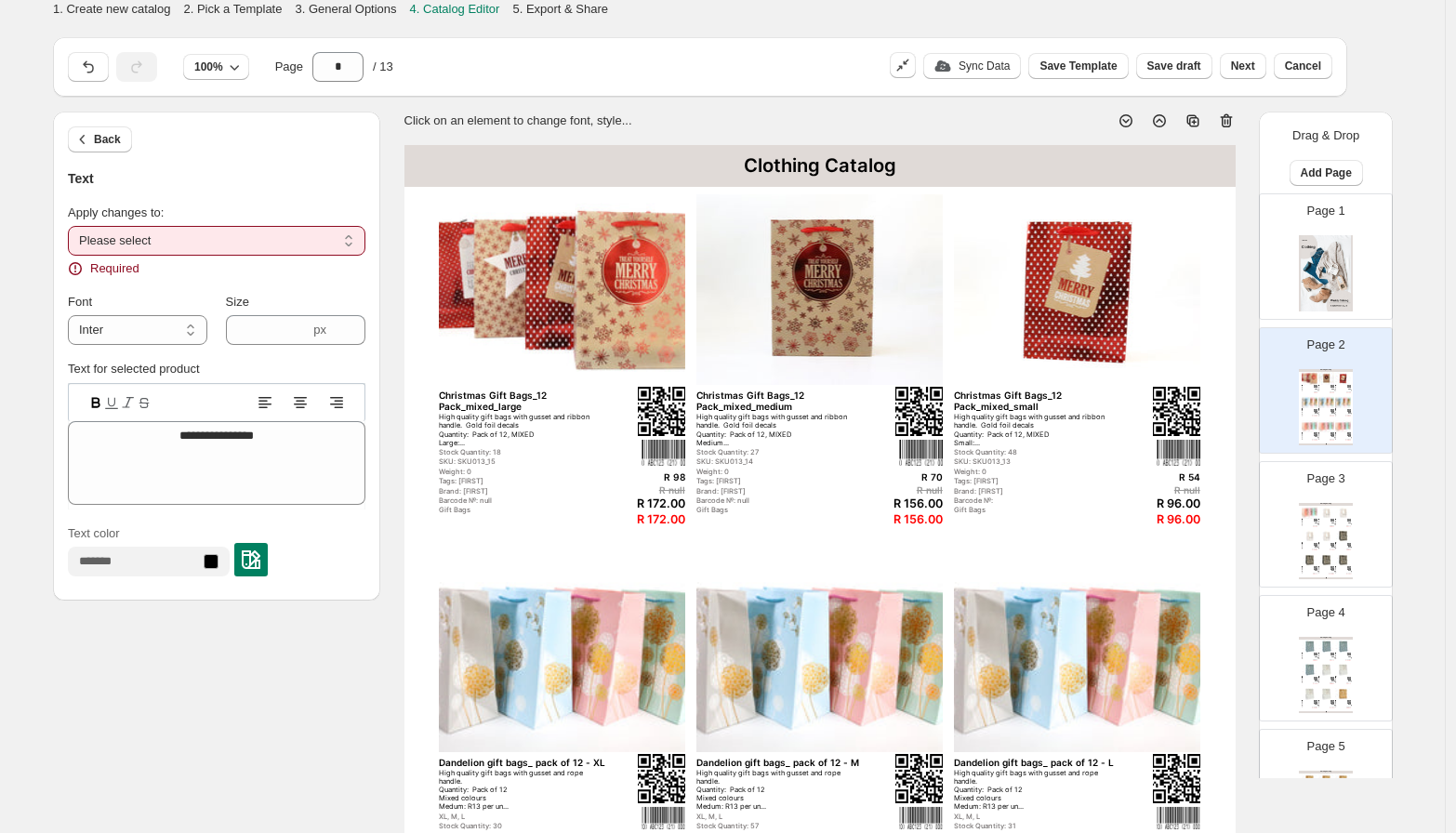 click on "**********" at bounding box center (217, 241) 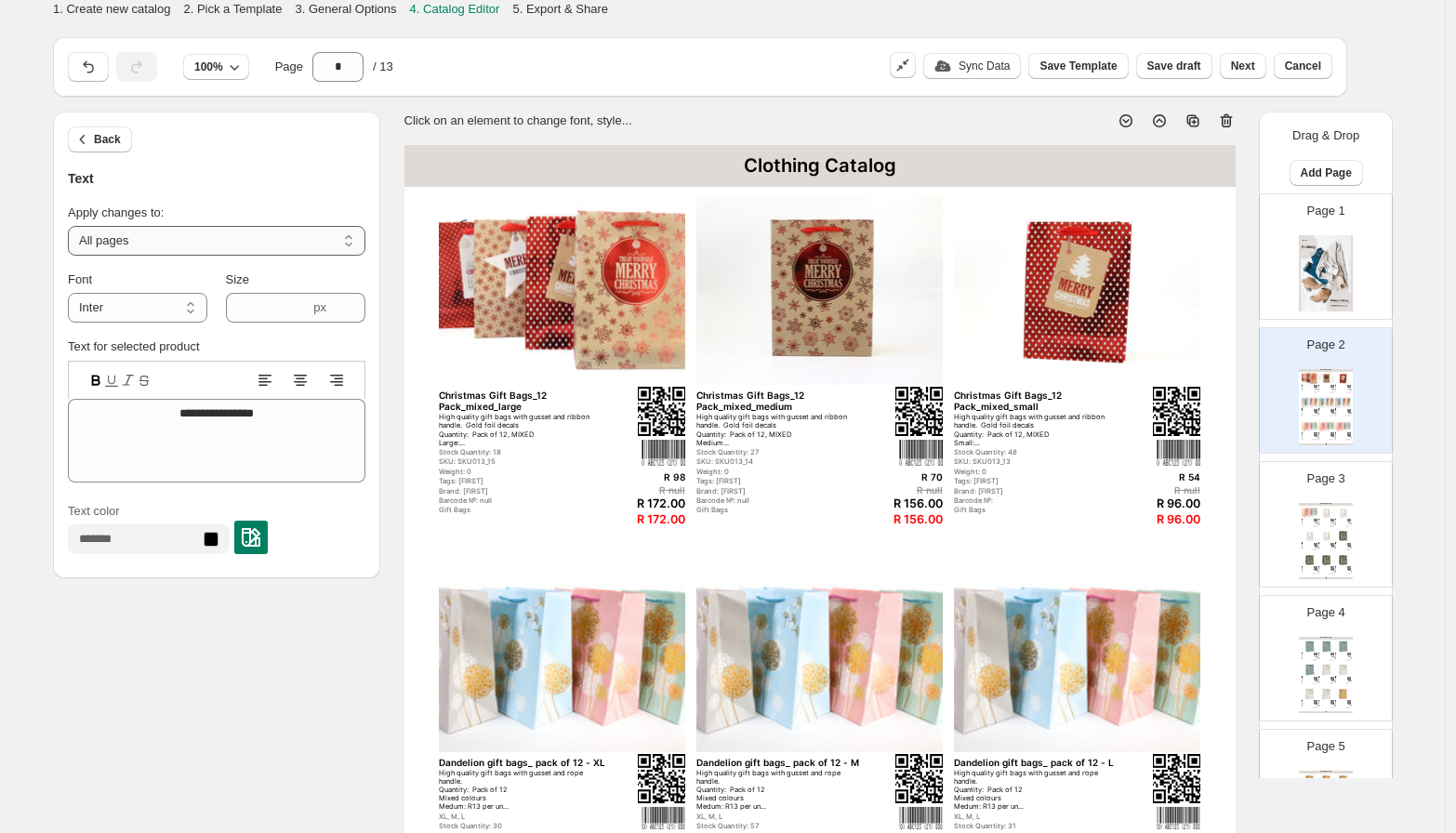 click on "**********" at bounding box center [217, 241] 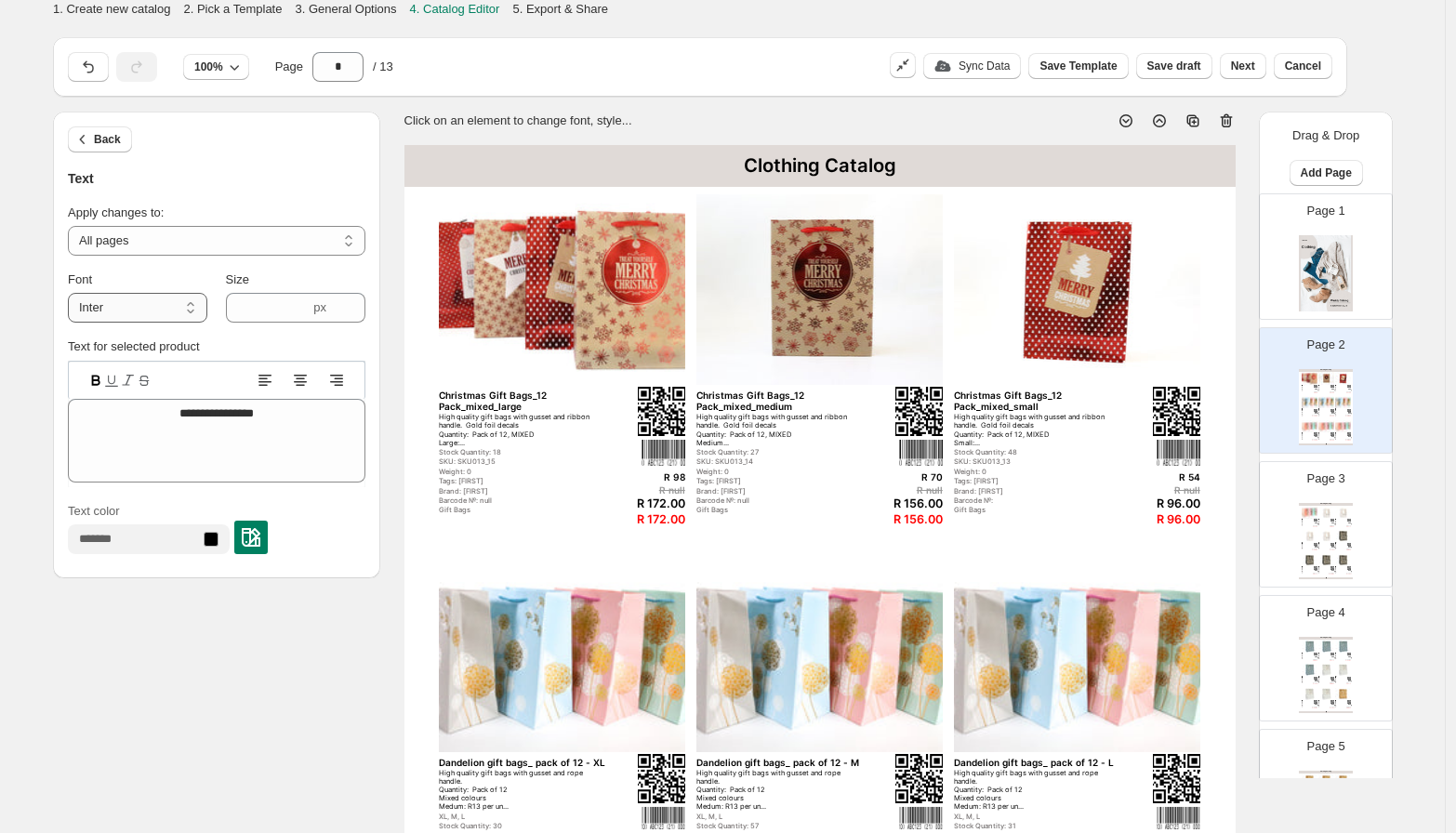 drag, startPoint x: 142, startPoint y: 243, endPoint x: 167, endPoint y: 293, distance: 55.901699 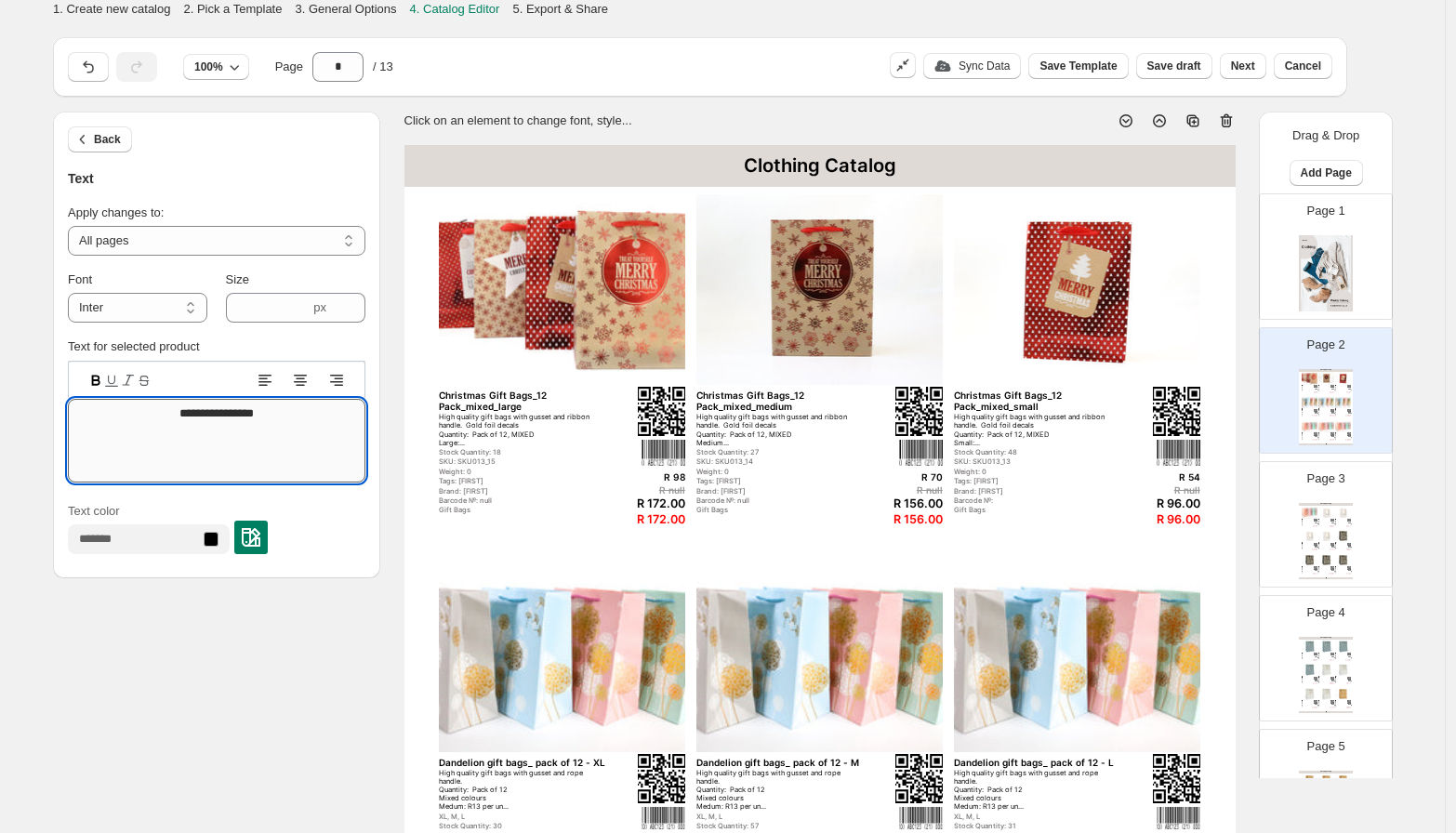 click on "**********" at bounding box center [217, 441] 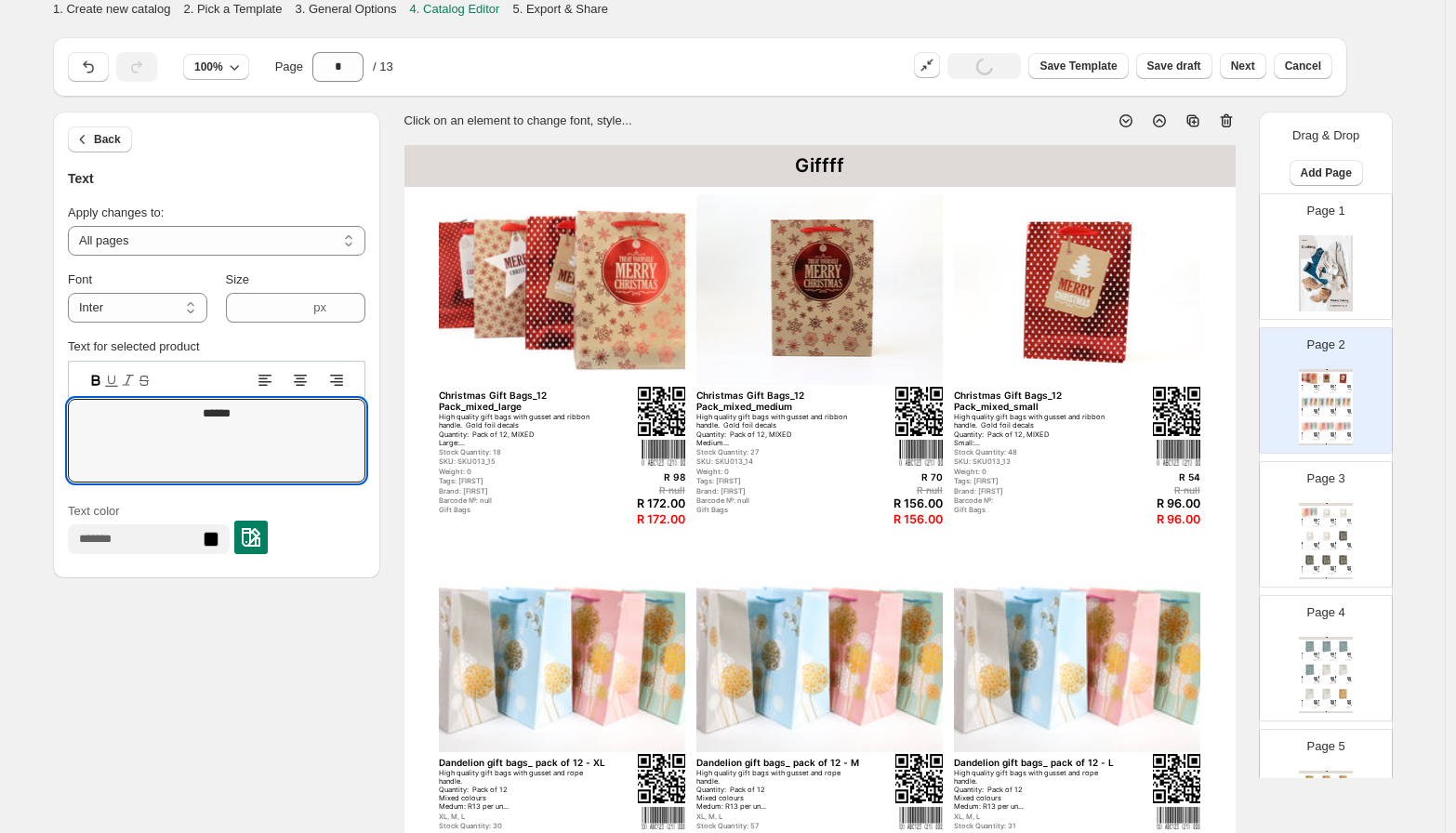 type on "******" 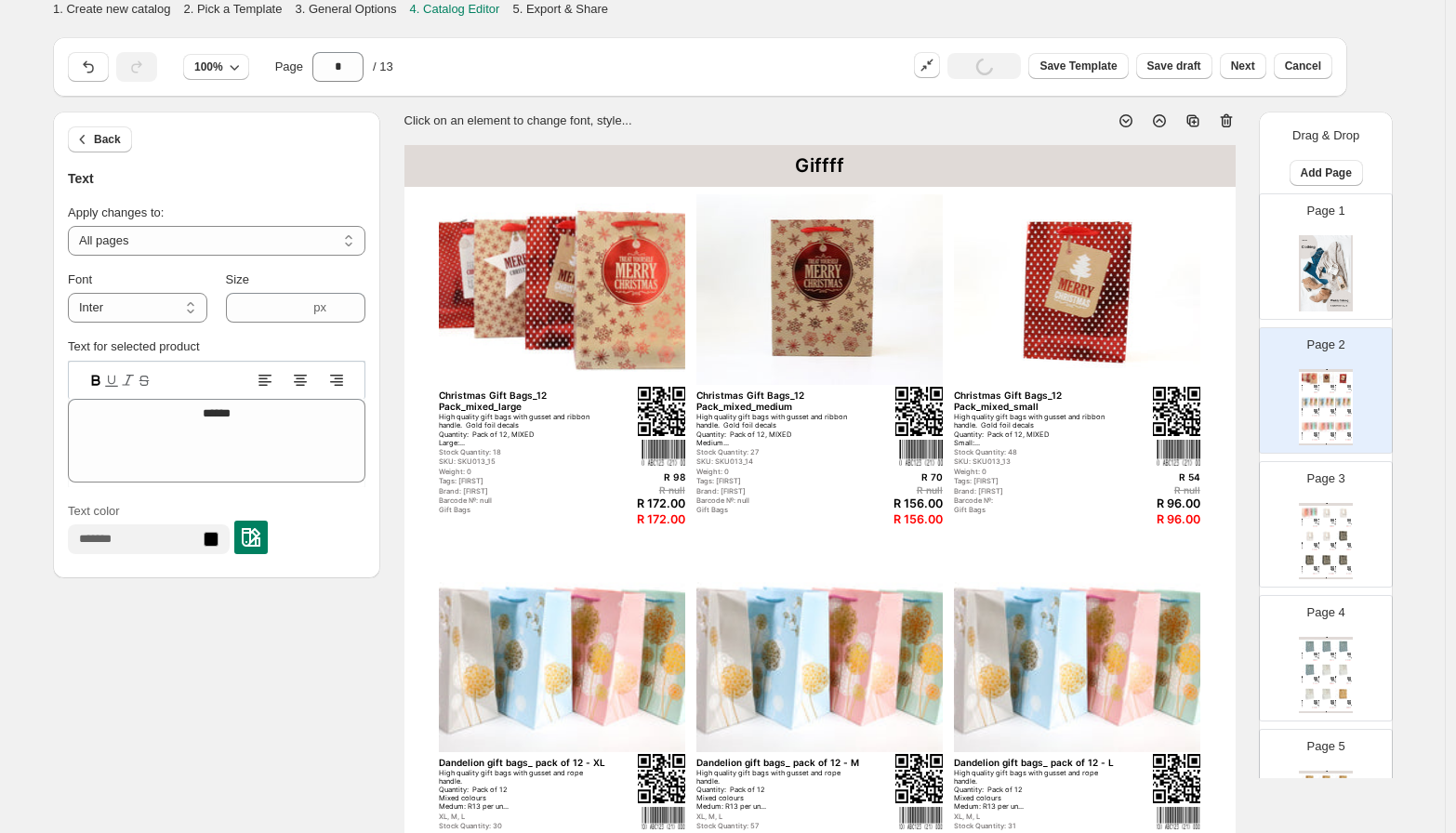 click on "Giffff" at bounding box center (820, 165) 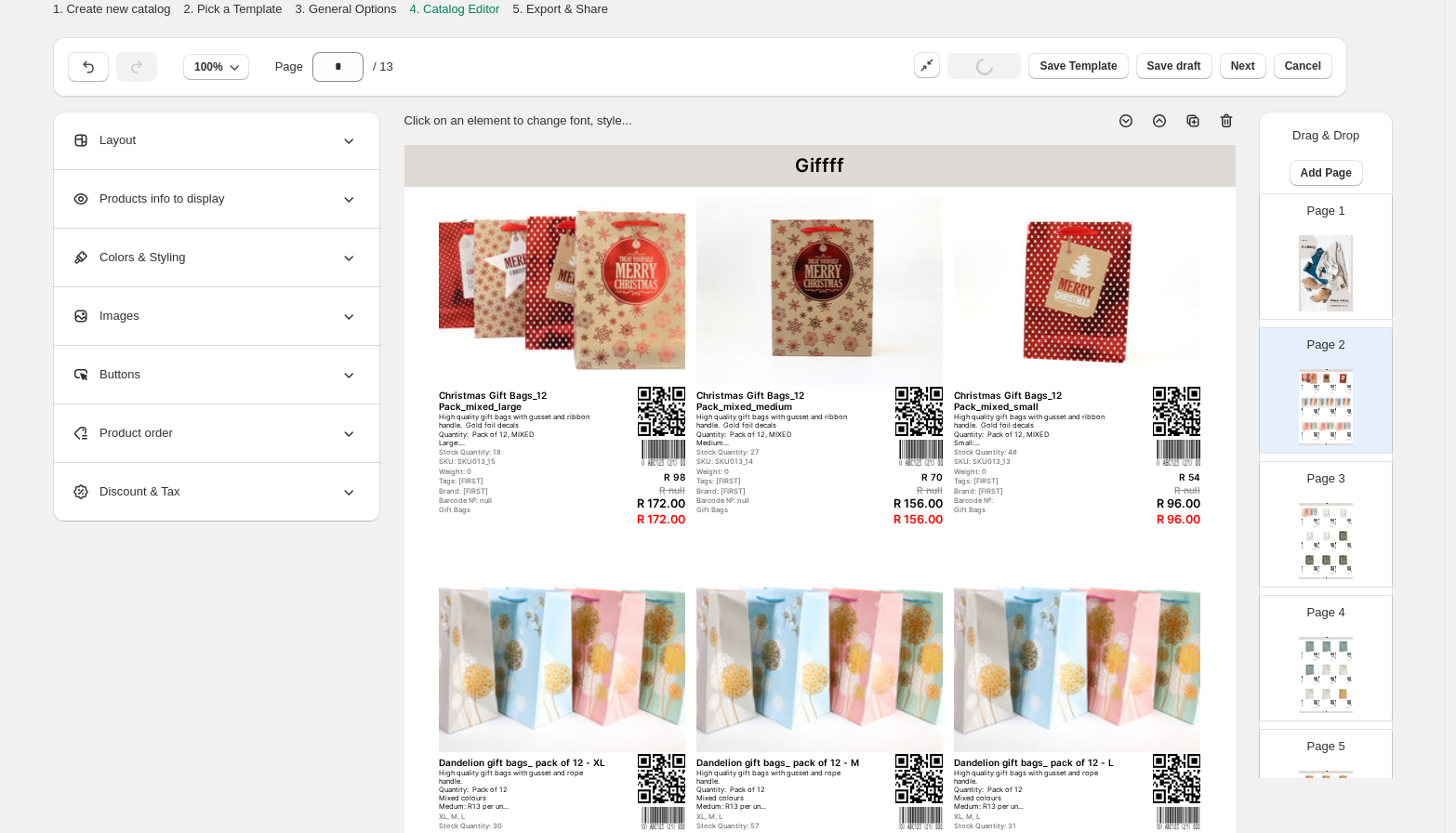 click on "Giffff" at bounding box center (820, 165) 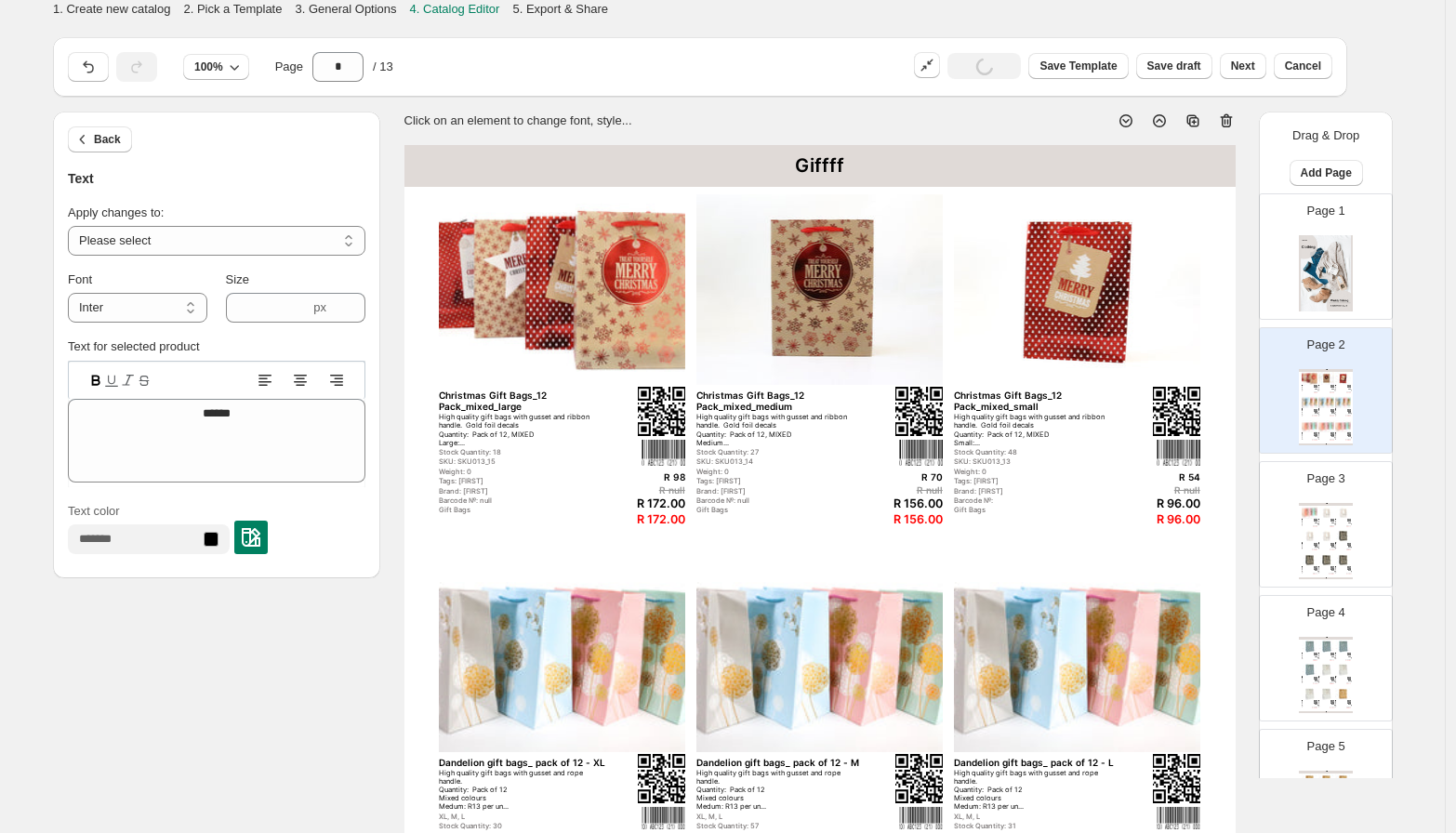 click on "Giffff" at bounding box center (820, 165) 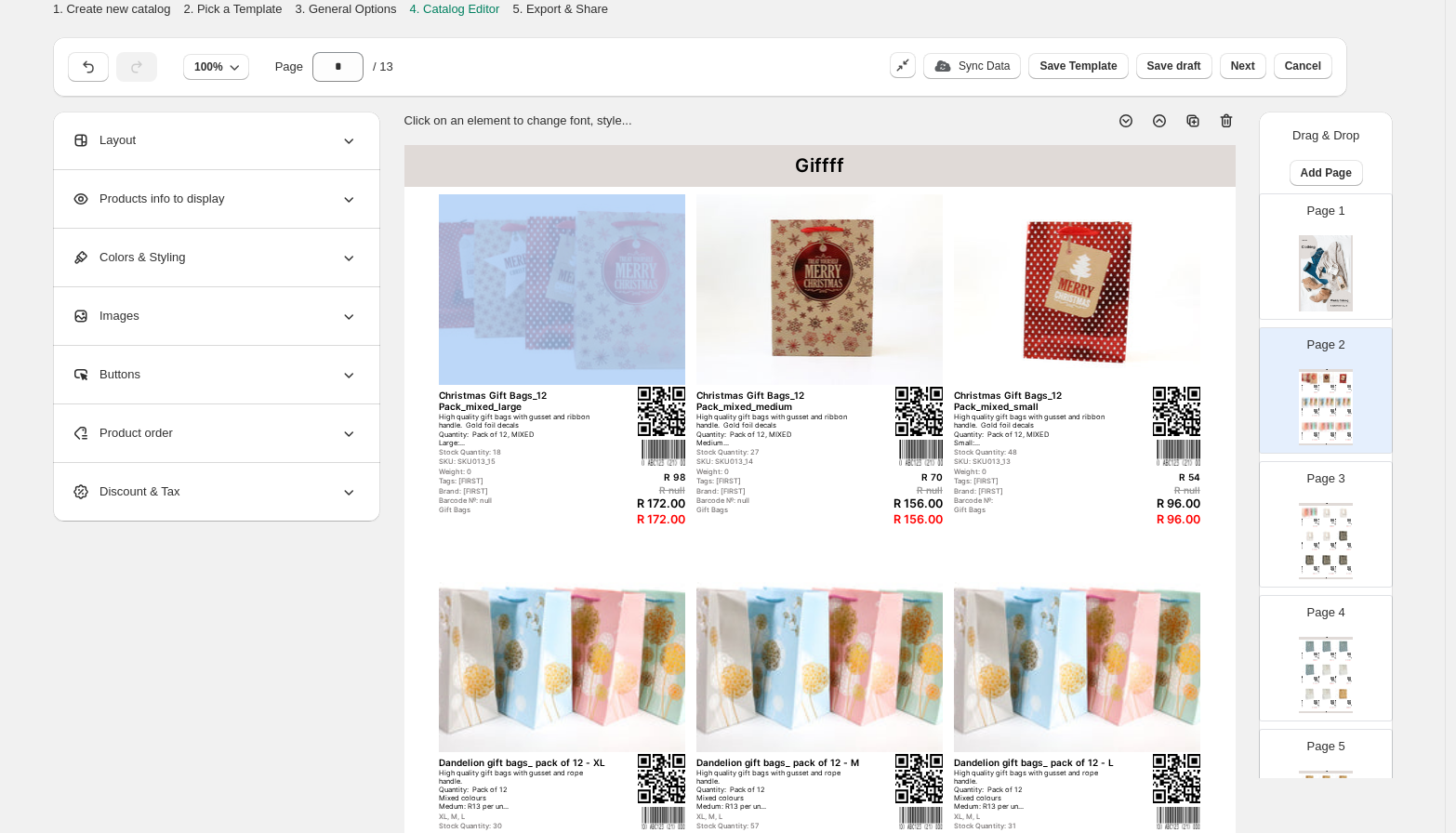 click on "Giffff" at bounding box center (820, 165) 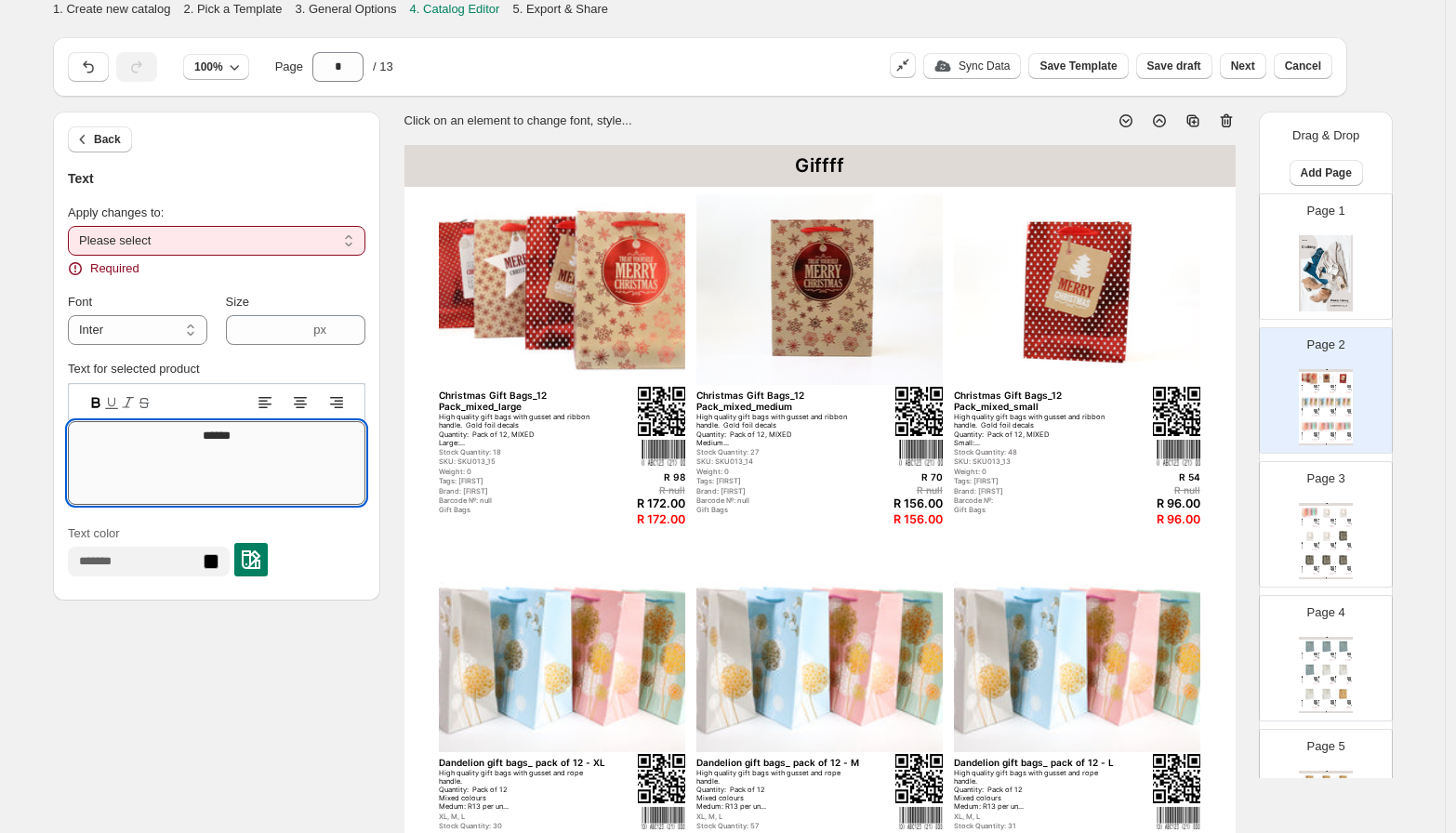 type on "******" 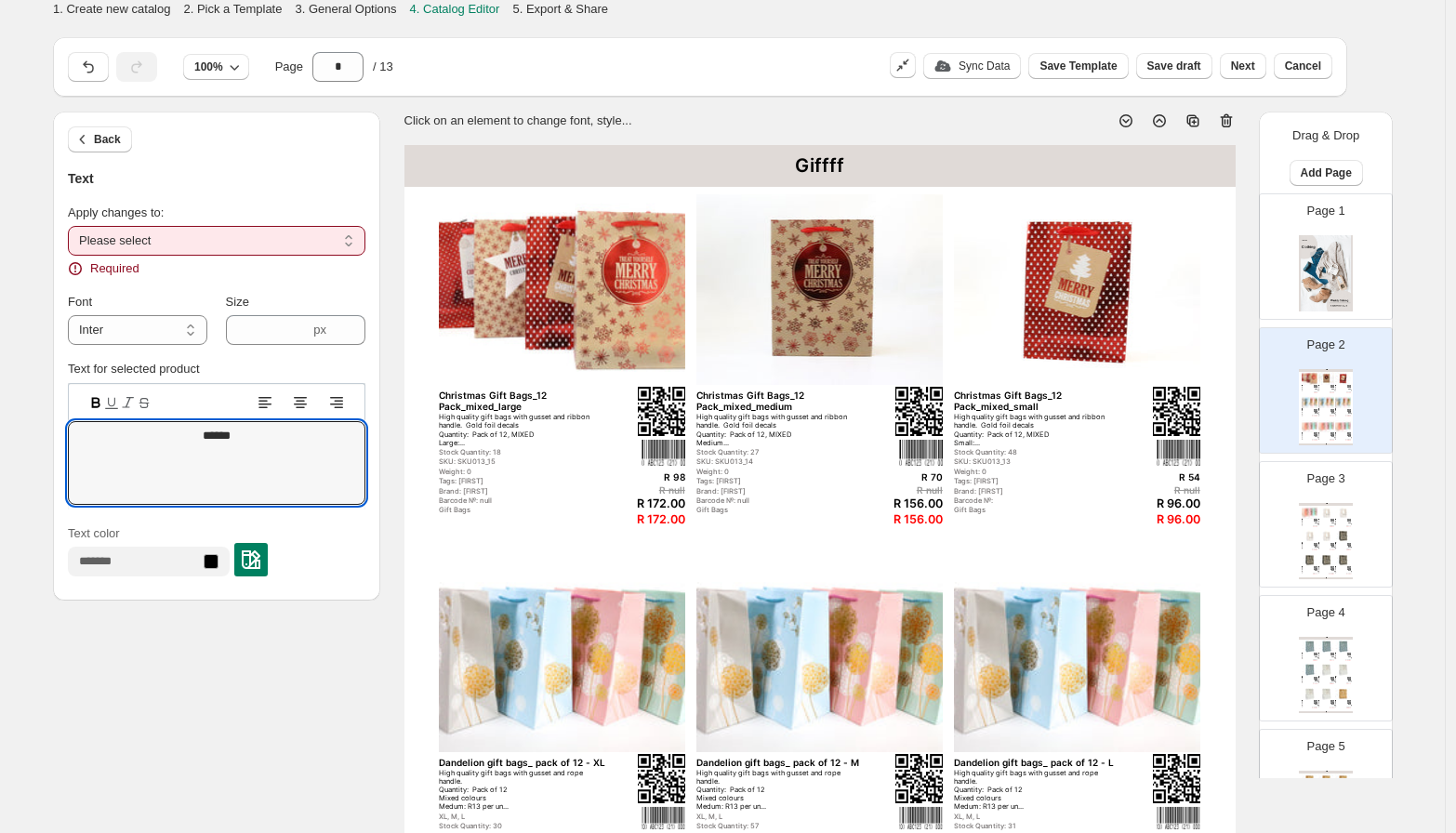 drag, startPoint x: 349, startPoint y: 240, endPoint x: 297, endPoint y: 252, distance: 53.36666 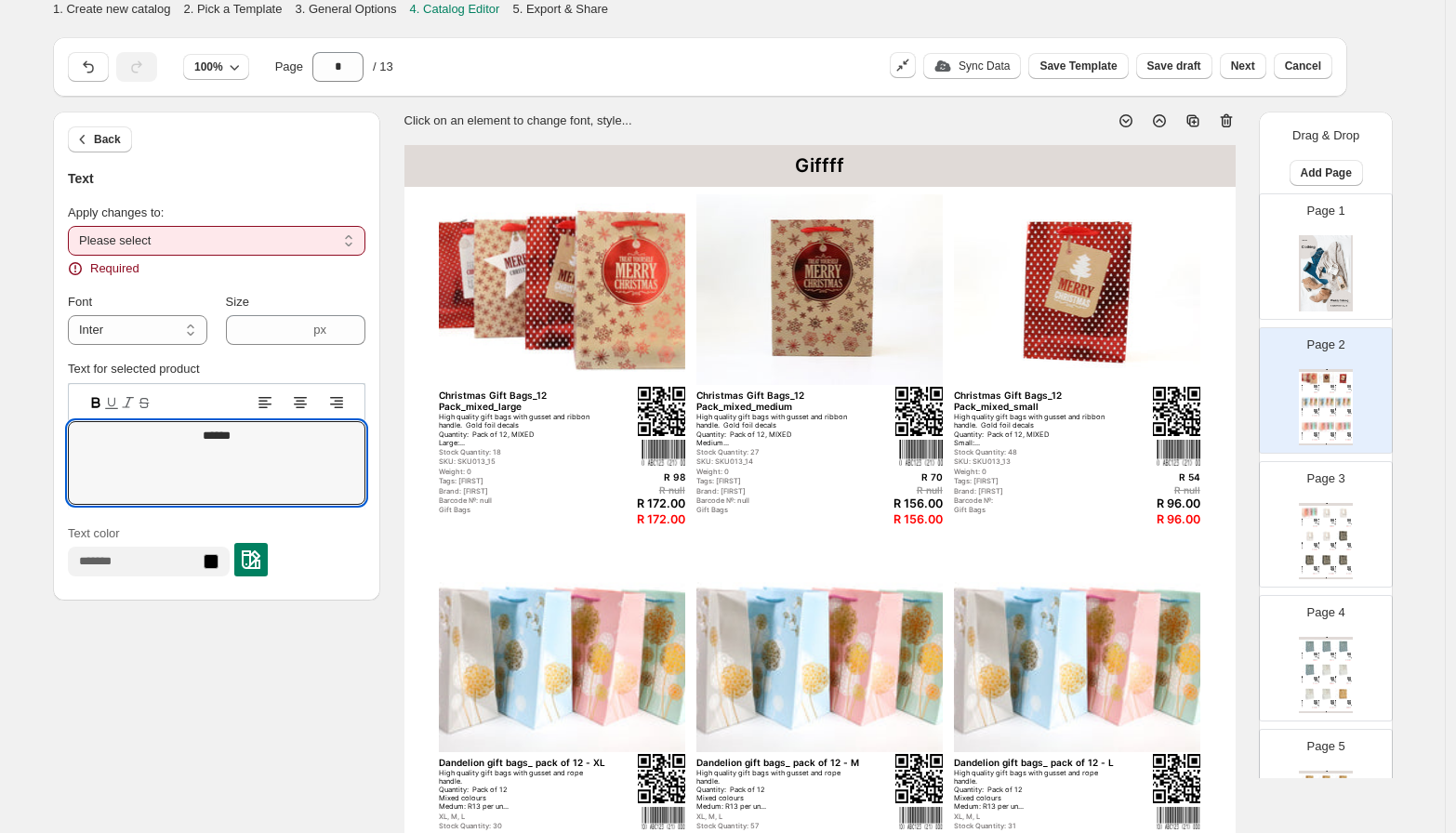 click on "**********" at bounding box center [217, 241] 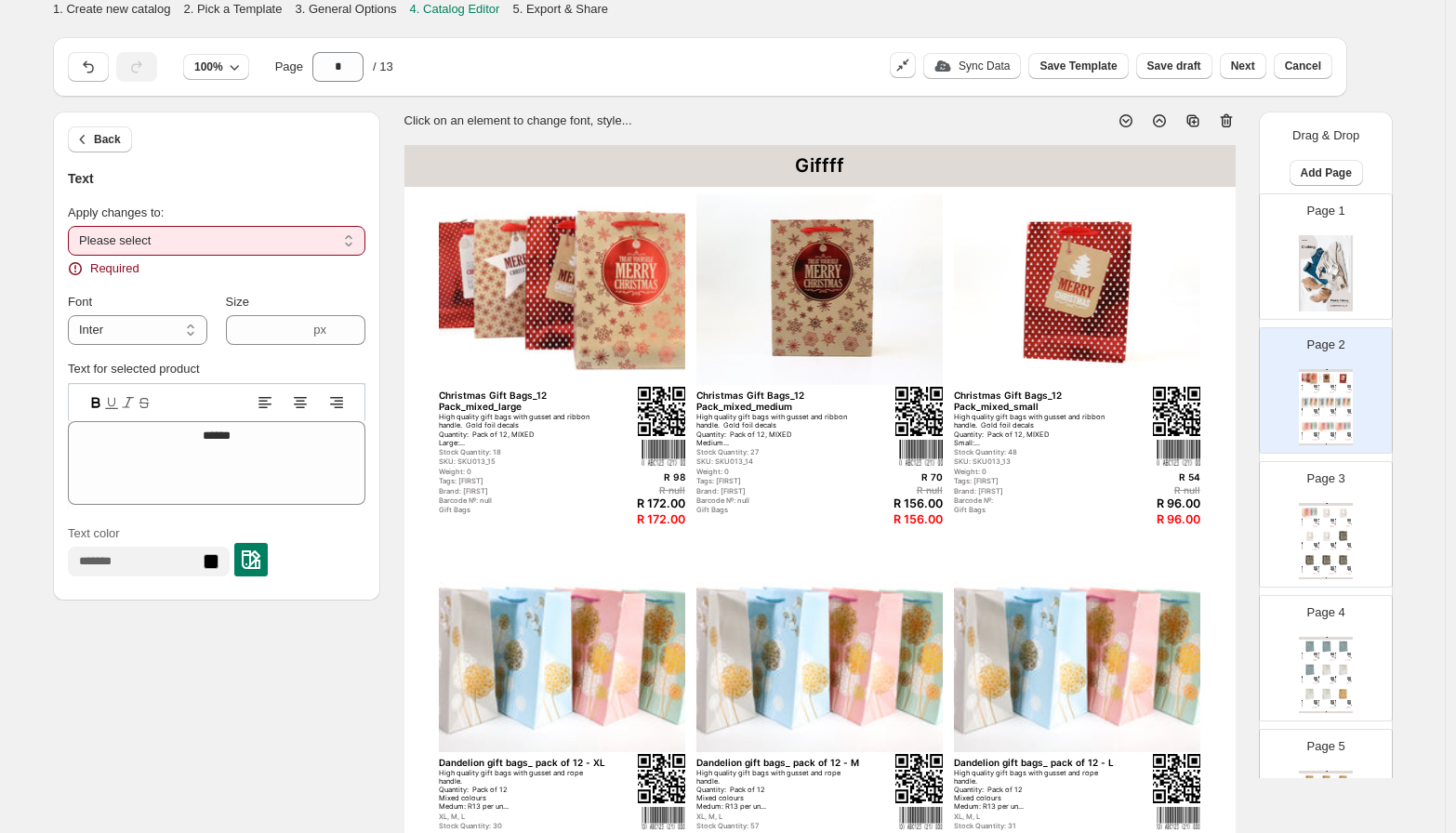 select on "**********" 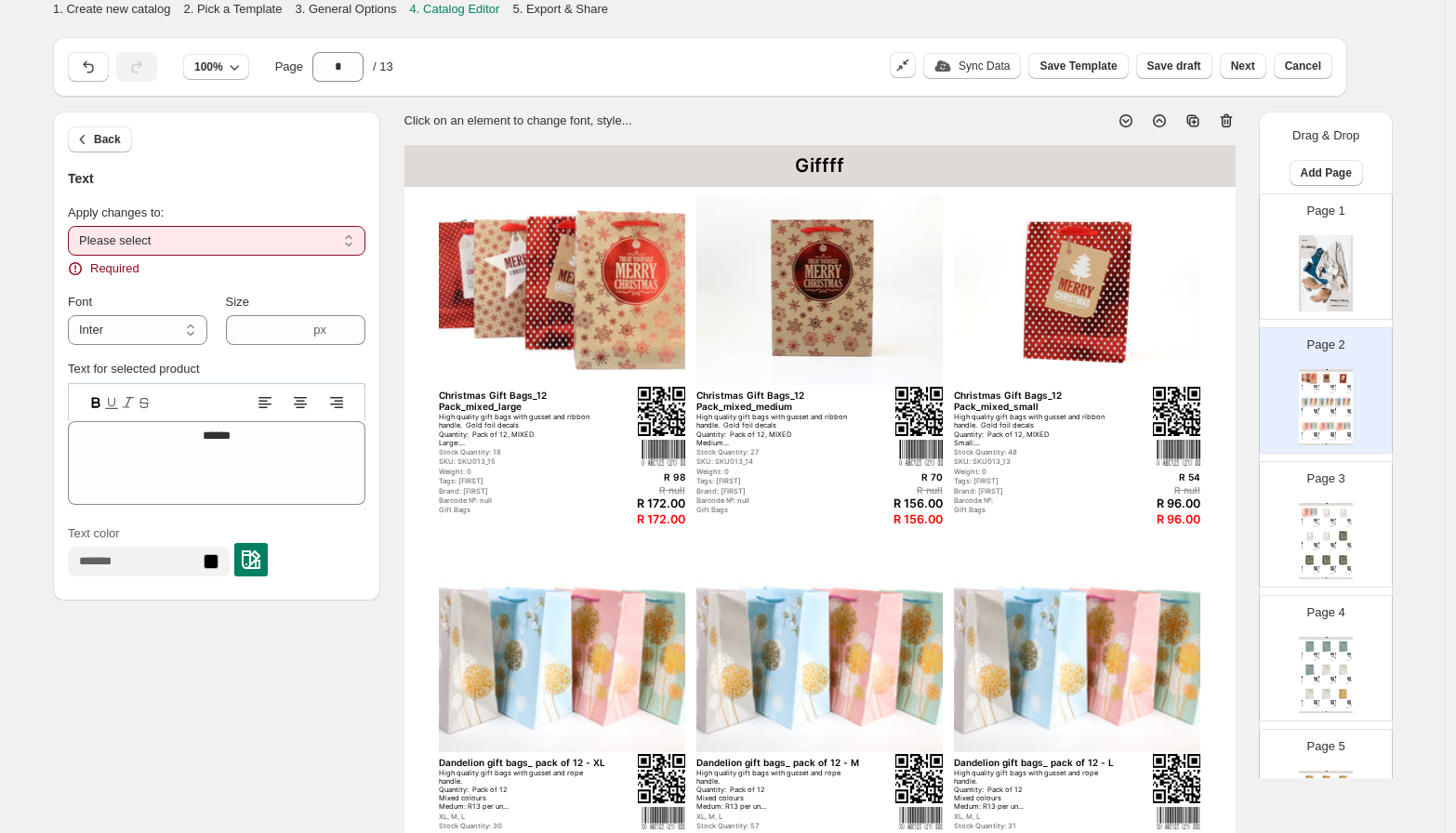 click on "**********" at bounding box center [217, 241] 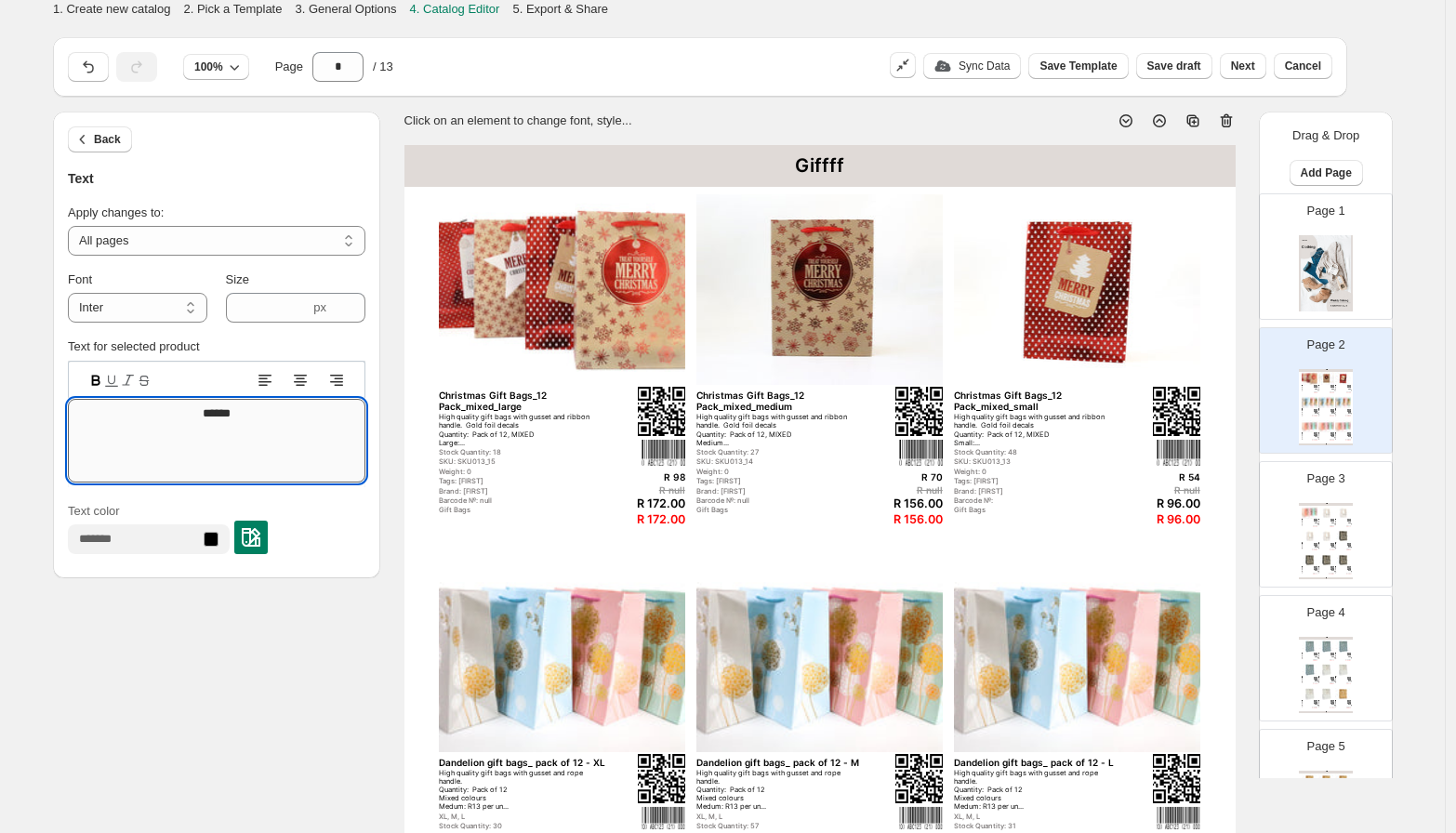 click on "******" at bounding box center (217, 441) 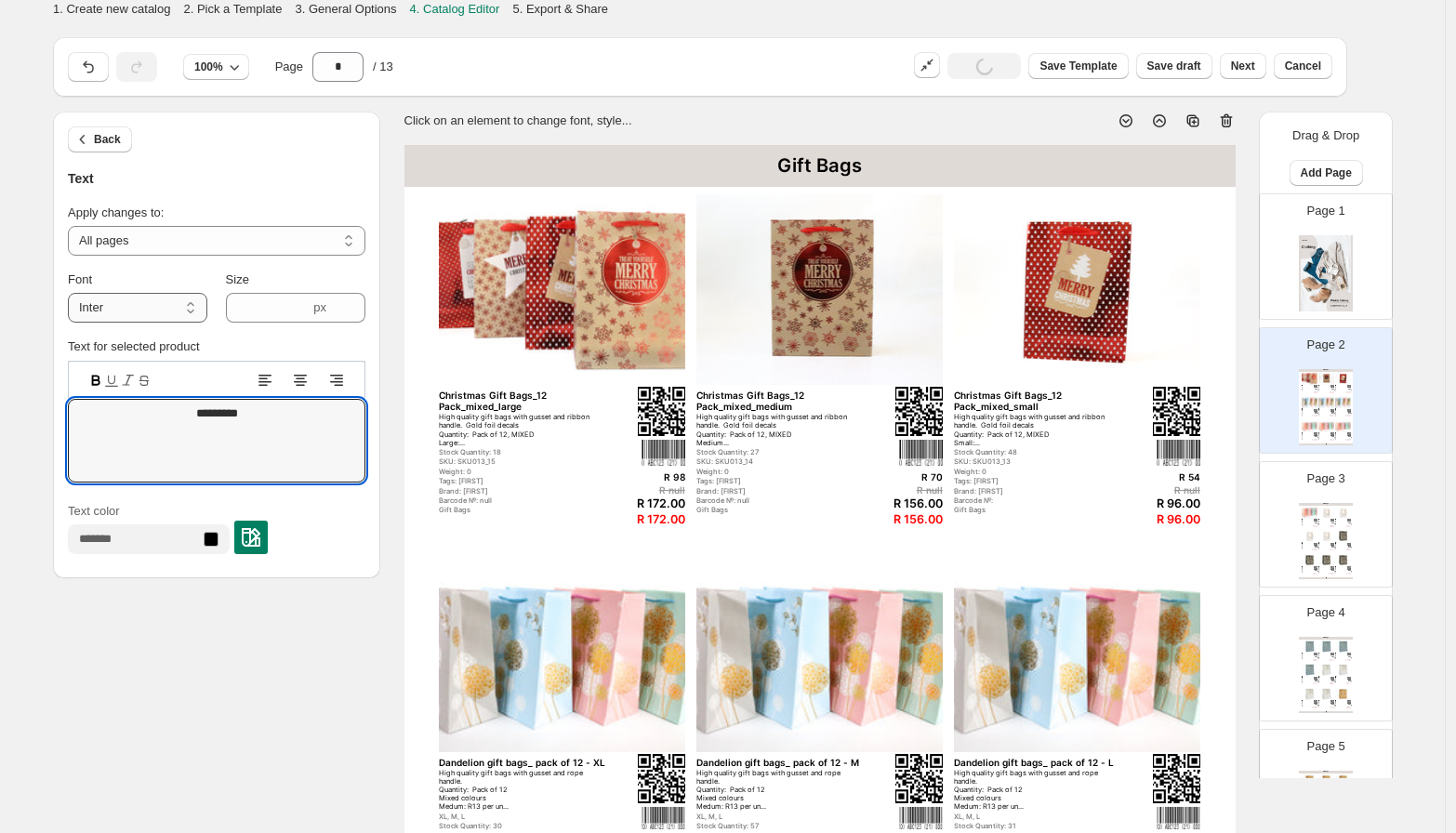 type on "*********" 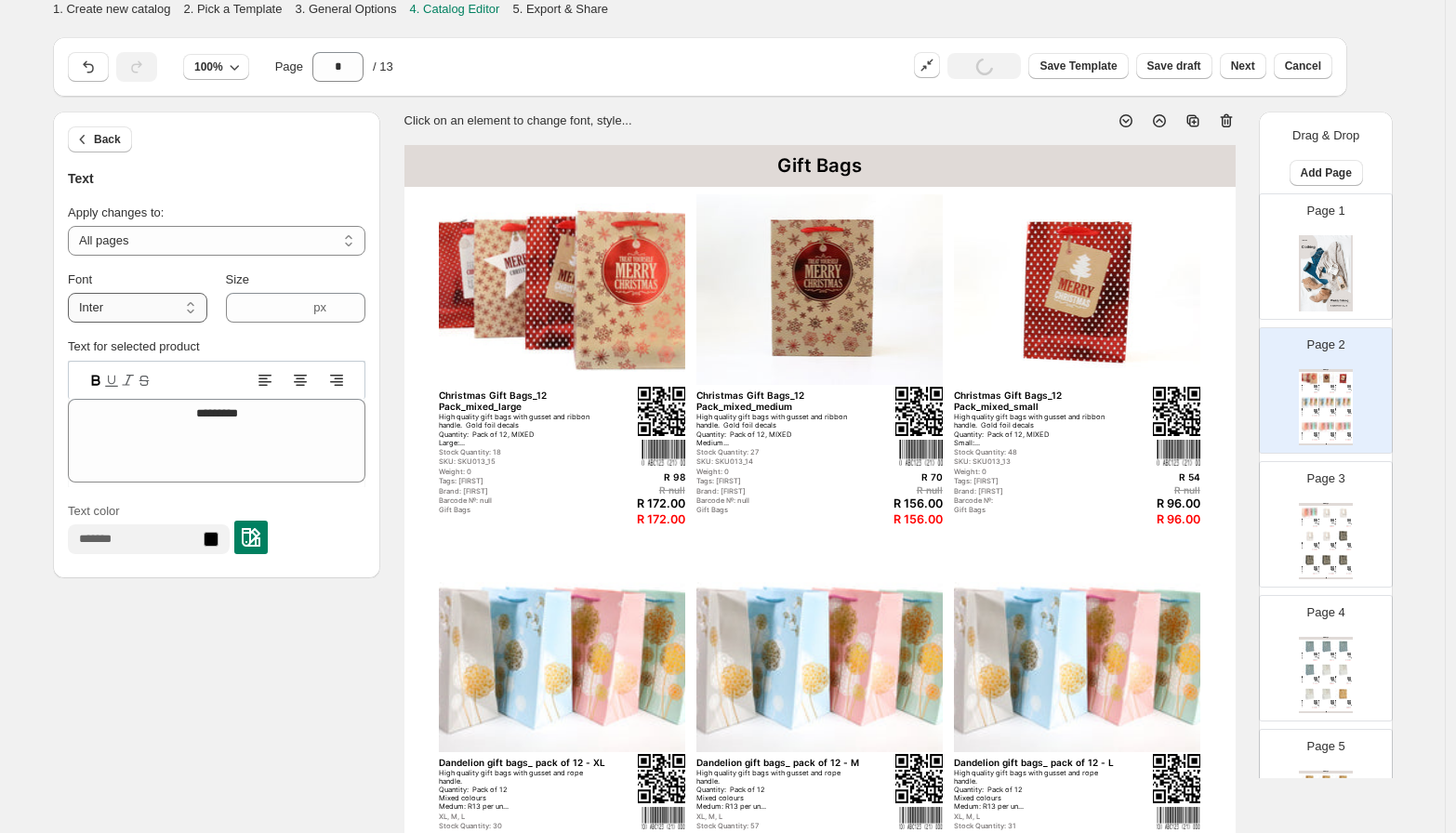 click on "**********" at bounding box center (138, 308) 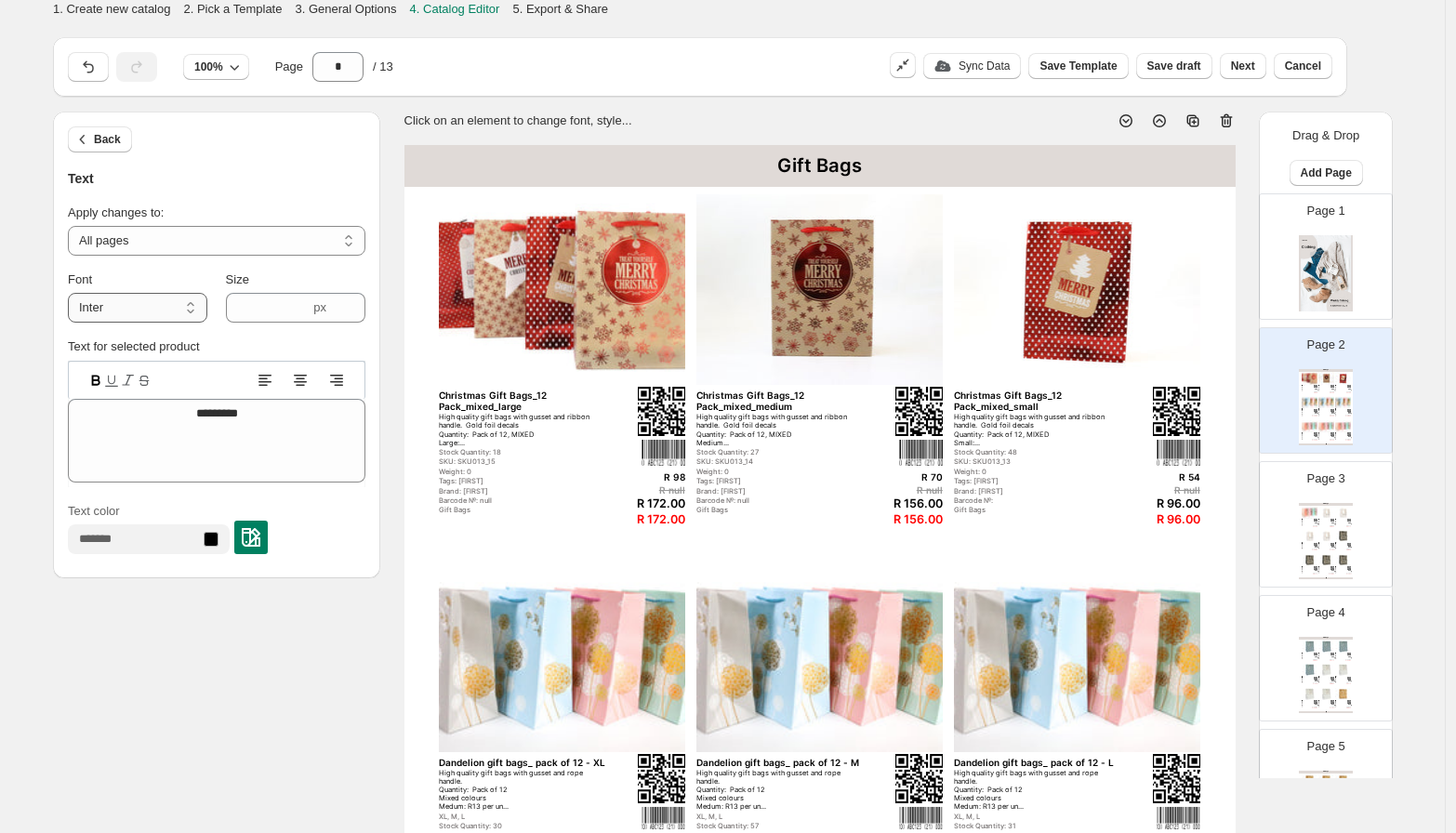click on "**********" at bounding box center (138, 308) 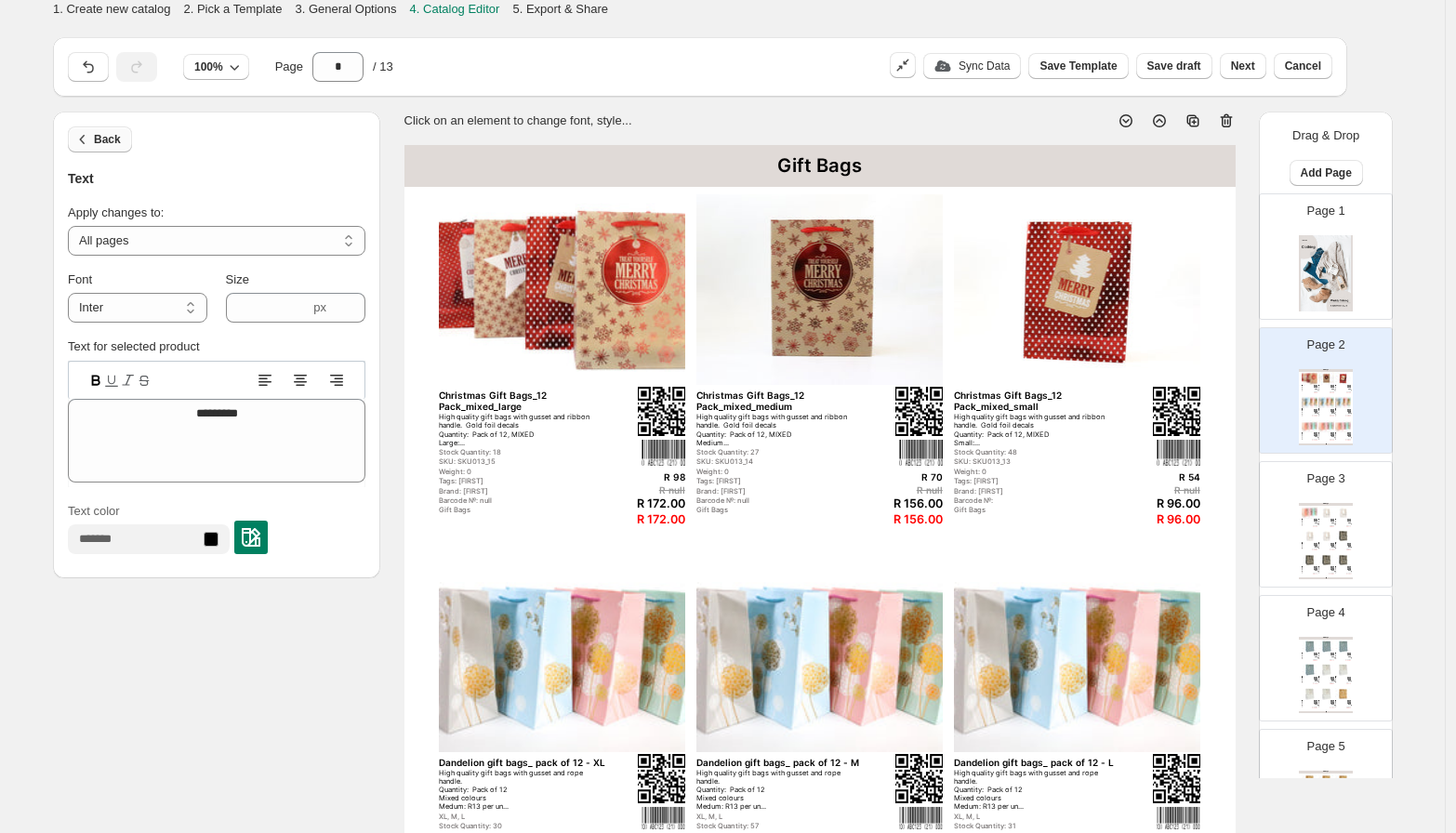 click 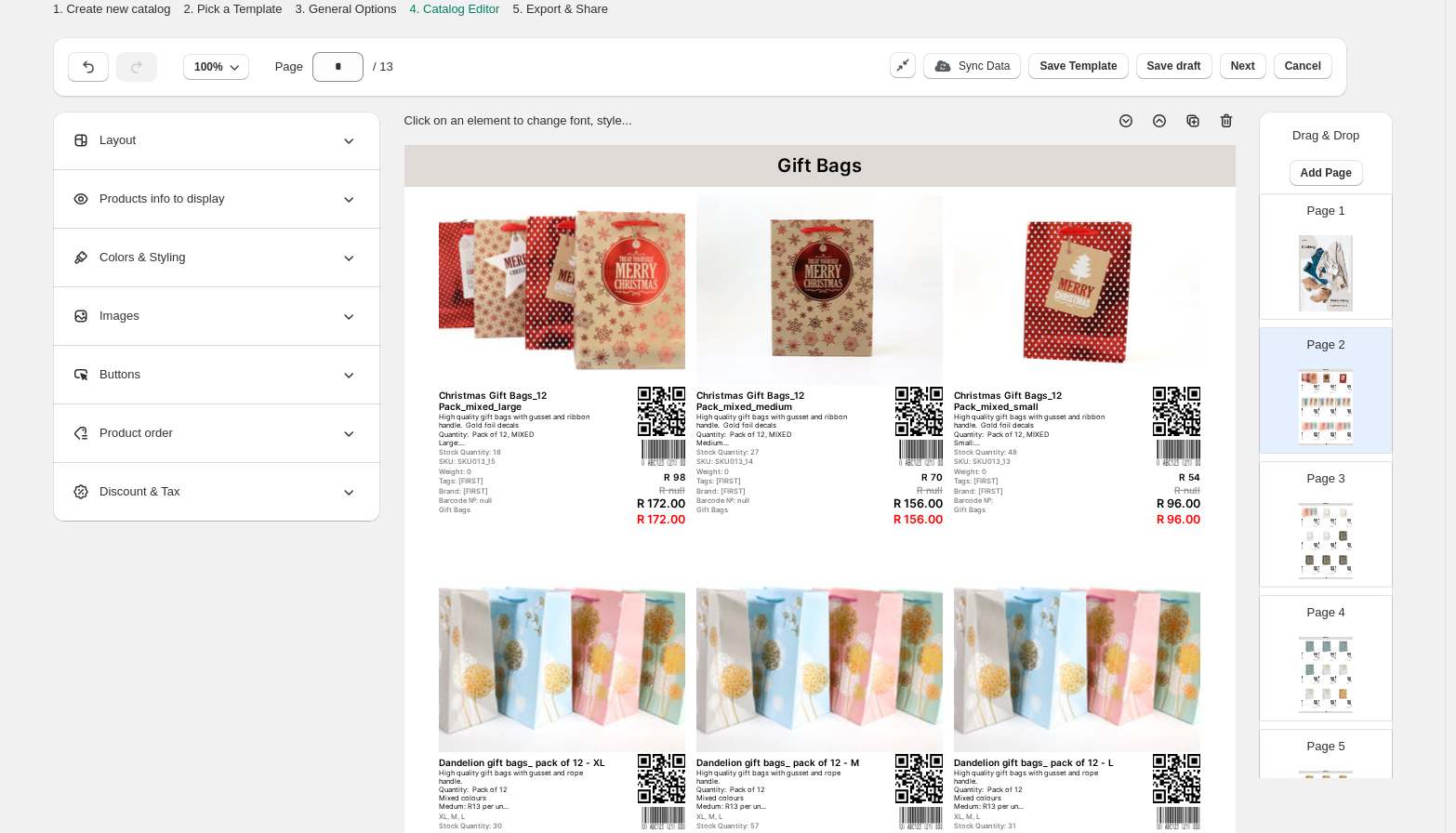 click on "Products info to display" at bounding box center [215, 199] 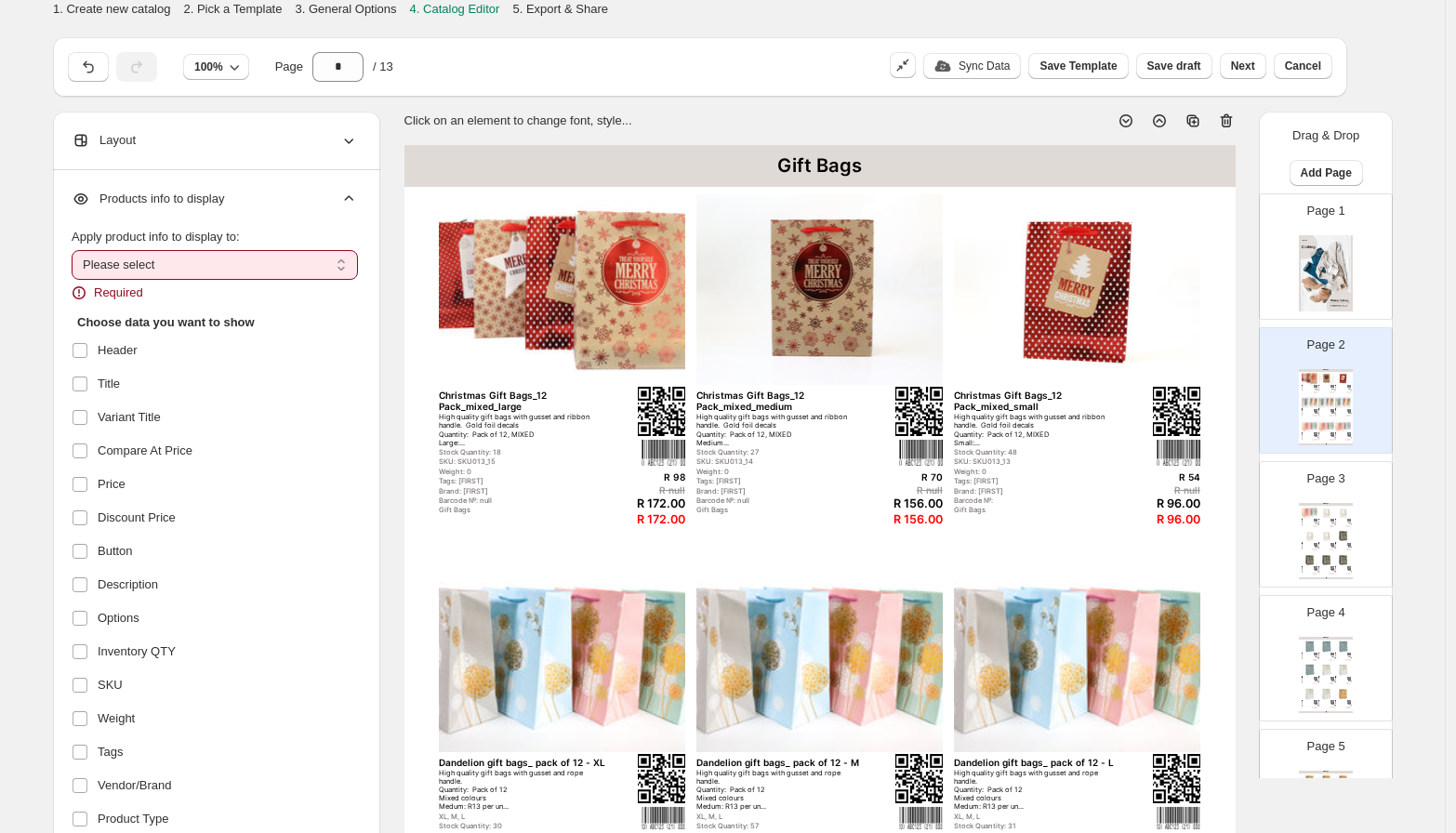 click on "**********" at bounding box center (215, 265) 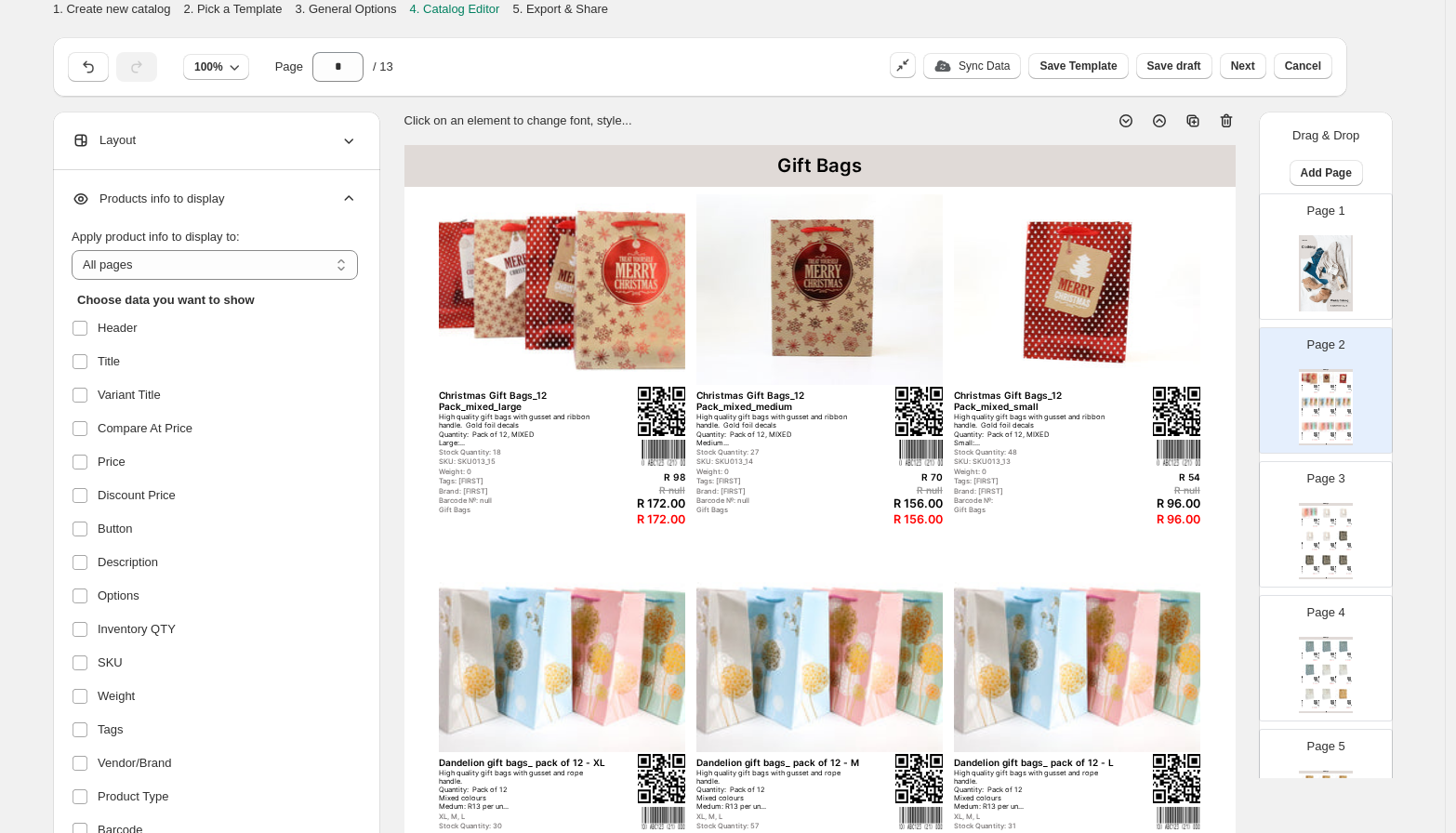 scroll, scrollTop: 103, scrollLeft: 0, axis: vertical 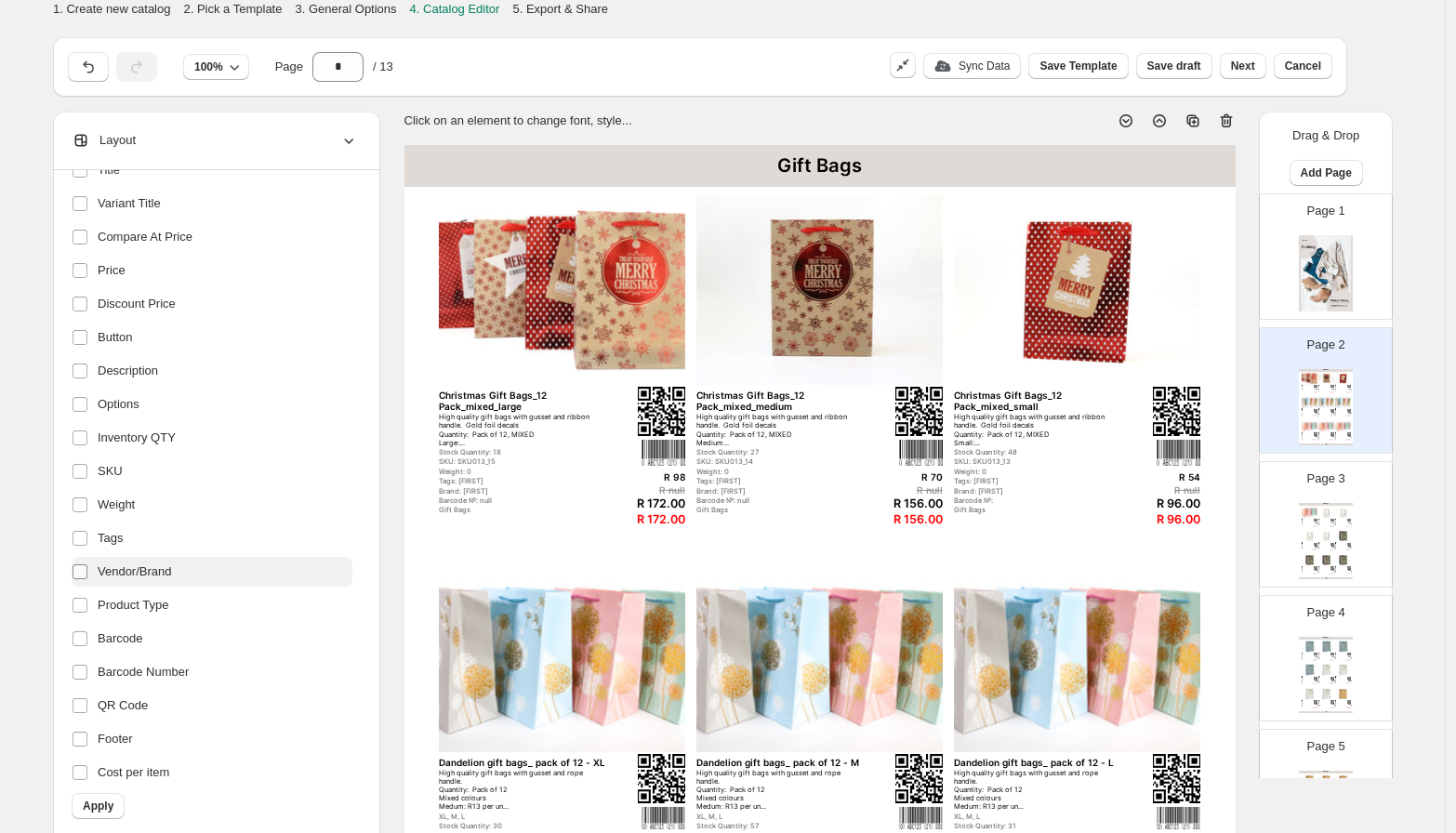 click at bounding box center (80, 572) 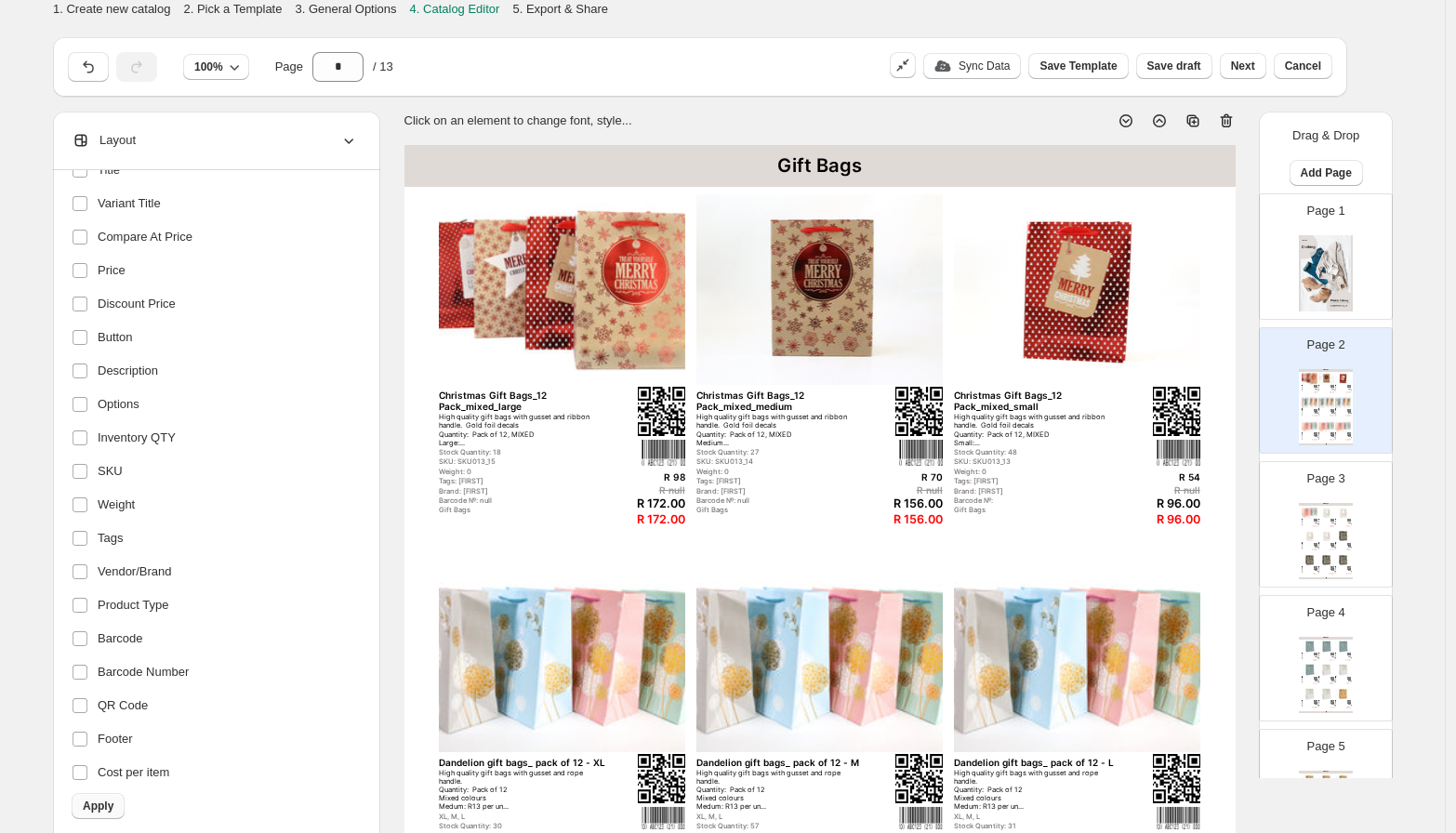 click on "Apply" at bounding box center [98, 806] 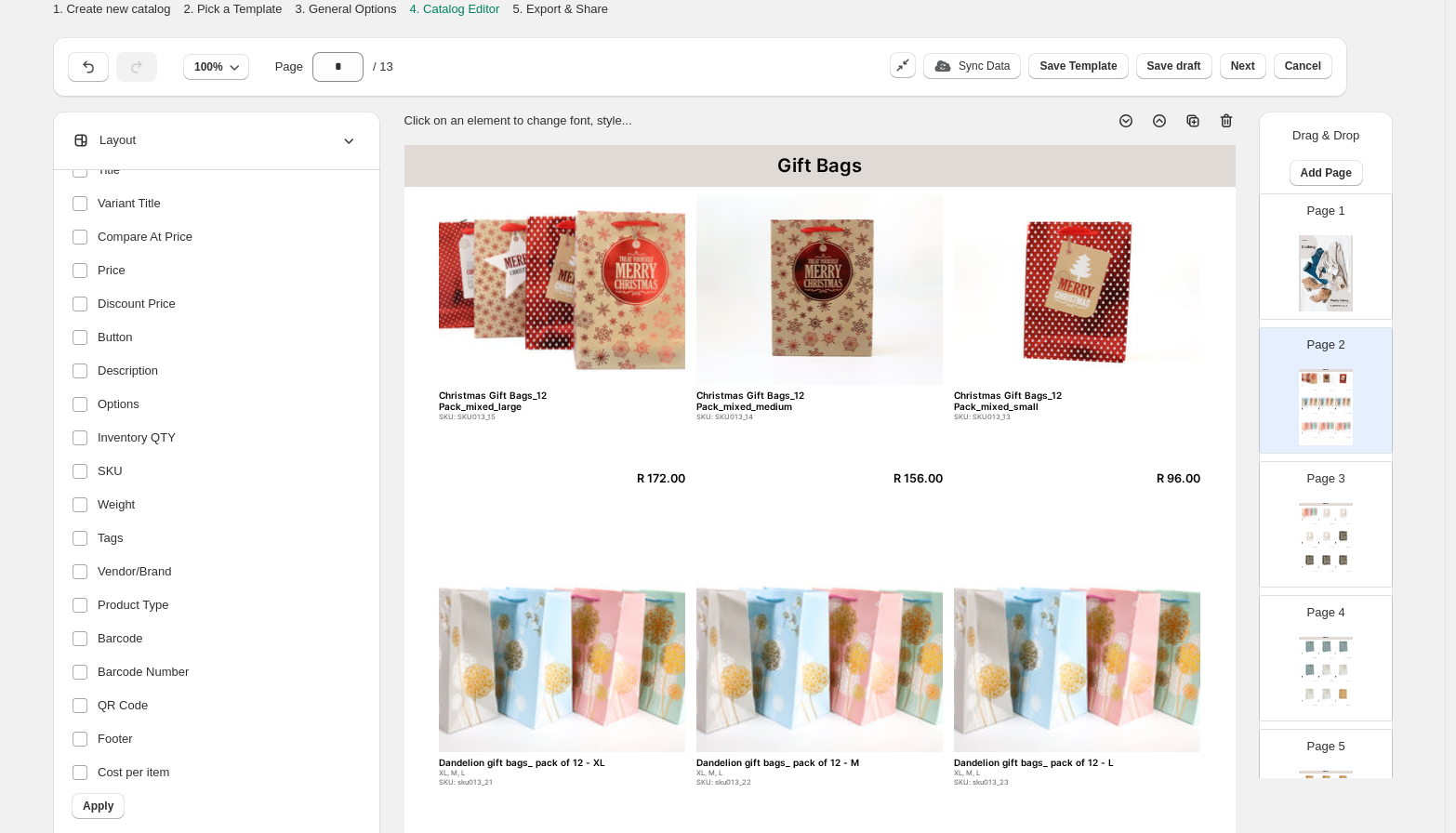 click on "Christmas Gift Bags_12 Pack_mixed_large" at bounding box center (523, 401) 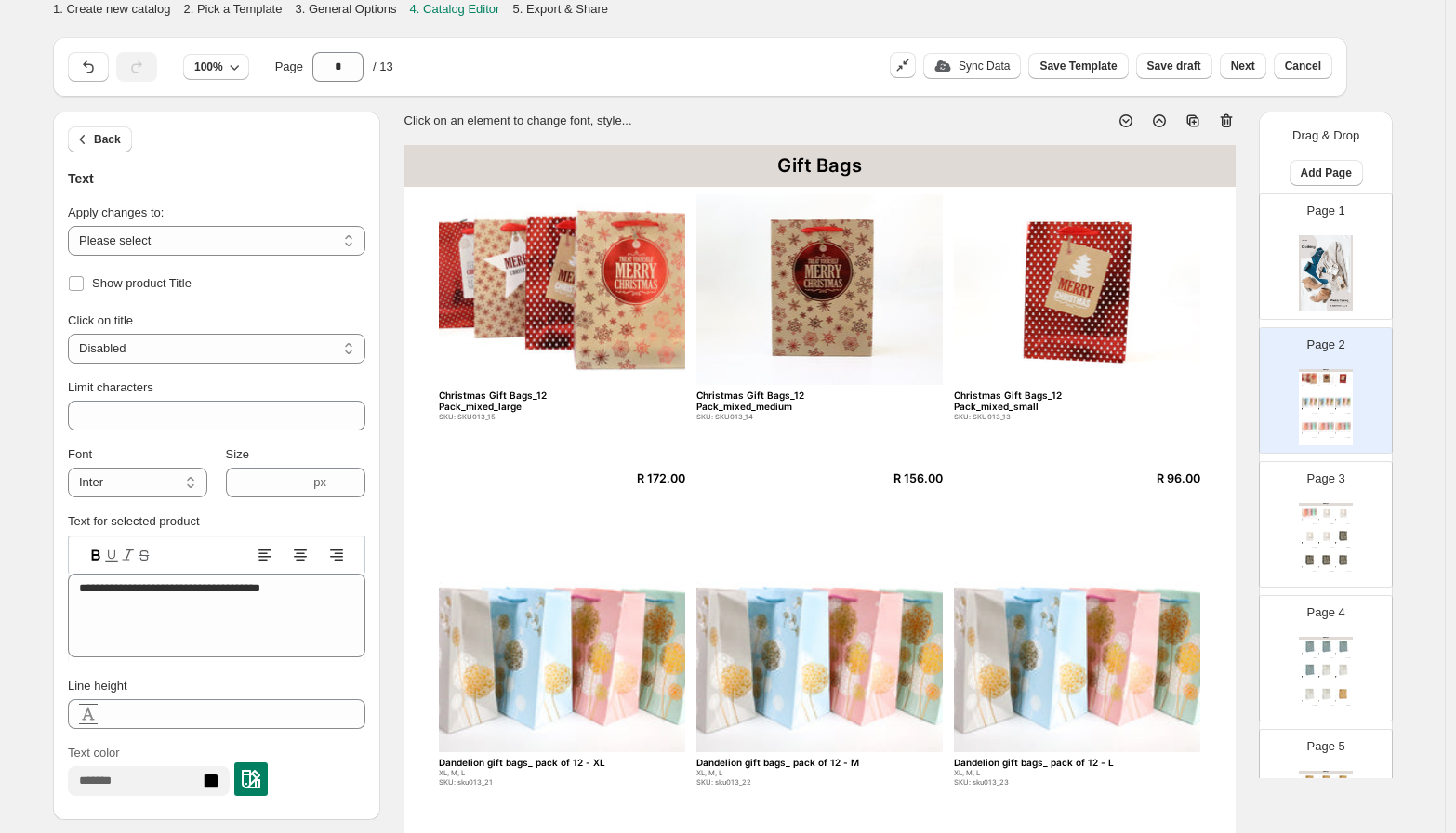 click on "R 172.00" at bounding box center (641, 478) 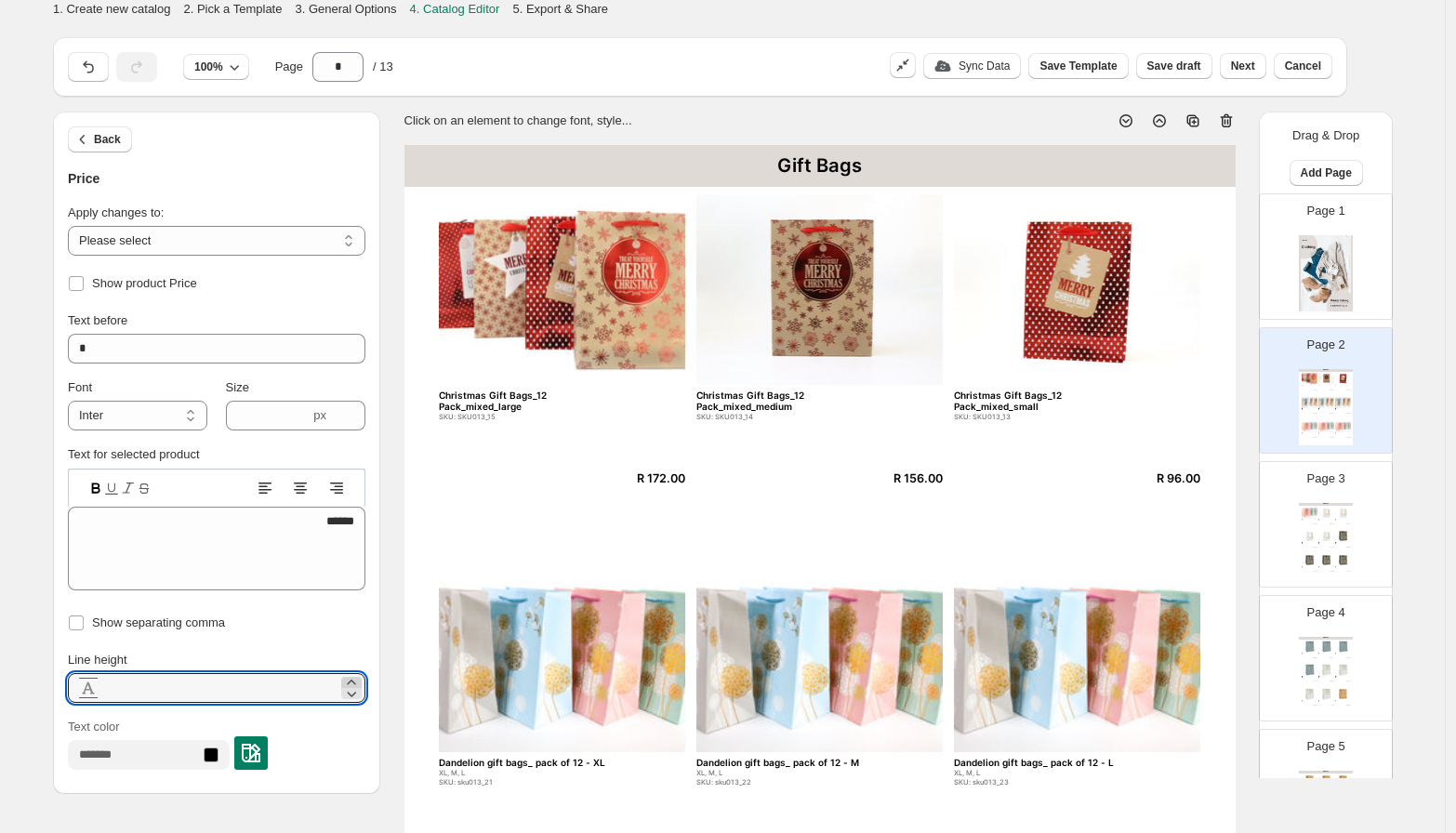 click 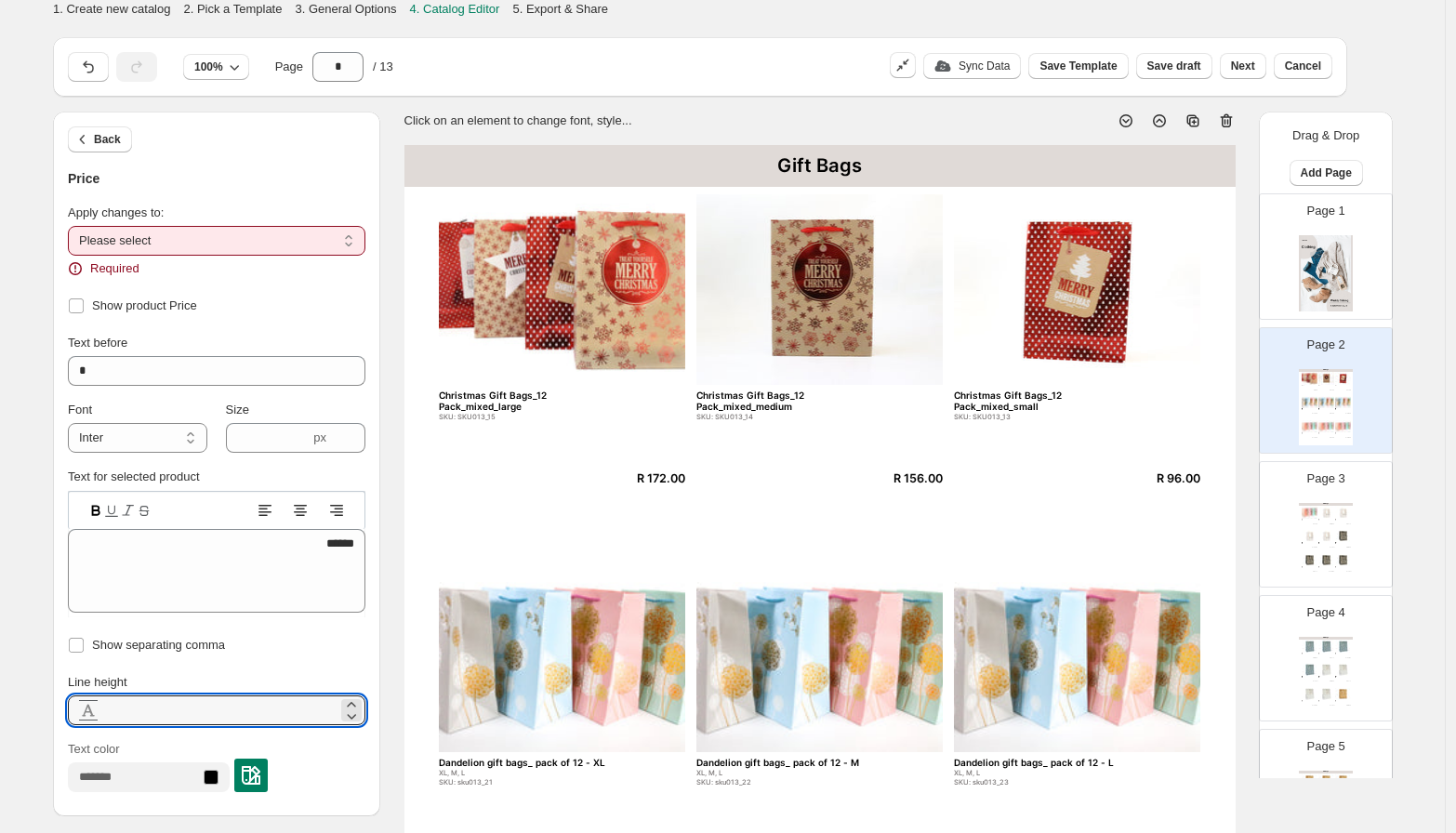 drag, startPoint x: 349, startPoint y: 247, endPoint x: 338, endPoint y: 252, distance: 12.083046 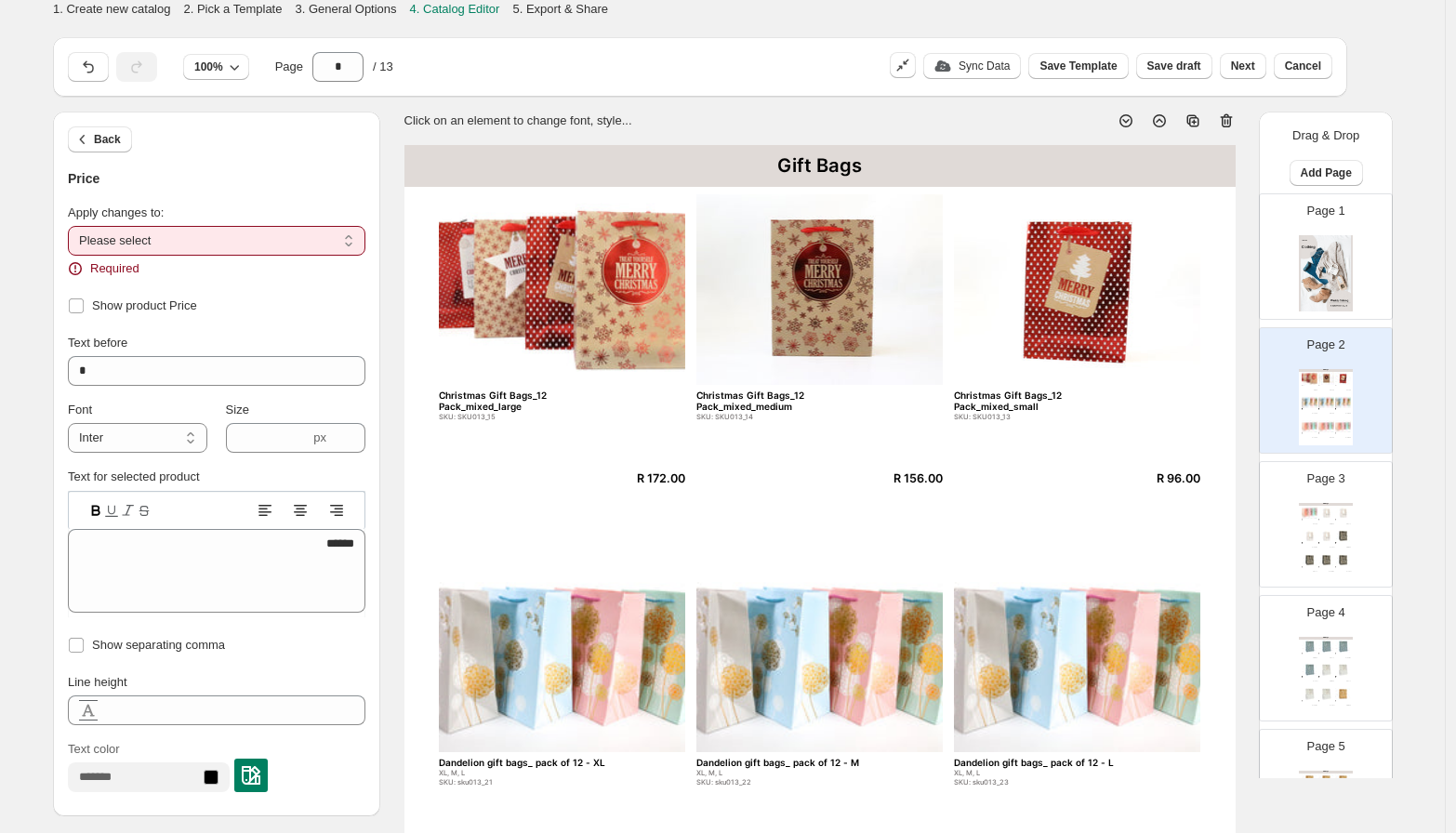 select on "**********" 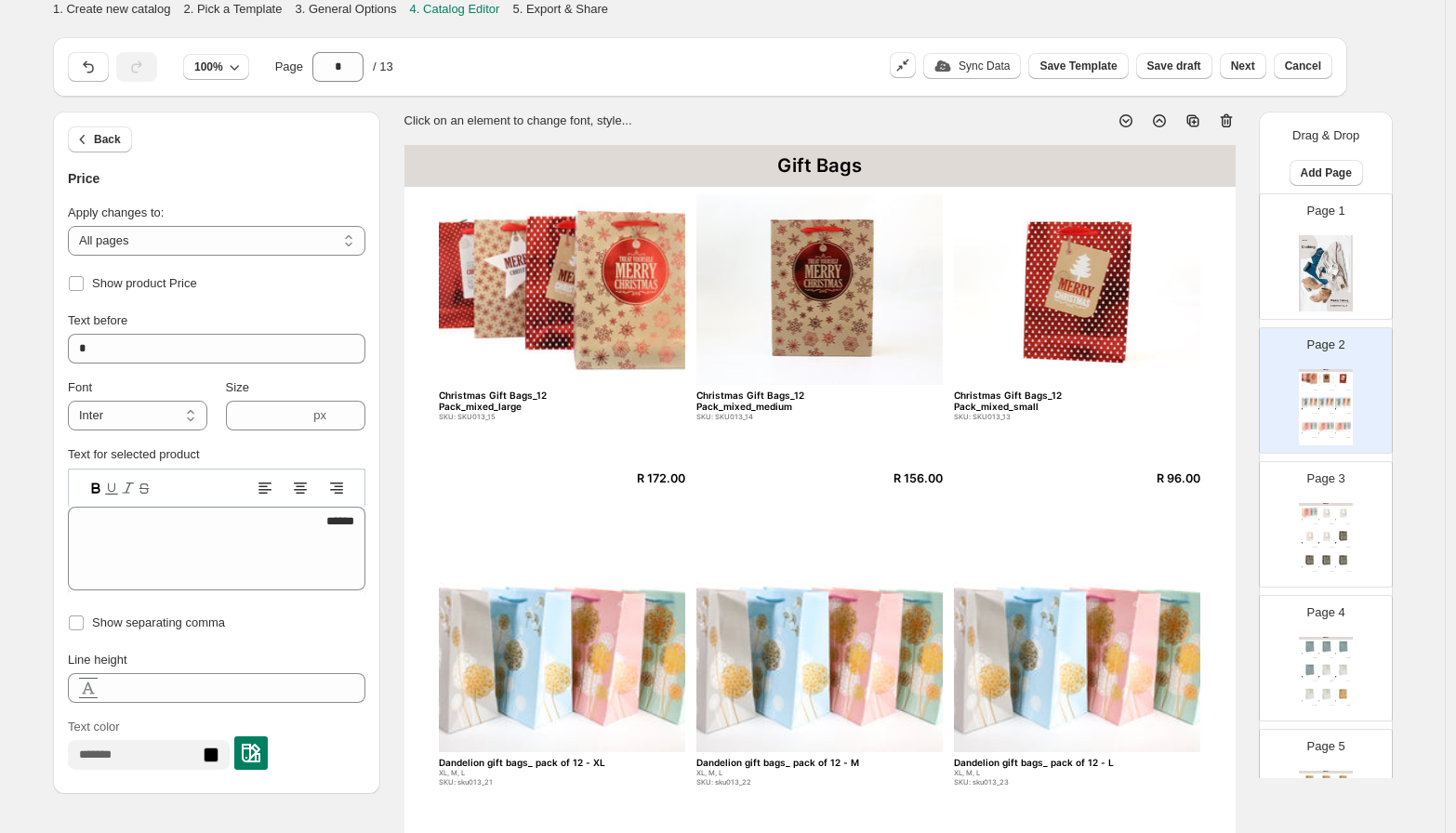 click 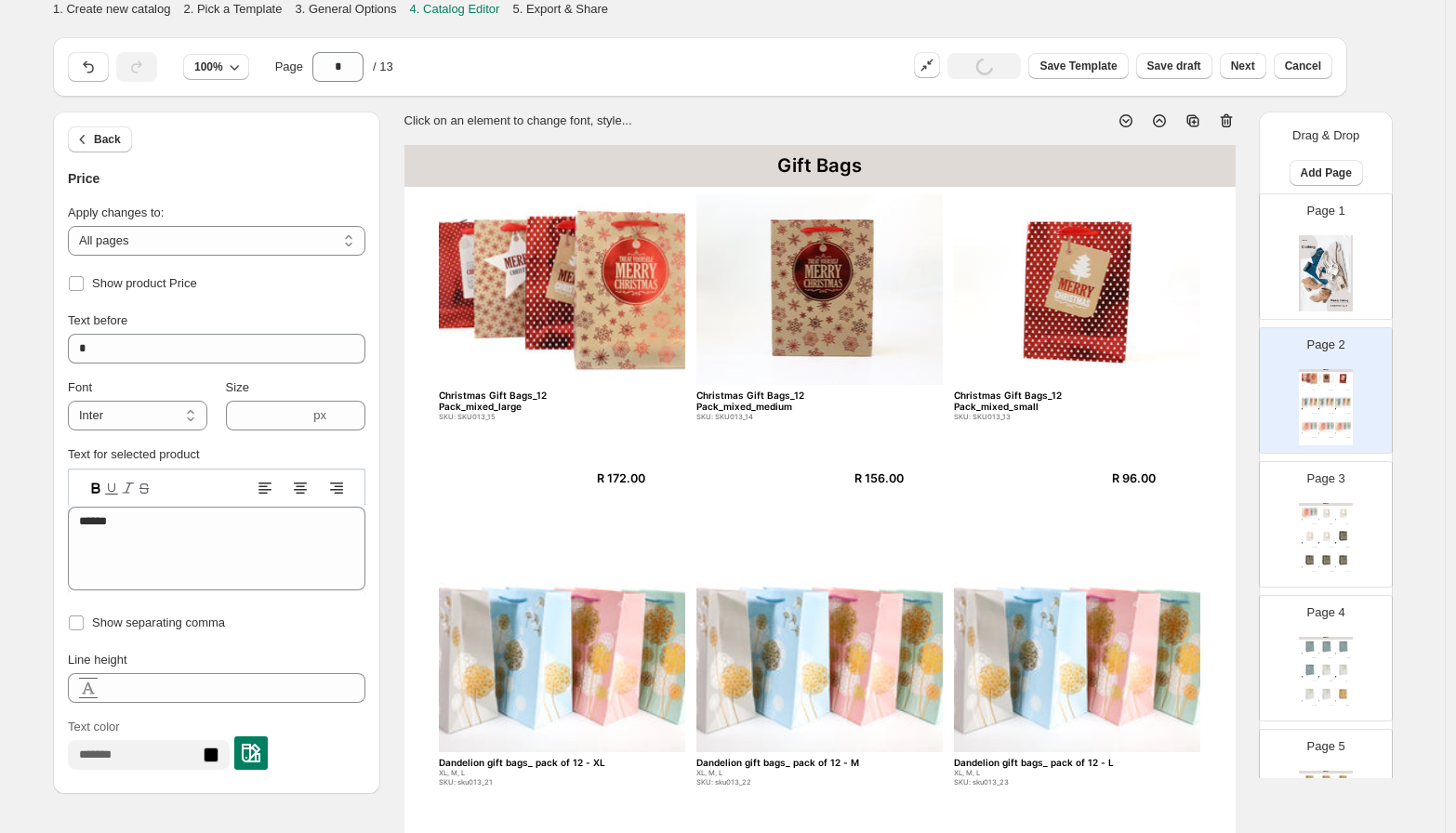 click 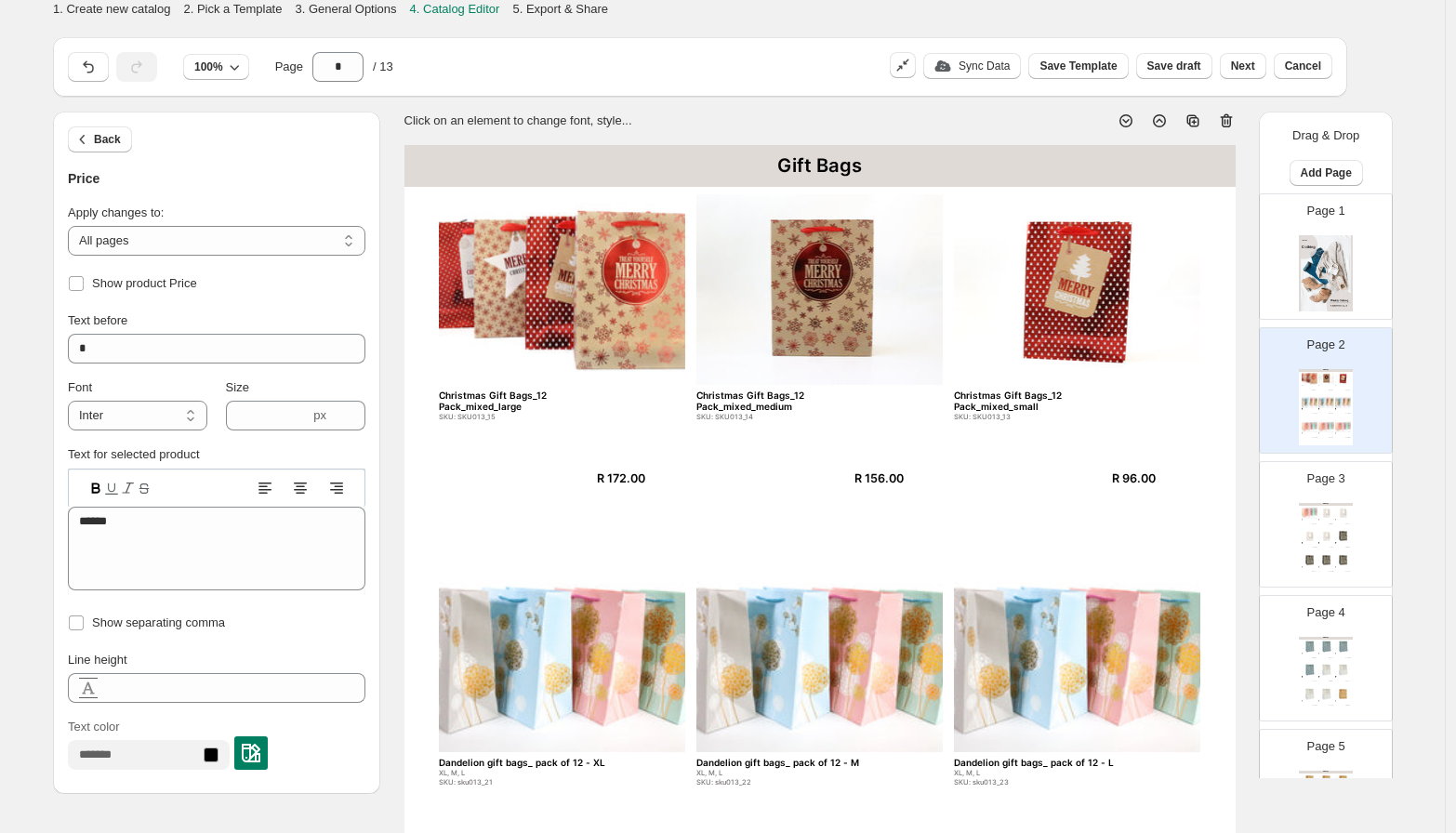 click on "SKU:  SKU013_15" at bounding box center [523, 416] 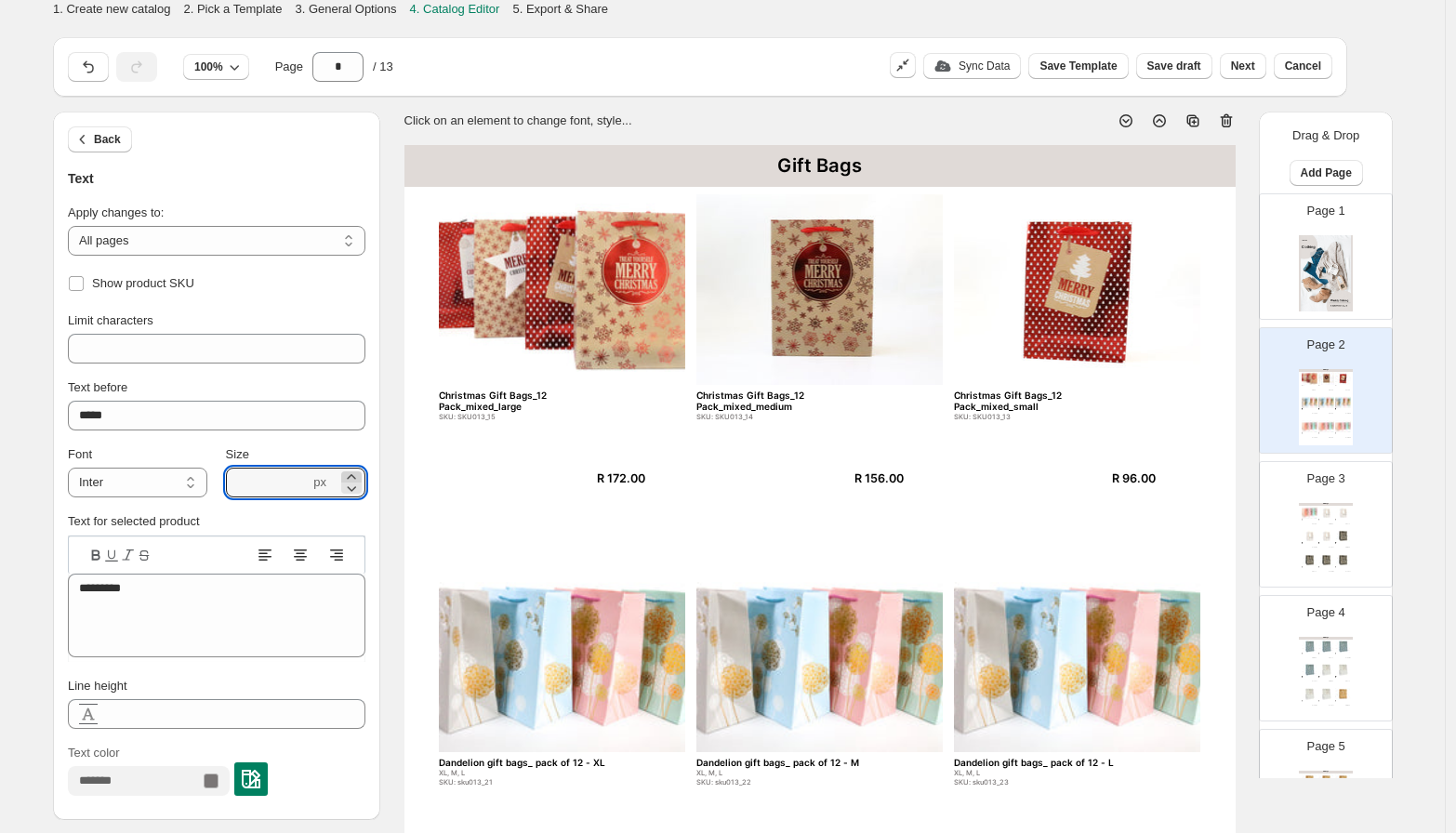 click 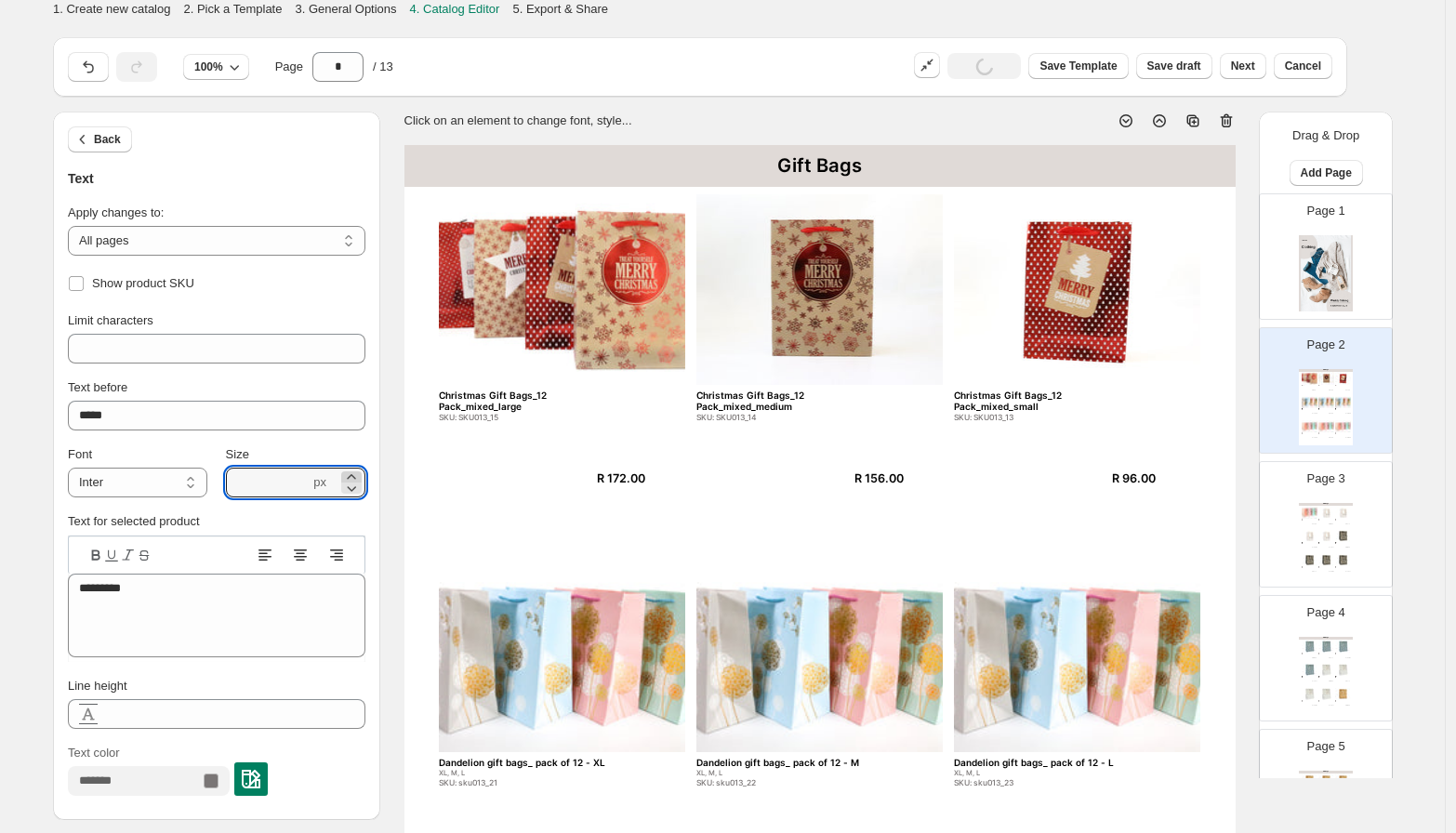 click 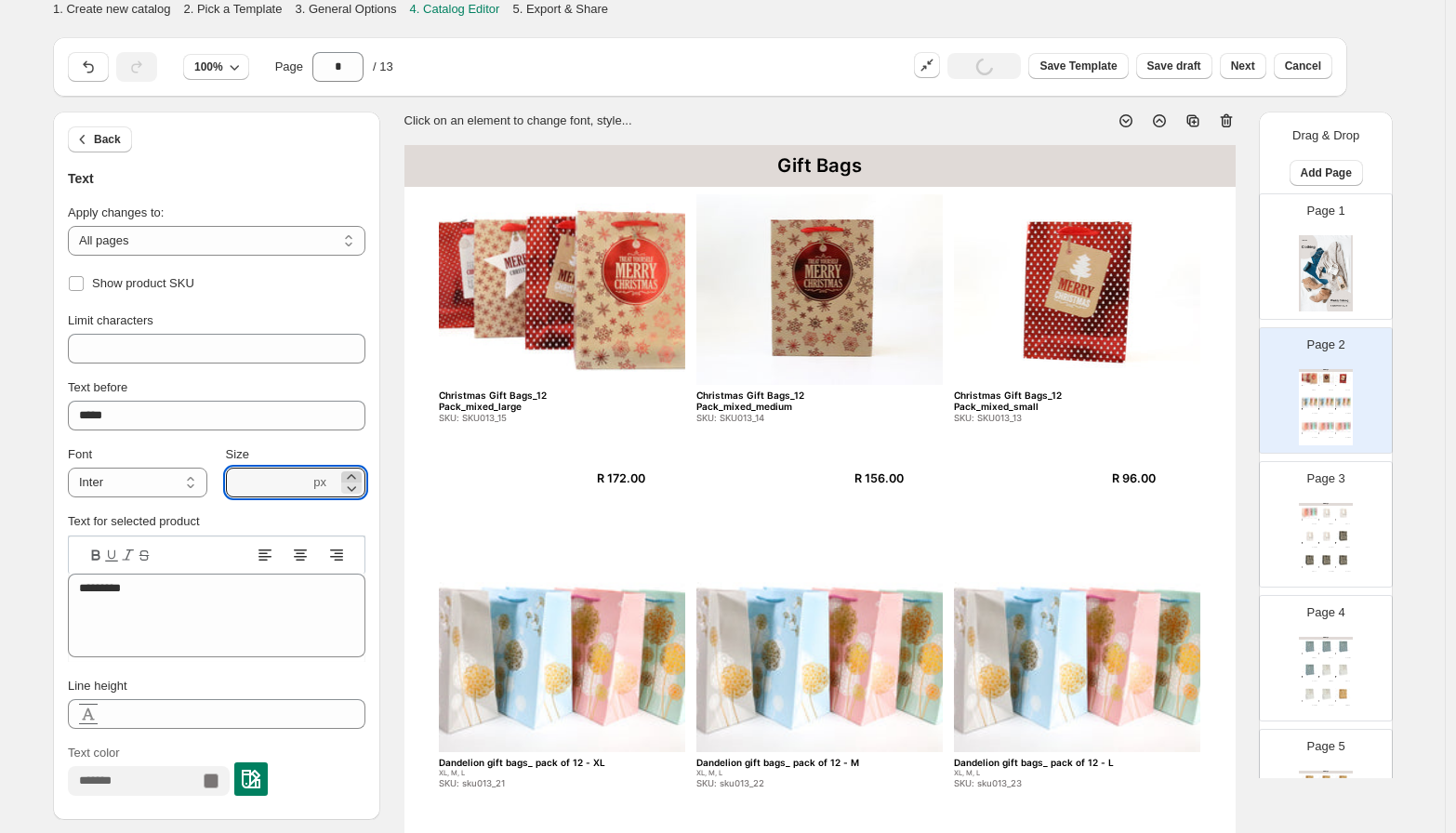 click 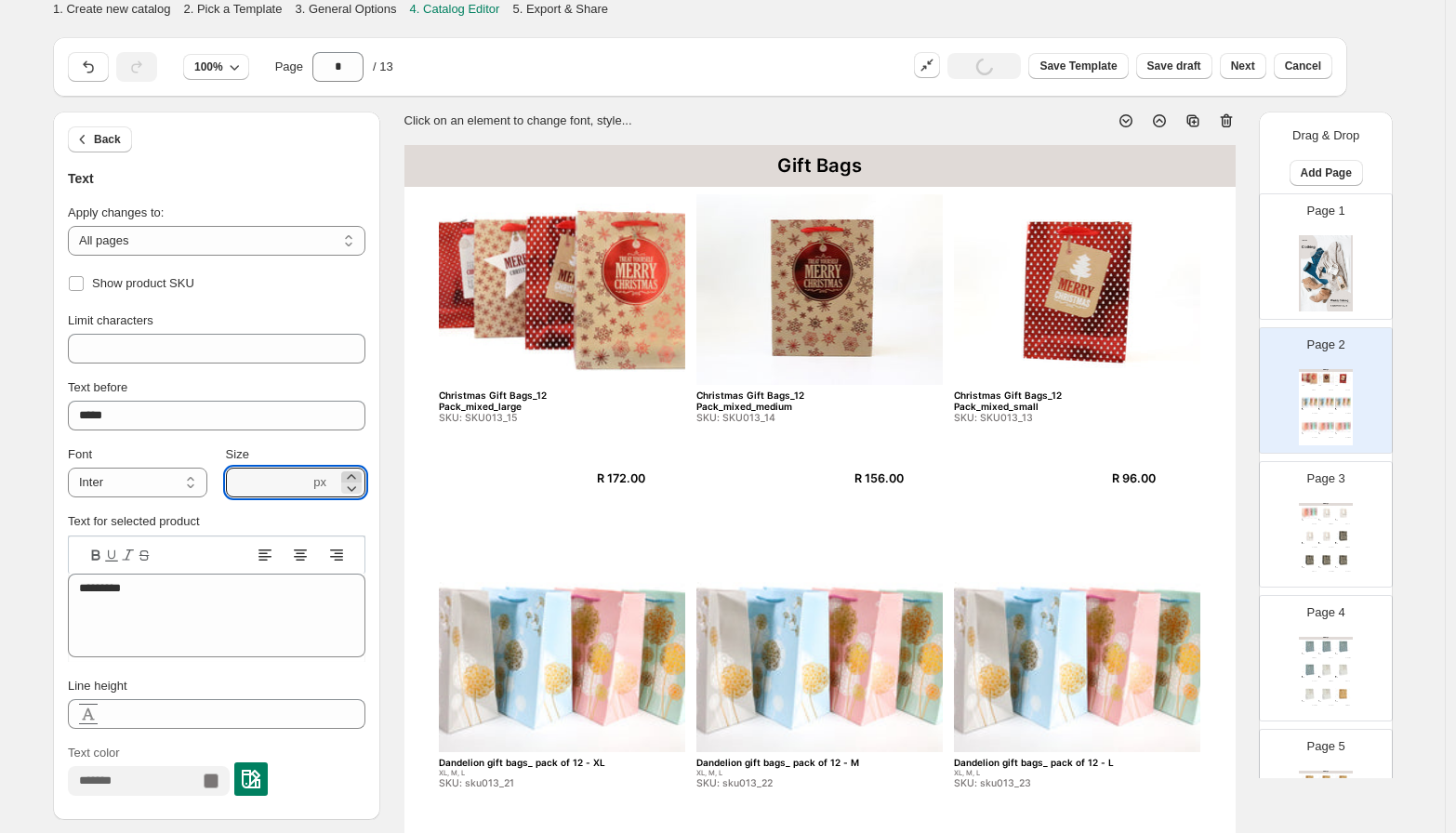 click 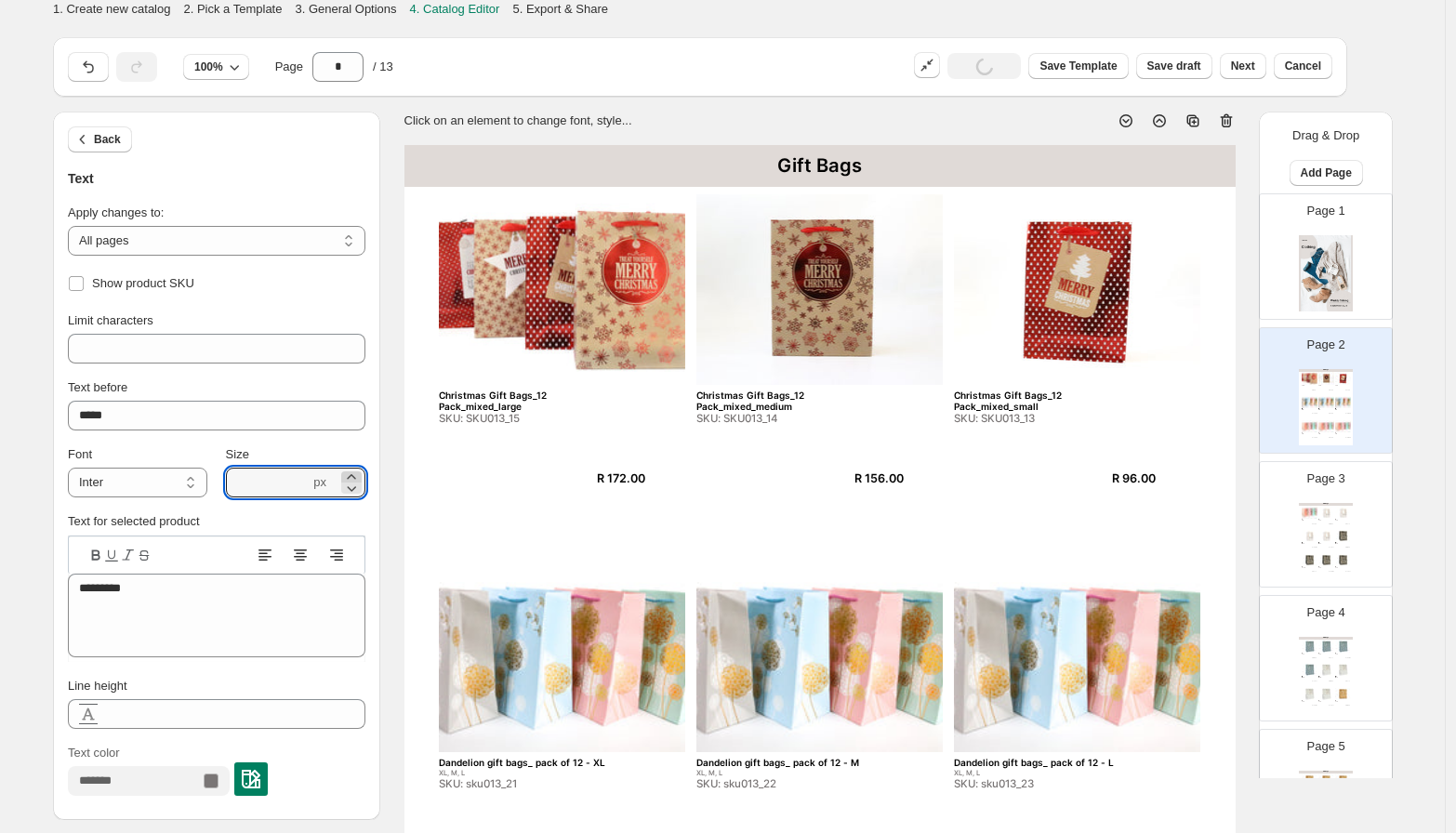 click 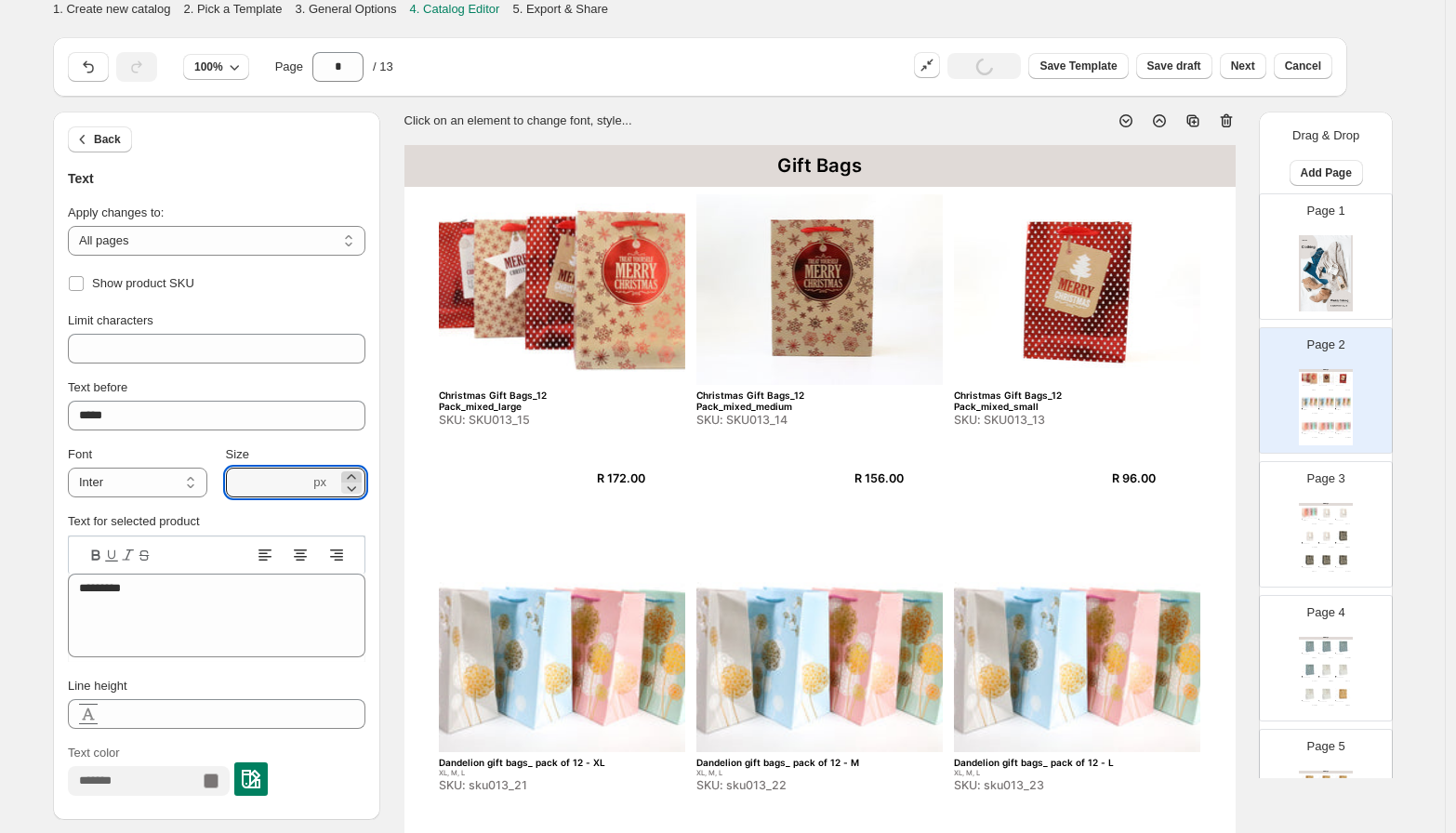 click 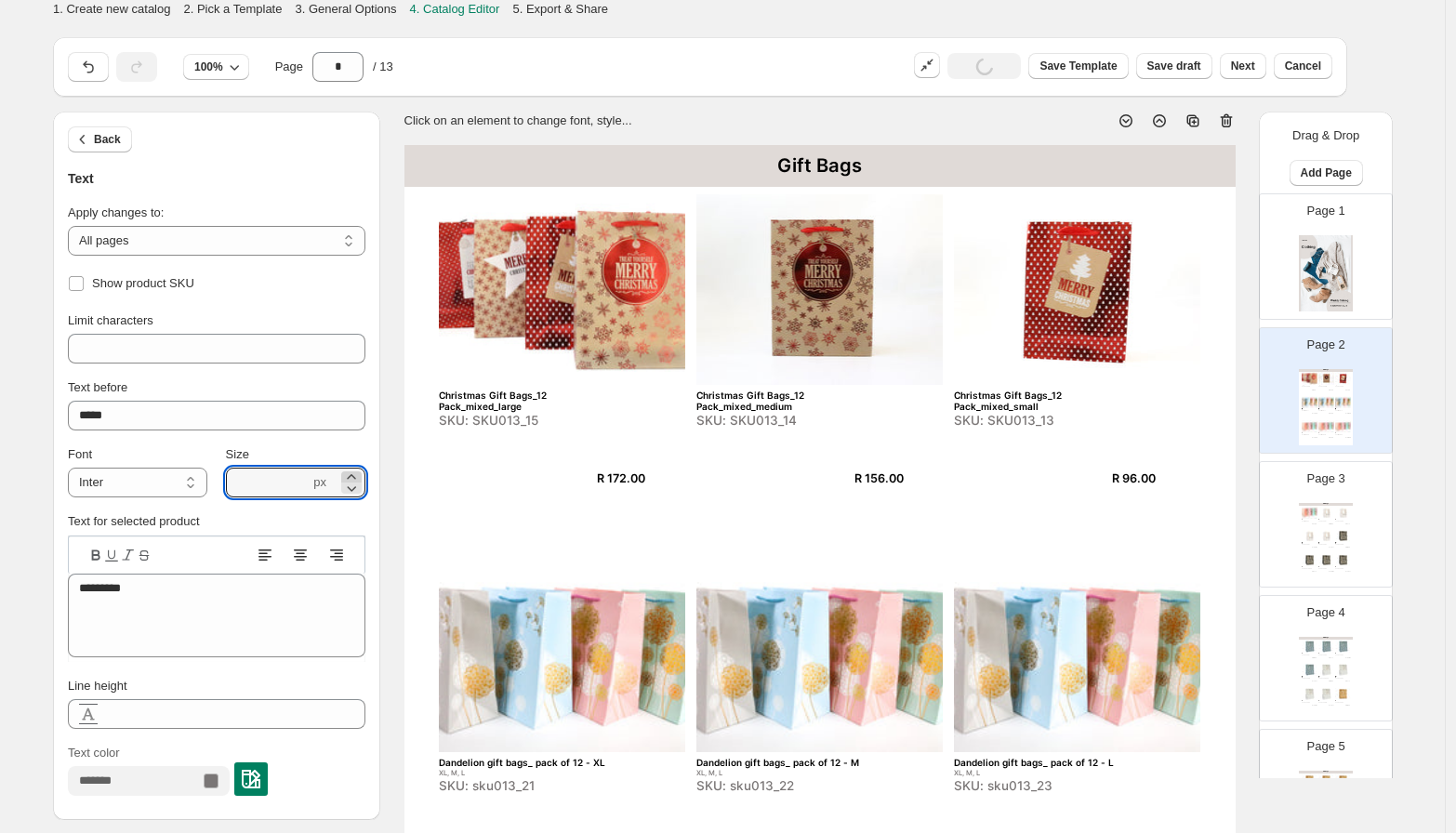 click 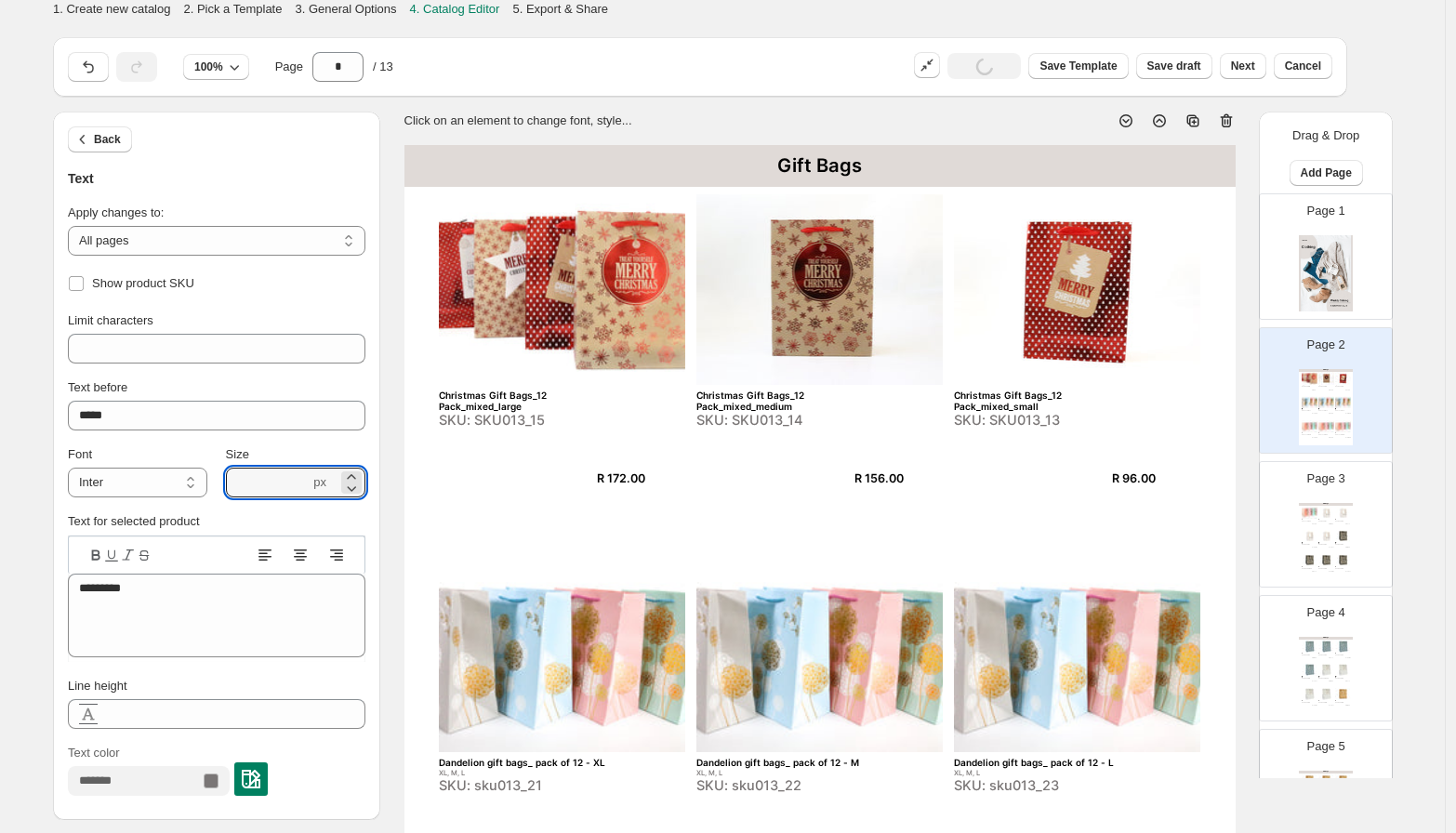 click on "Christmas Gift Bags_12 Pack_mixed_large" at bounding box center (523, 401) 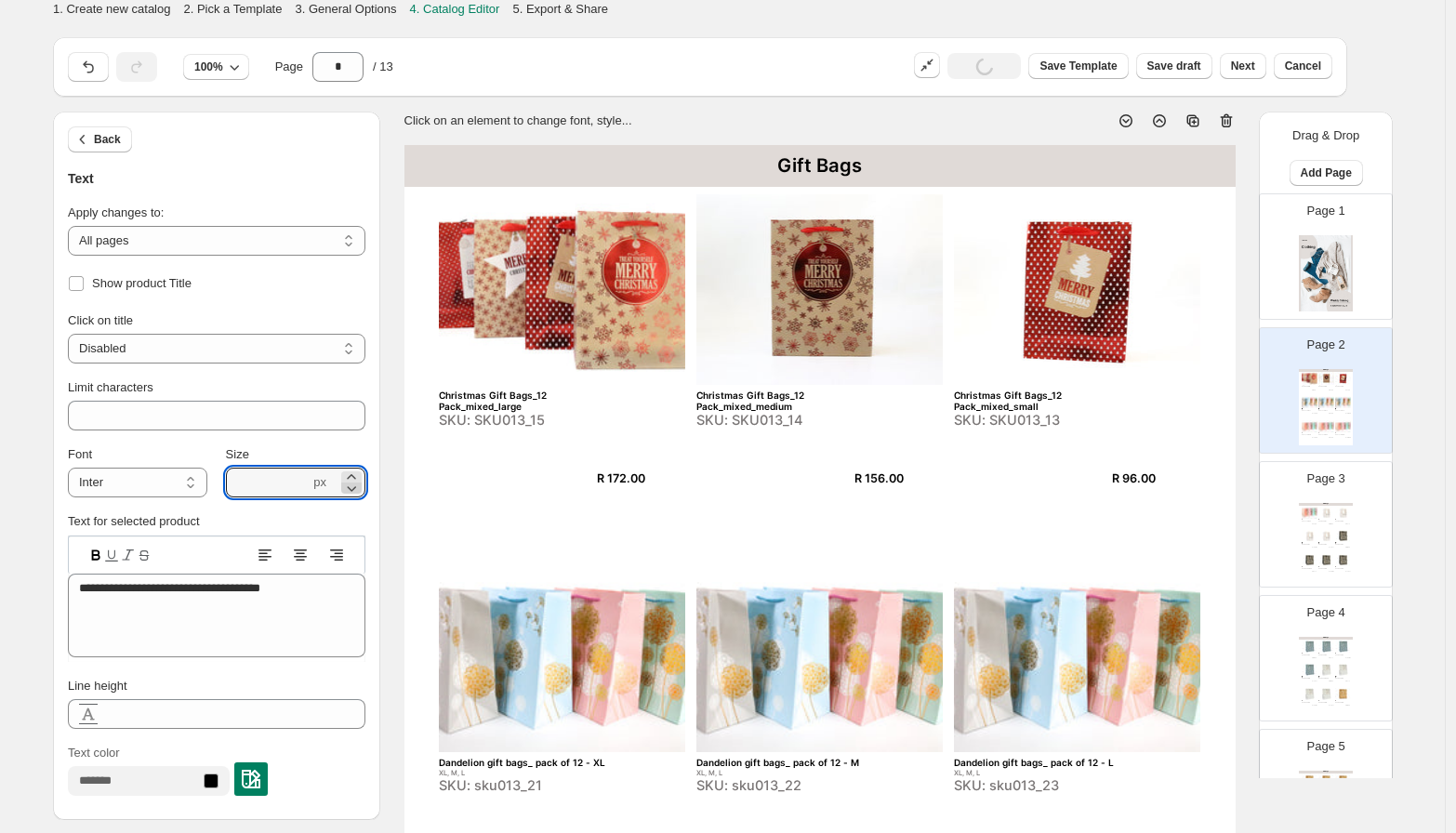 click 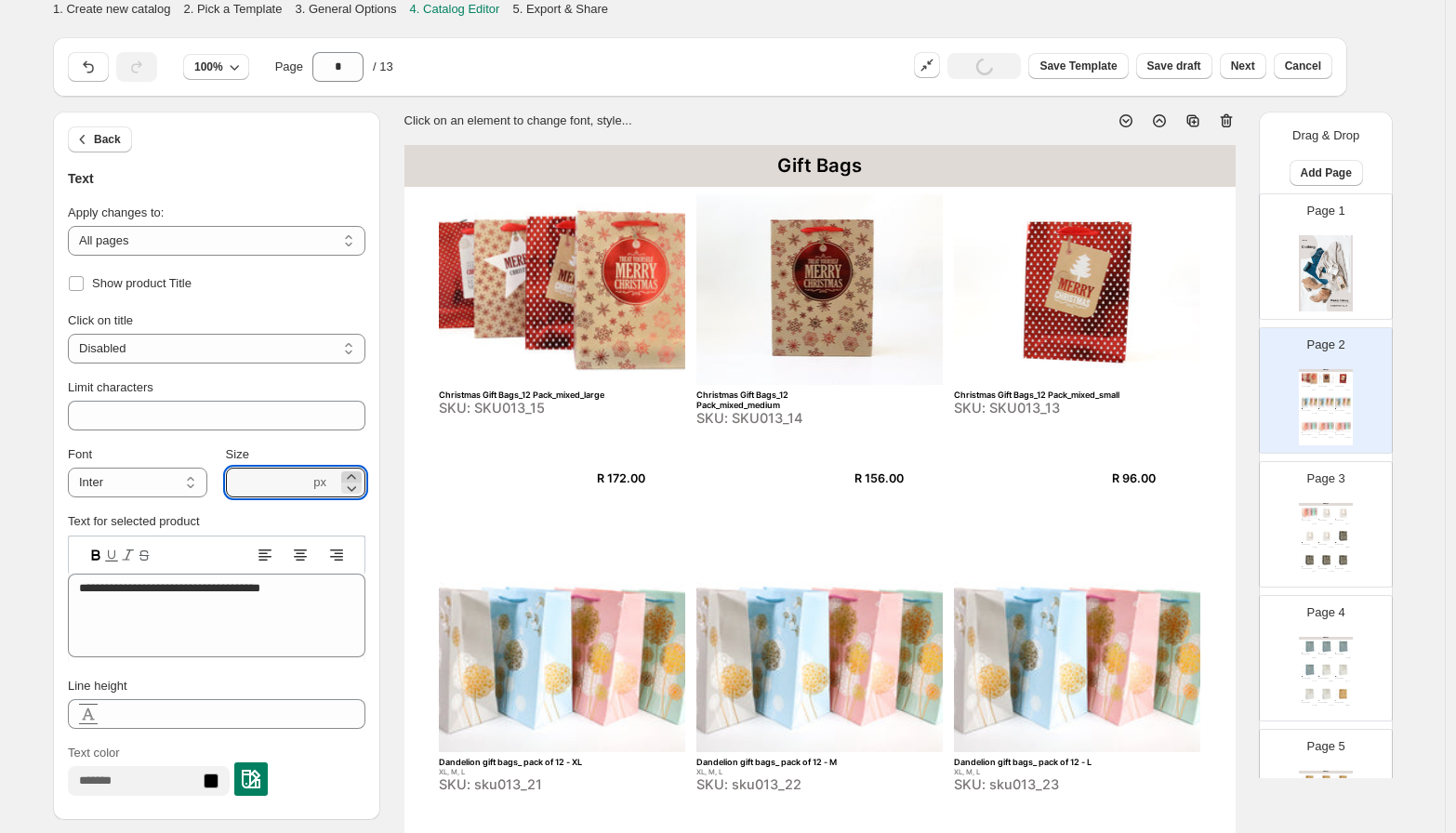 click 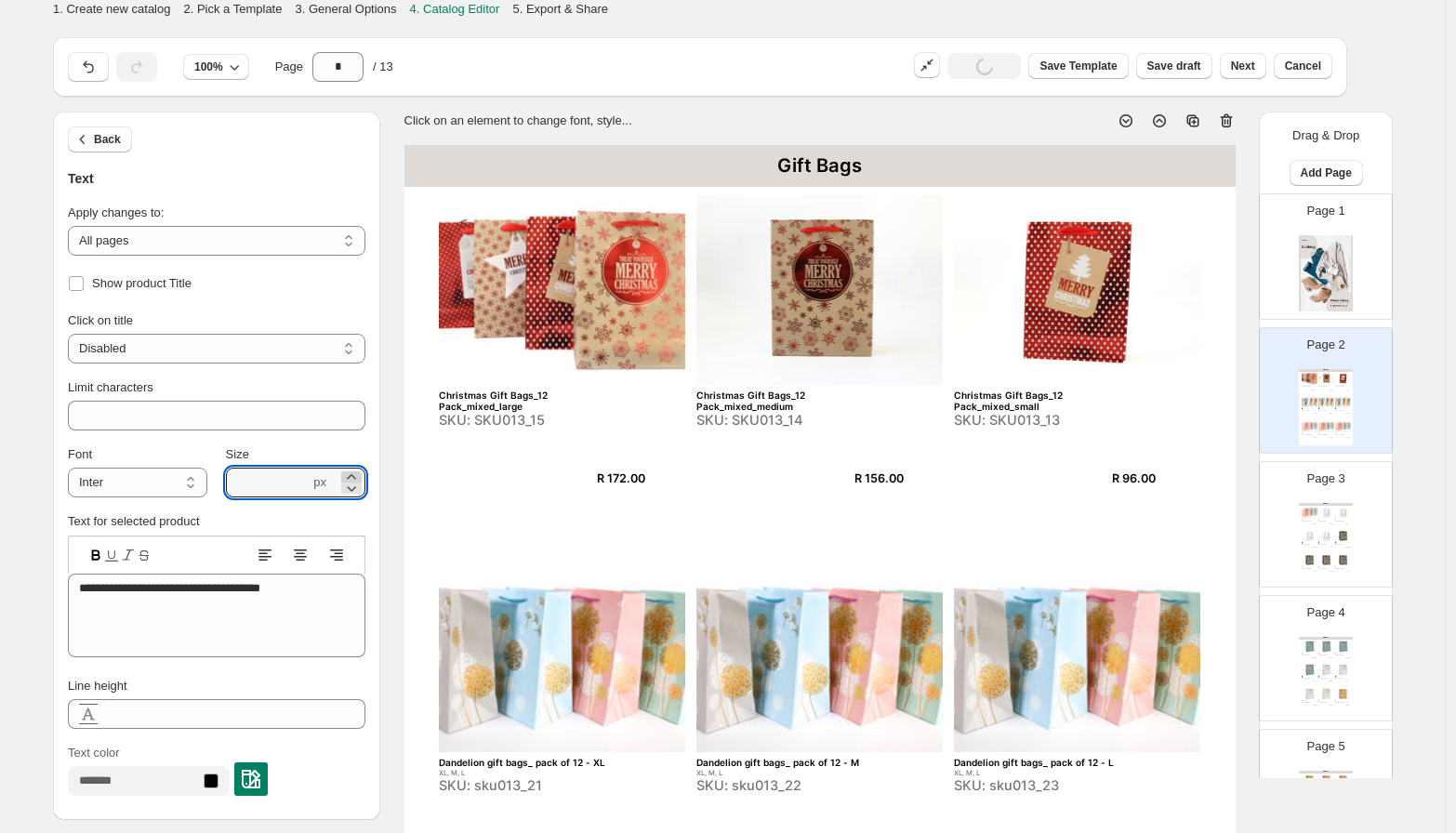 click 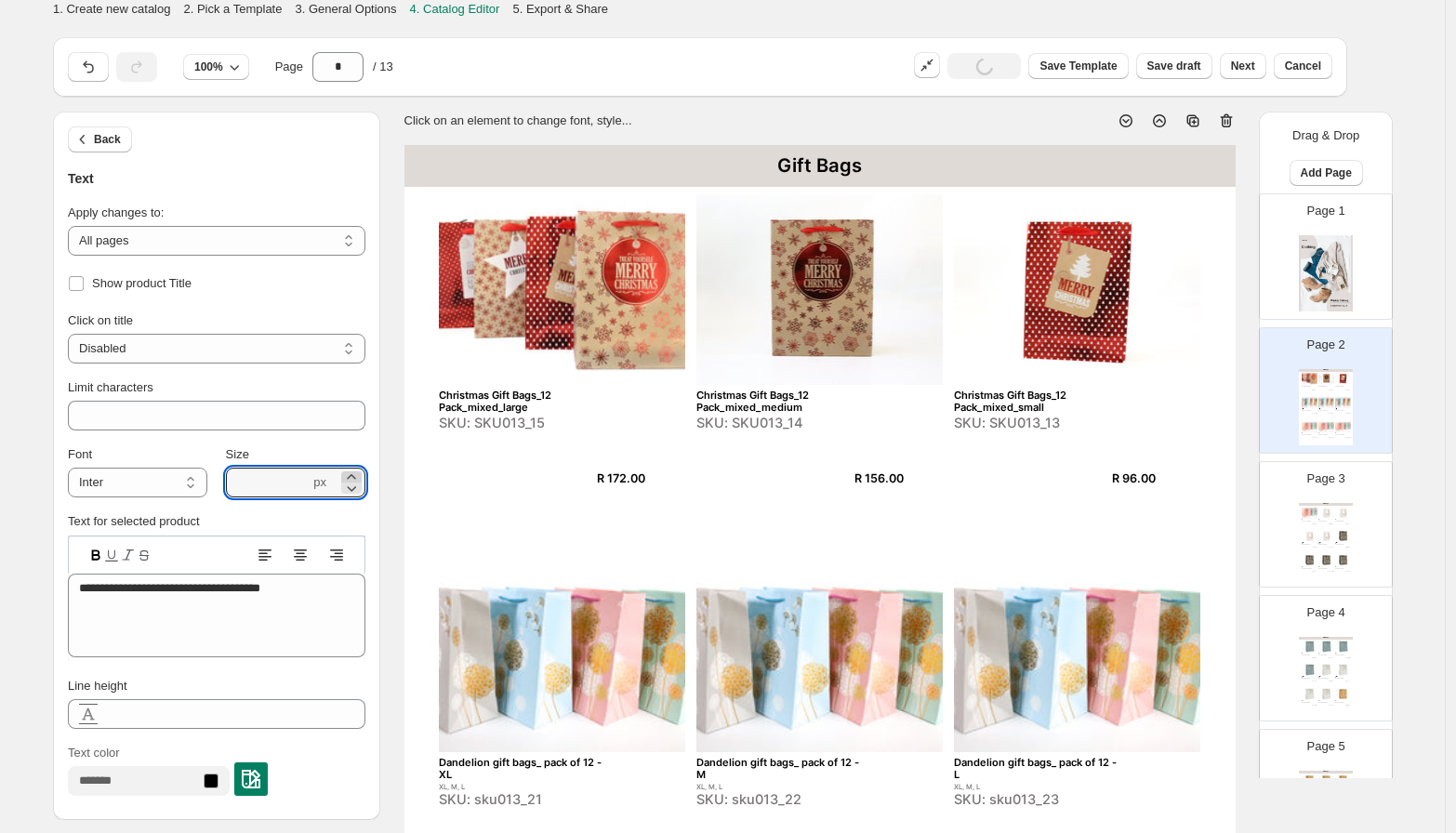 click 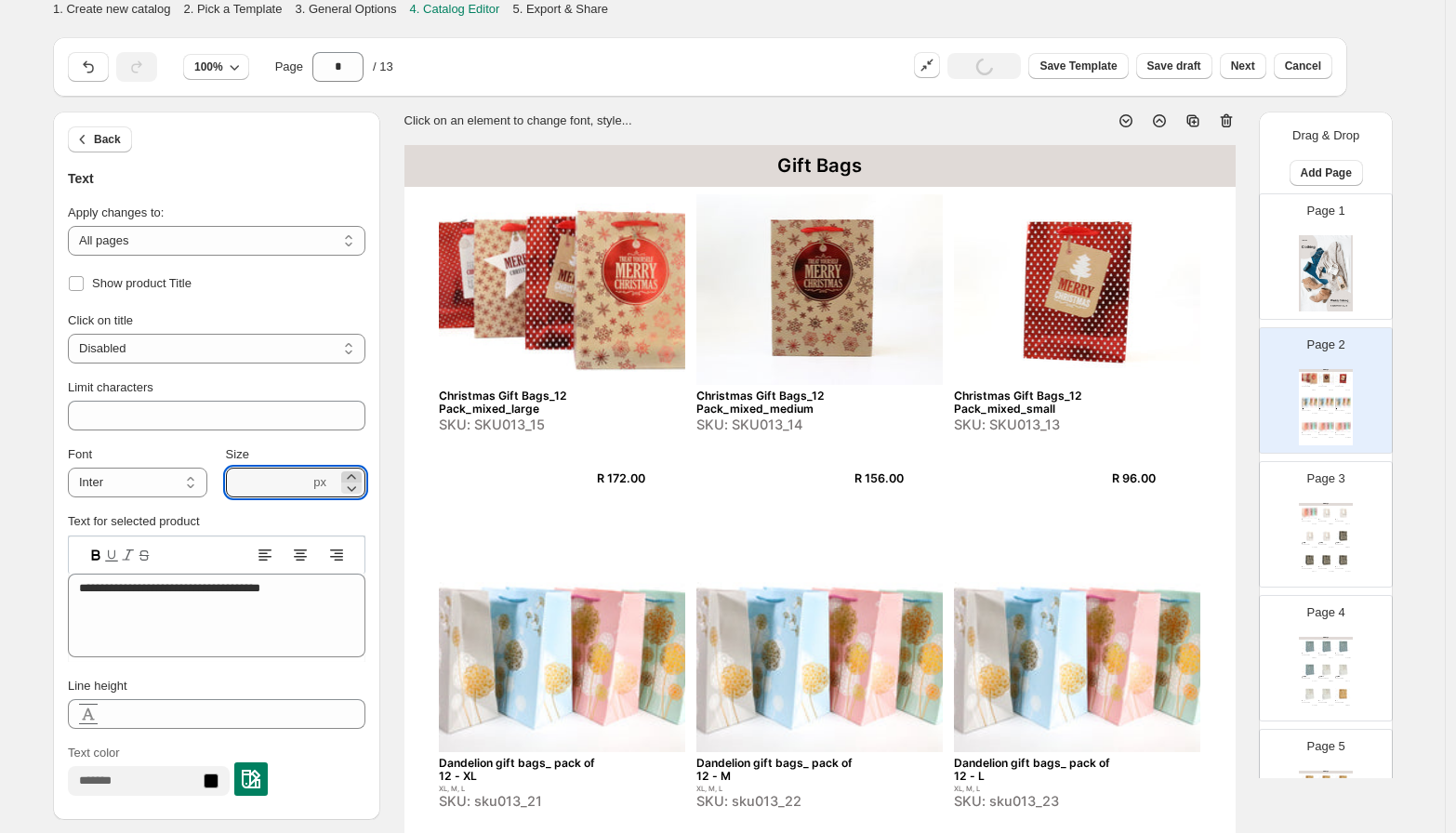 click 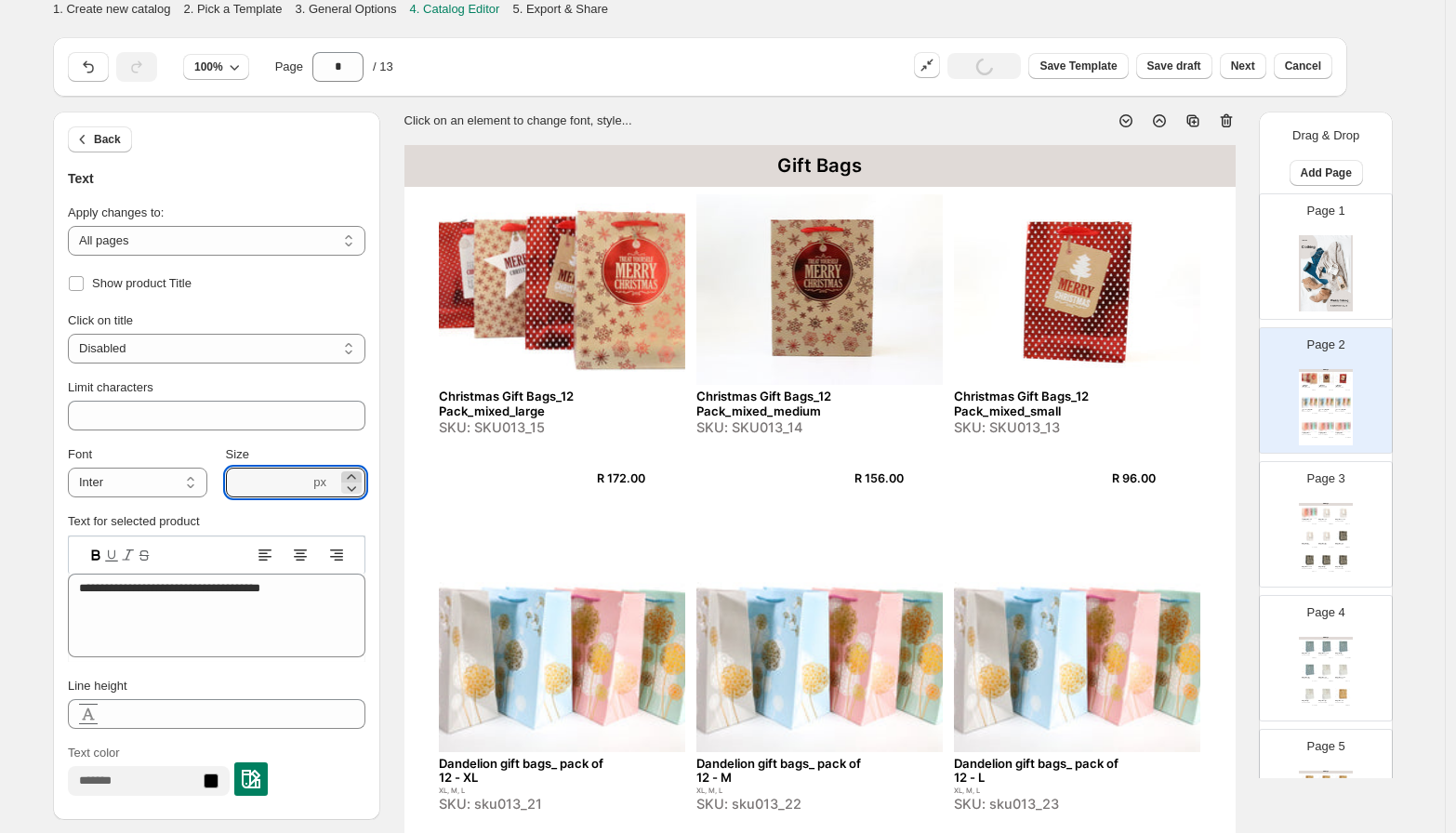 click 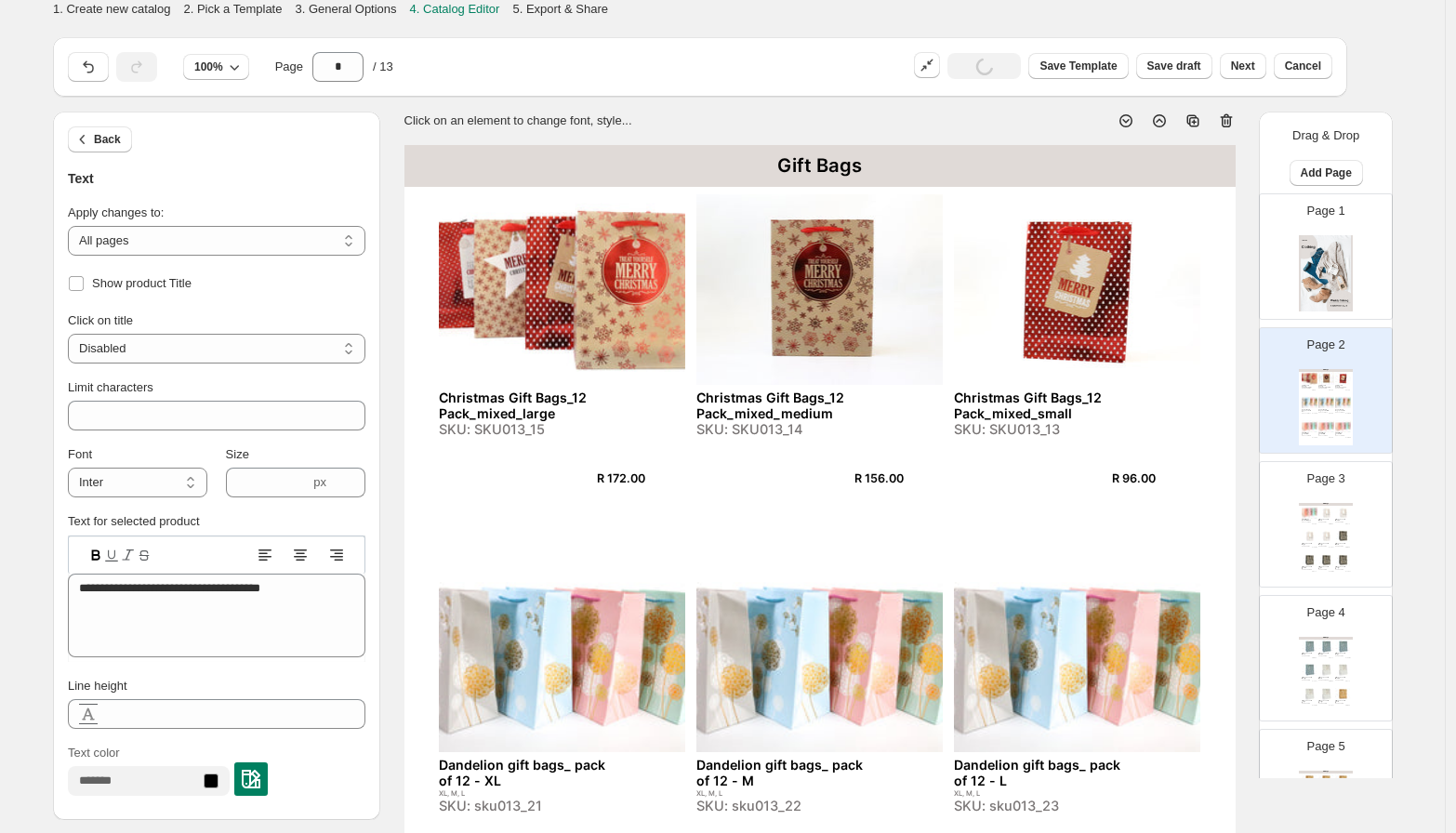 click on "R 172.00" at bounding box center [641, 478] 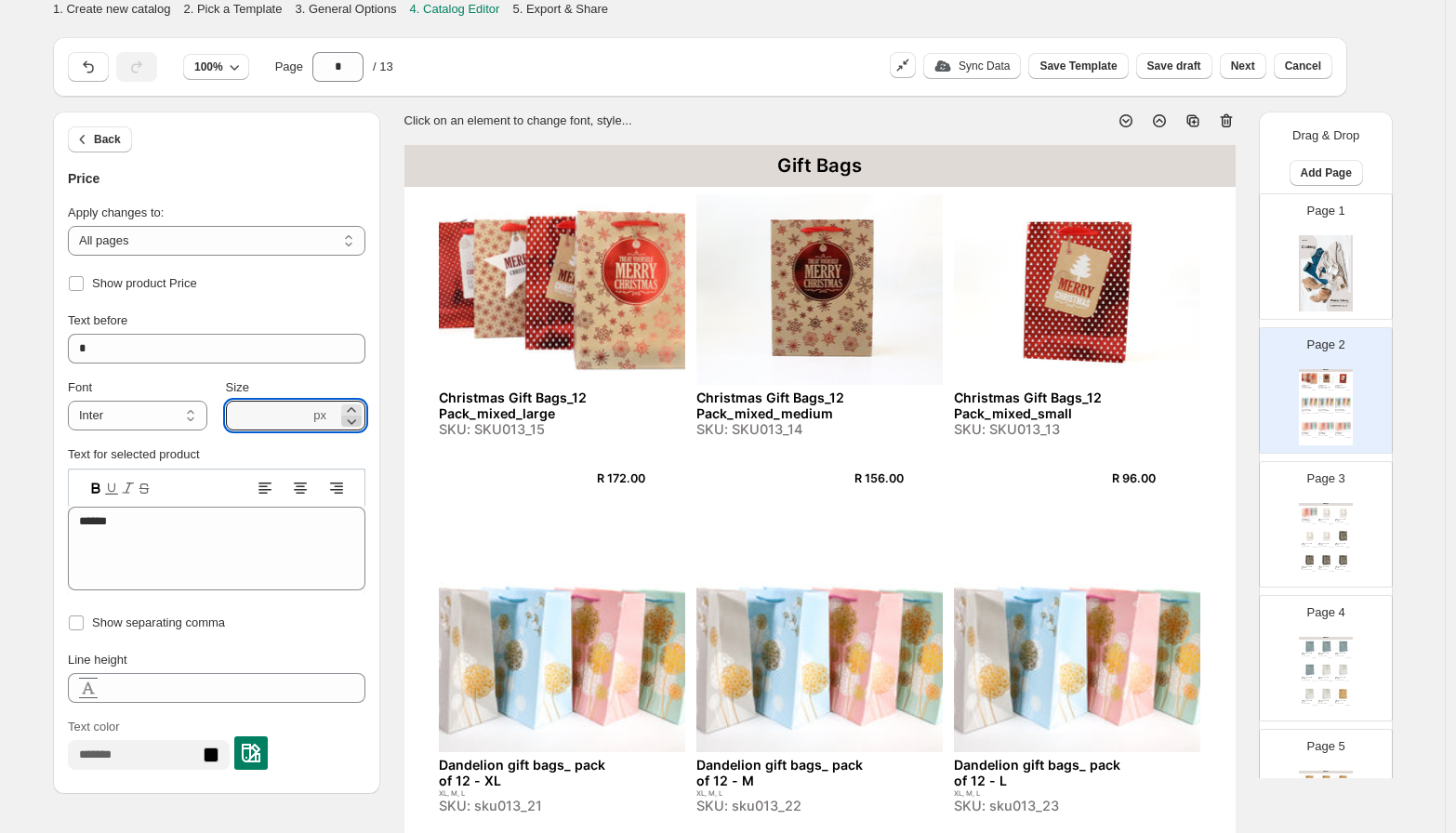 click 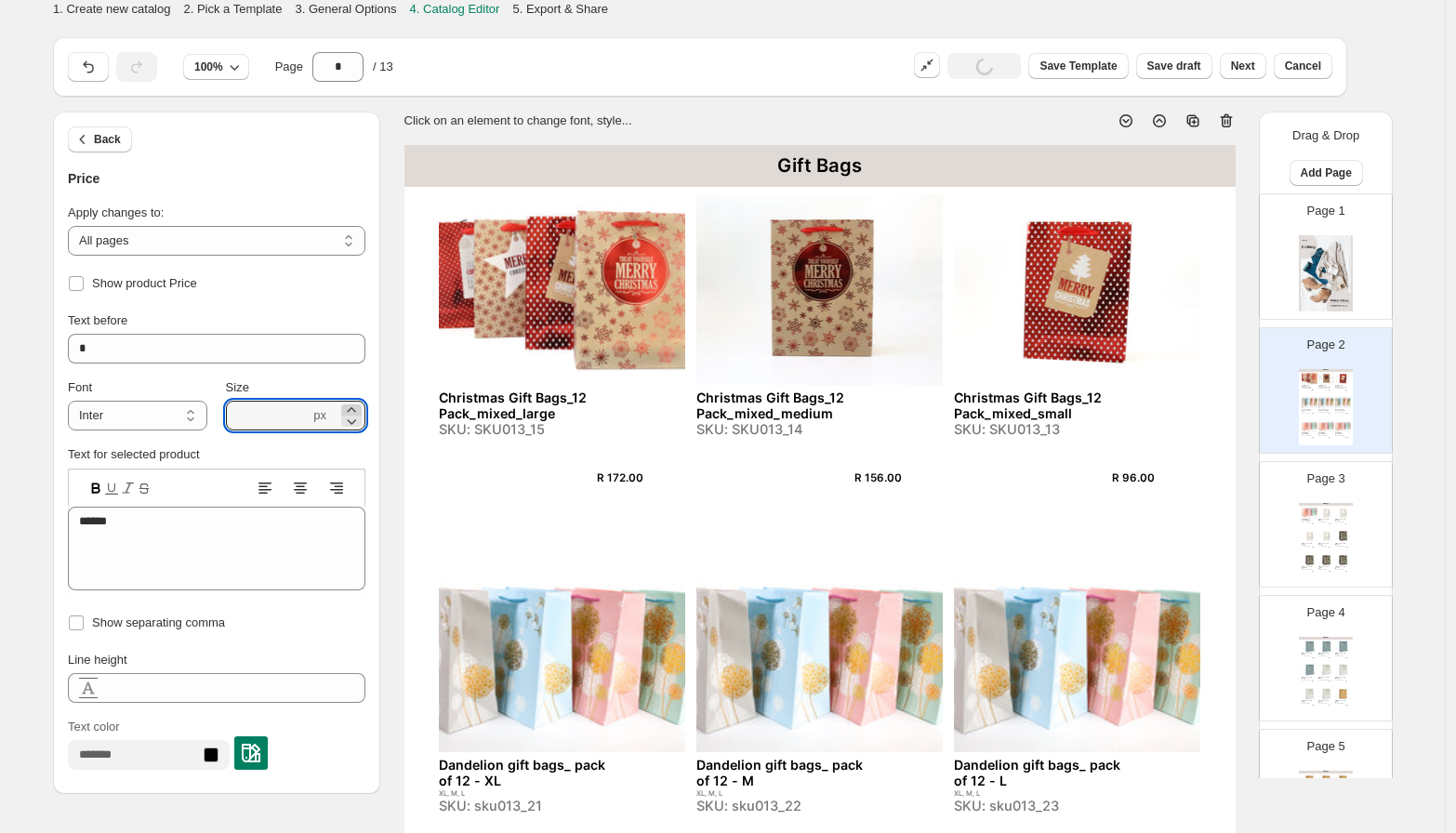 click 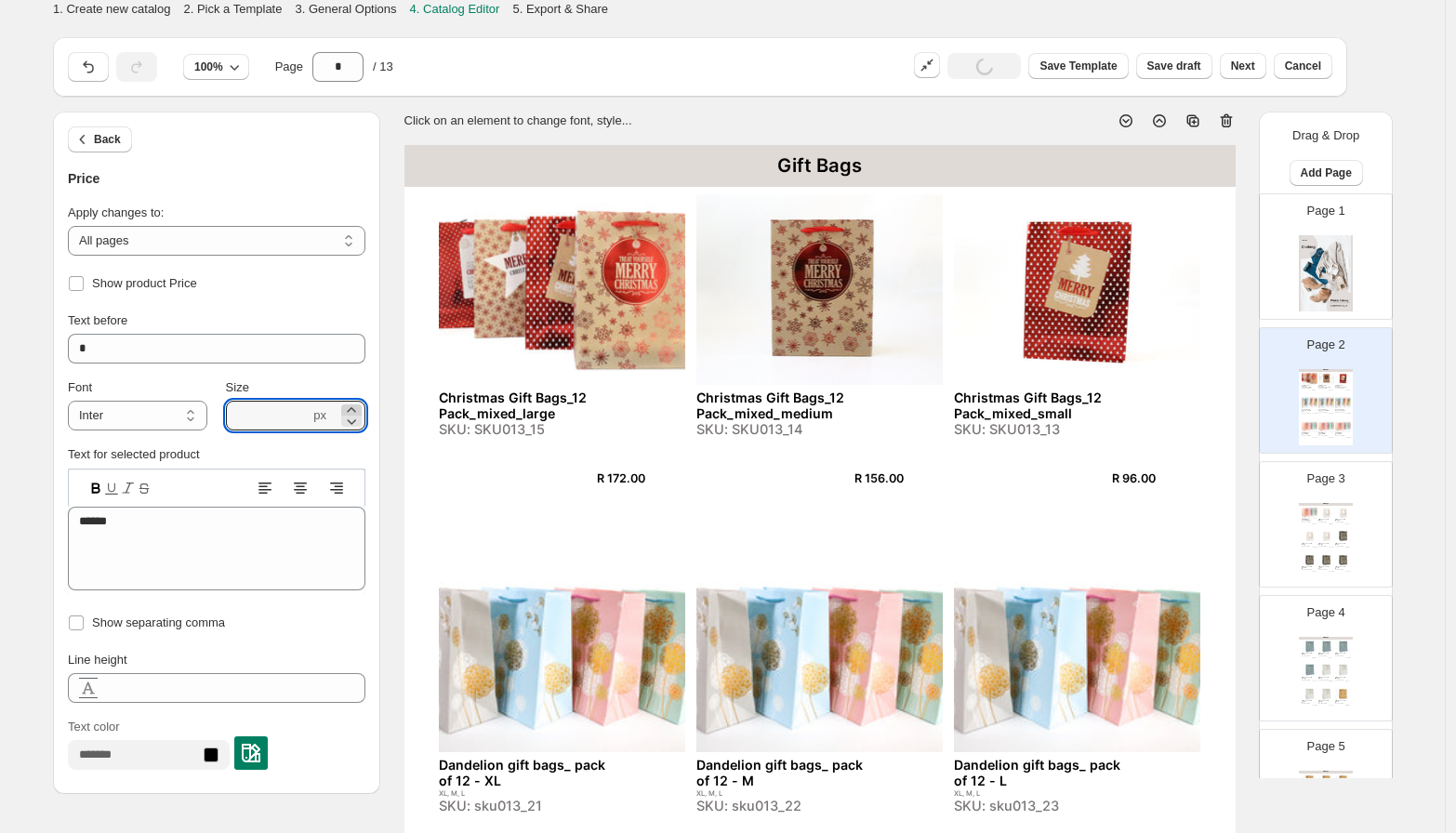click 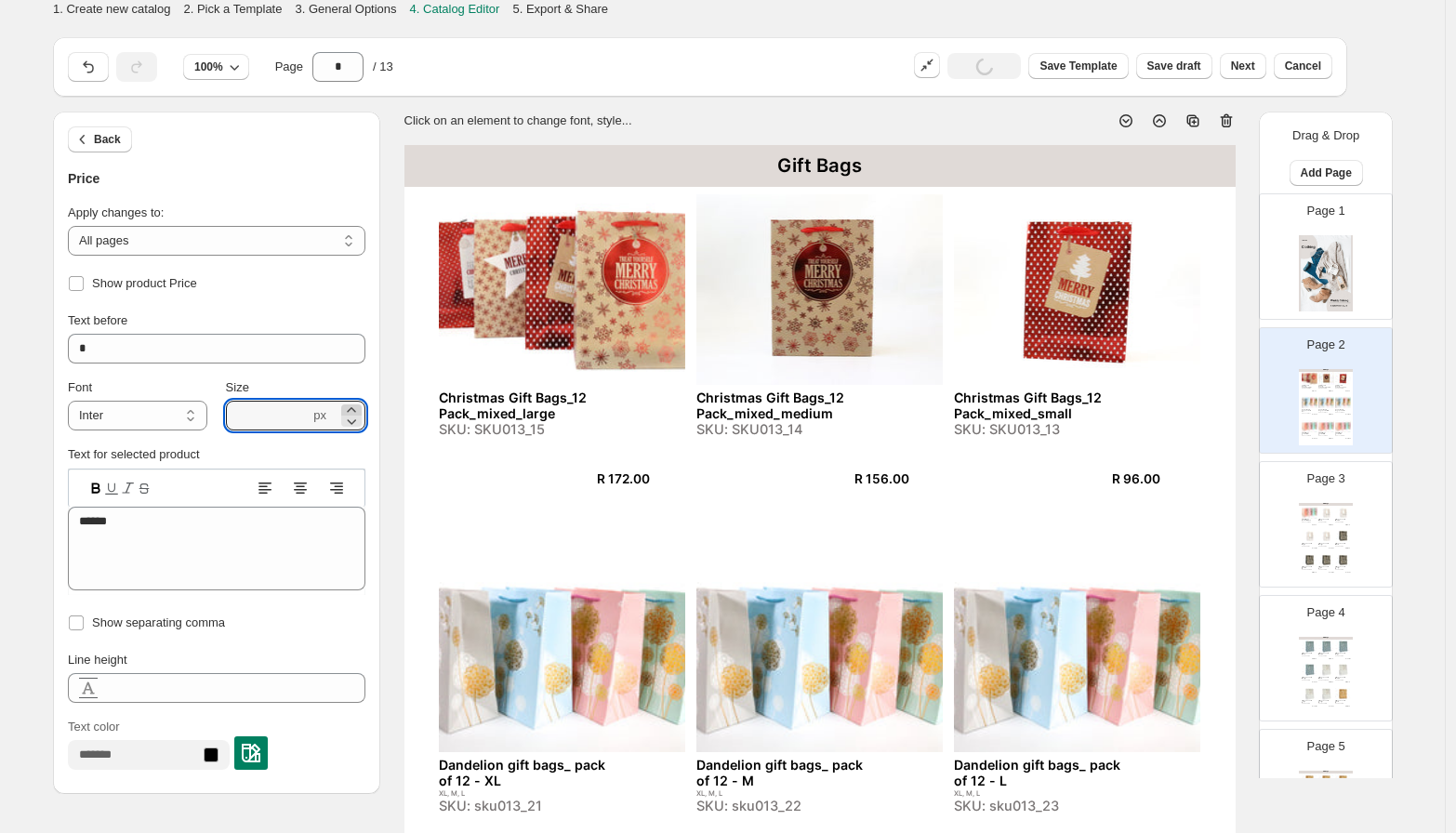 click 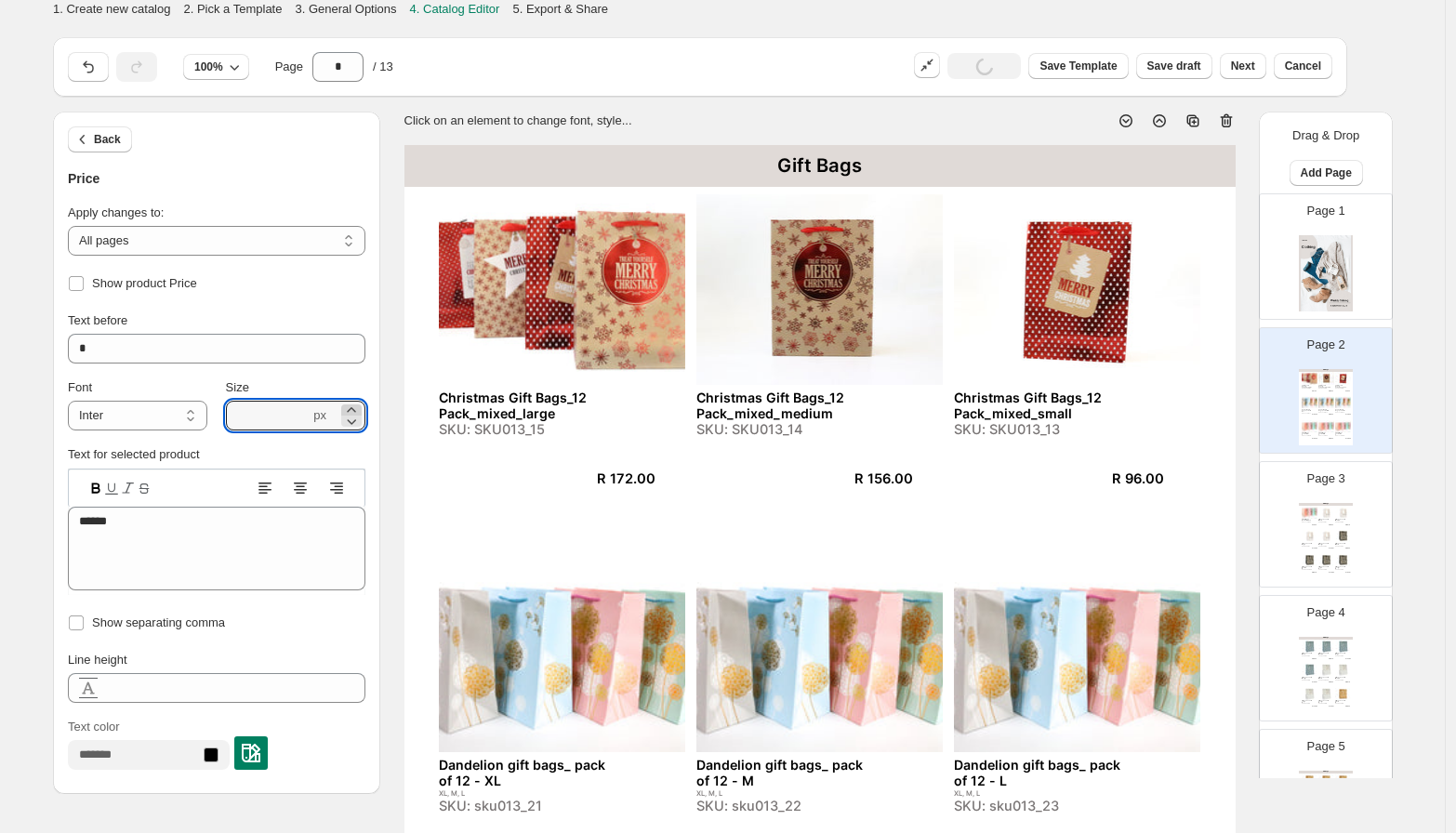 click 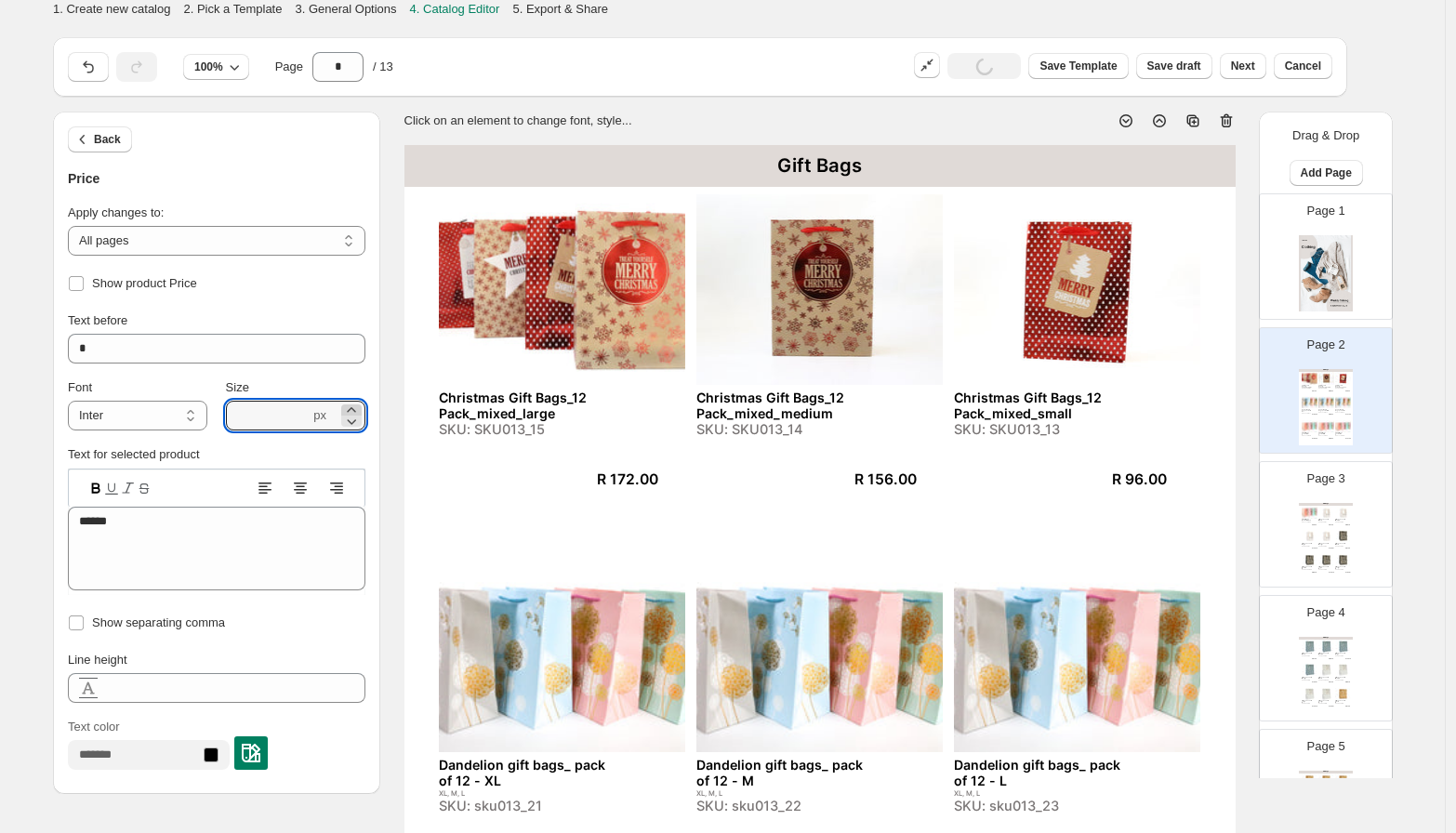 click 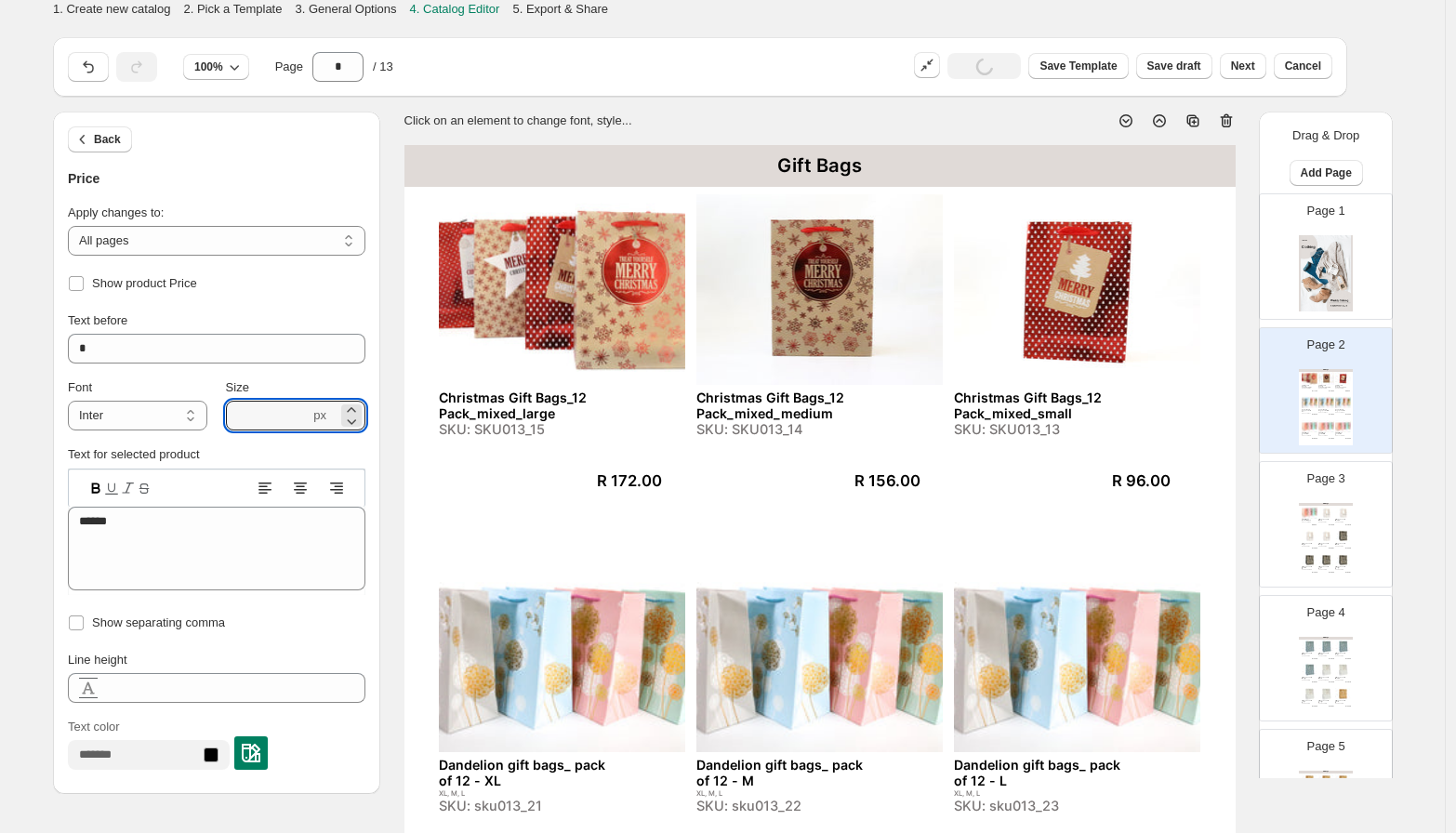 click 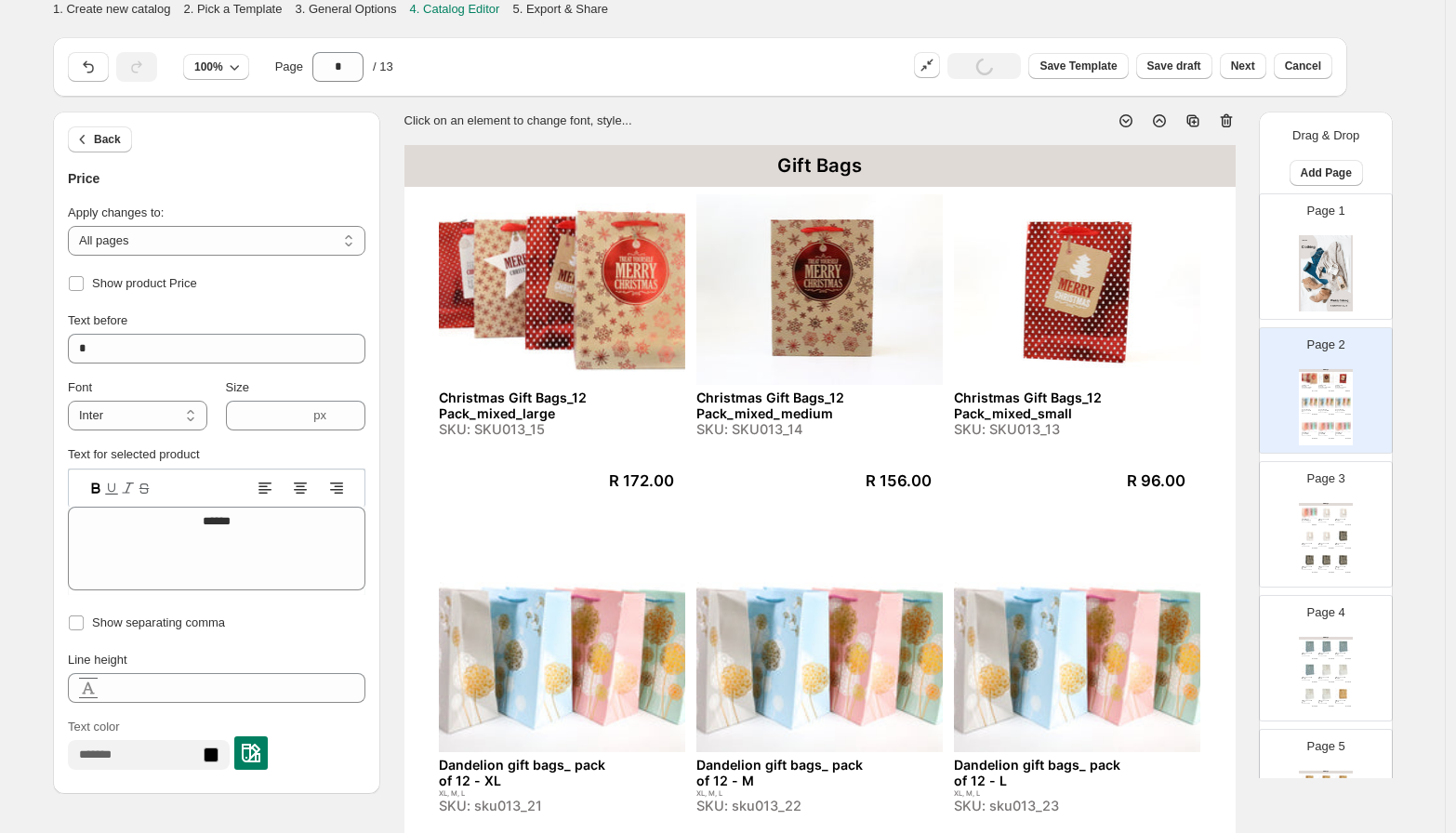 click 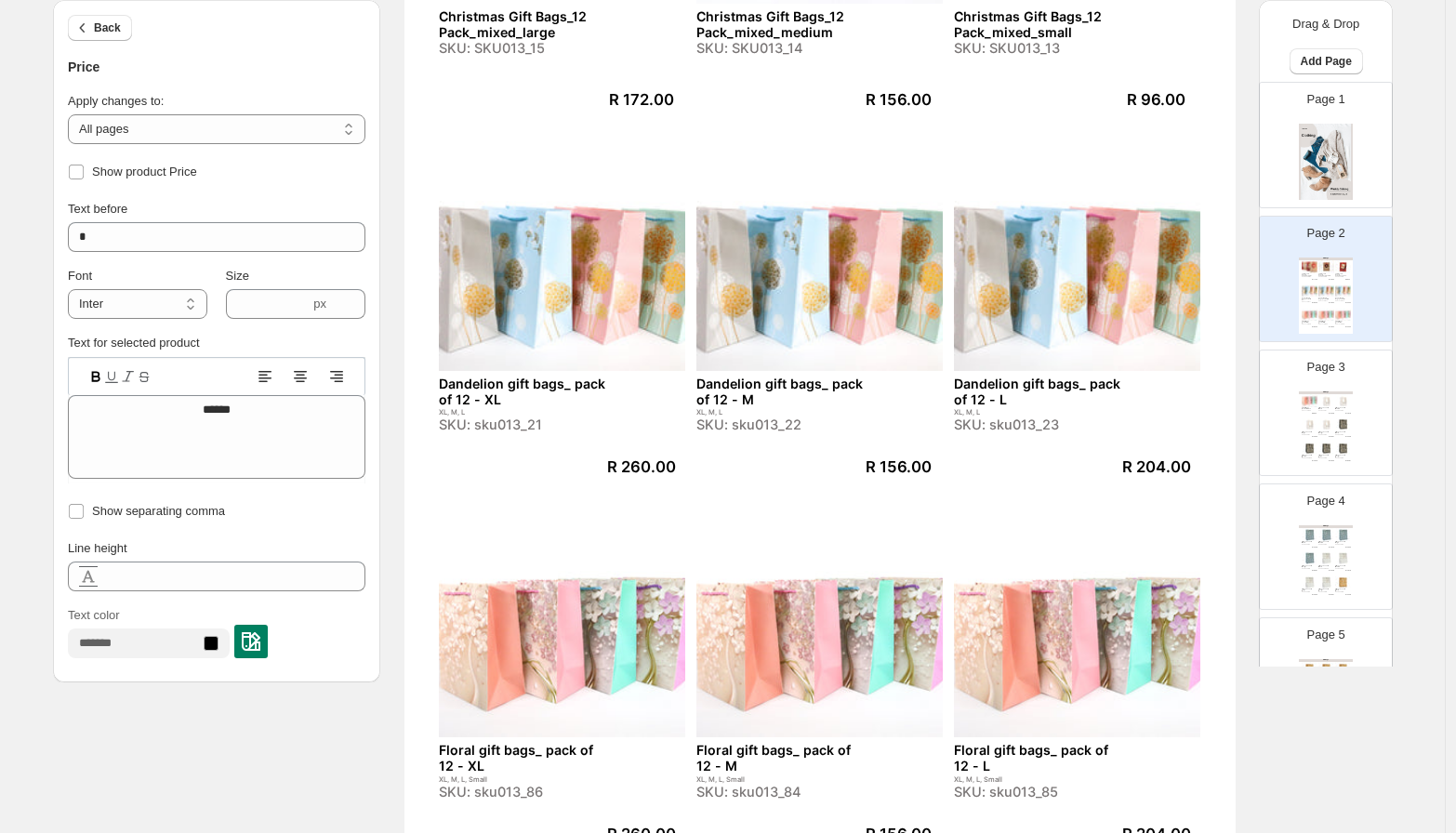 scroll, scrollTop: 147, scrollLeft: 0, axis: vertical 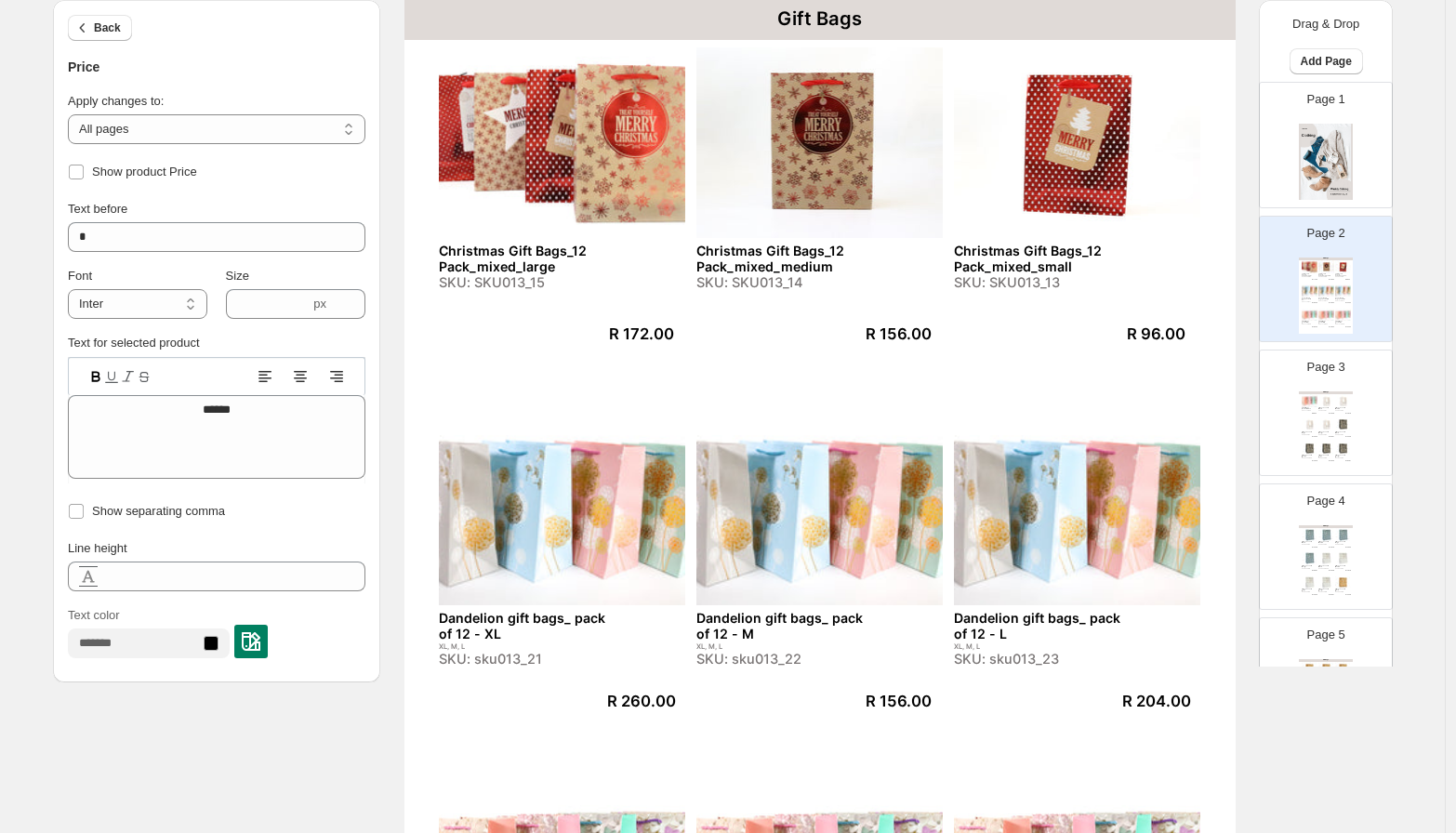 click at bounding box center (1326, 162) 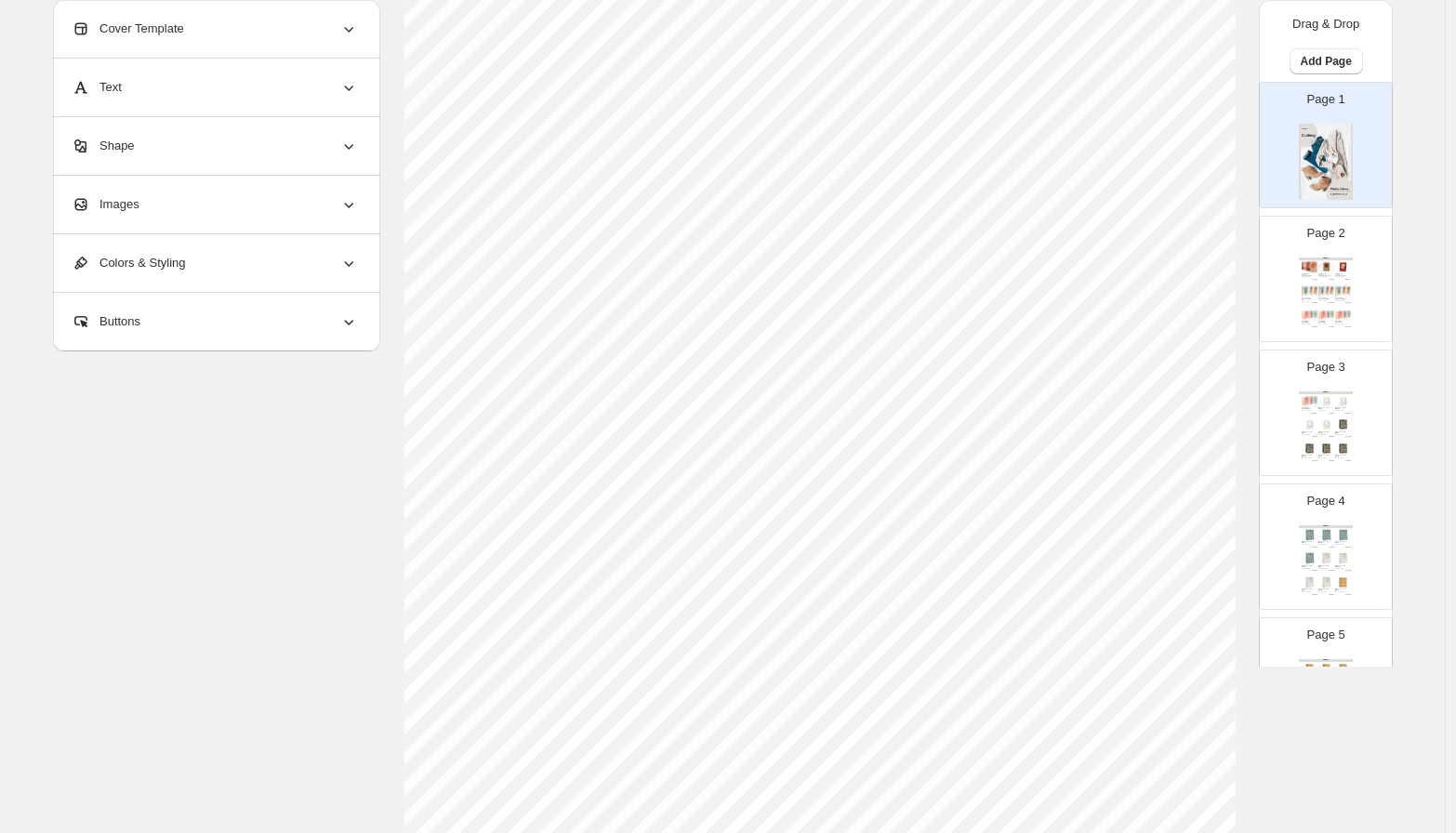 drag, startPoint x: 1323, startPoint y: 152, endPoint x: 1356, endPoint y: 152, distance: 33 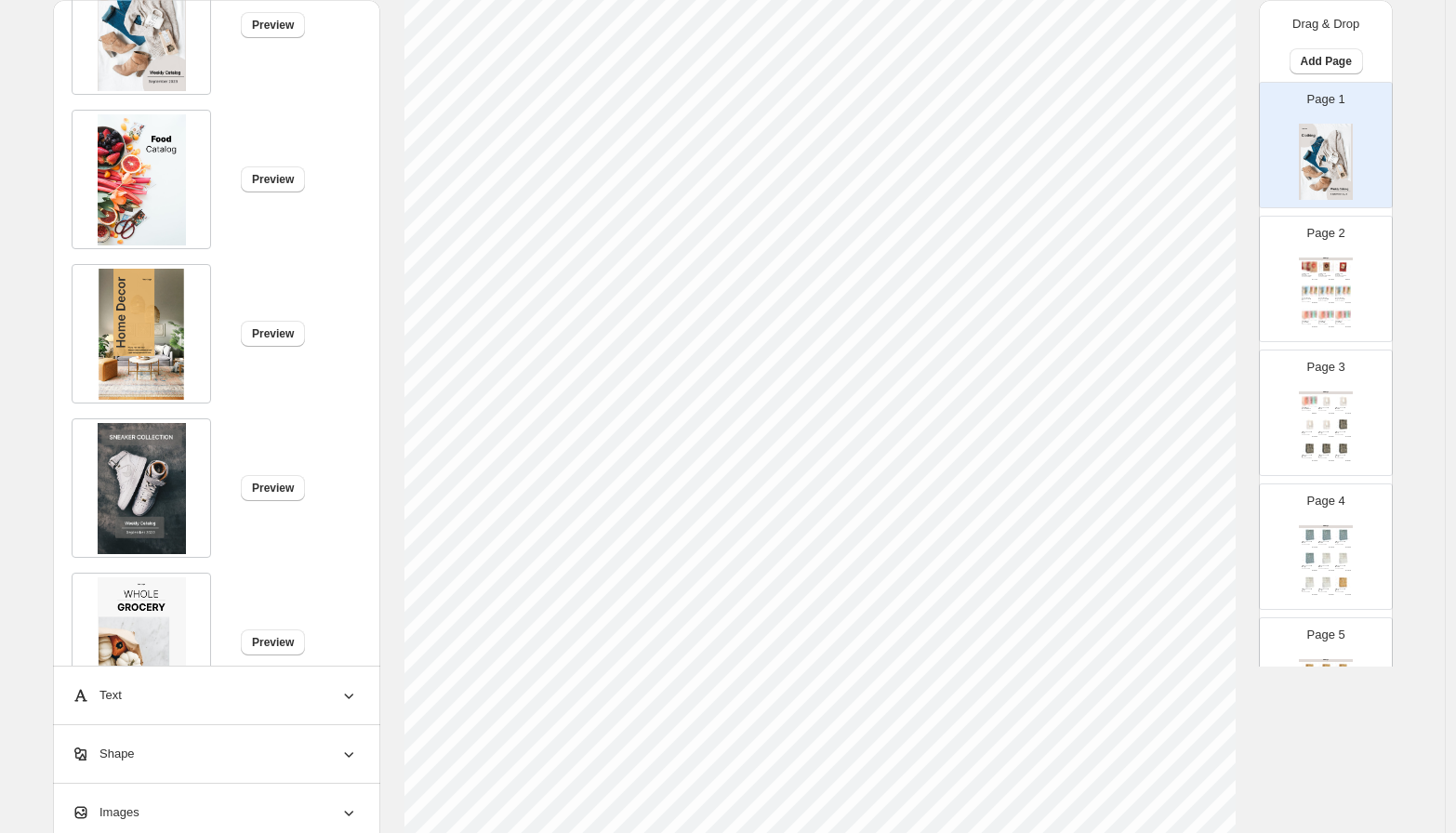 scroll, scrollTop: 310, scrollLeft: 0, axis: vertical 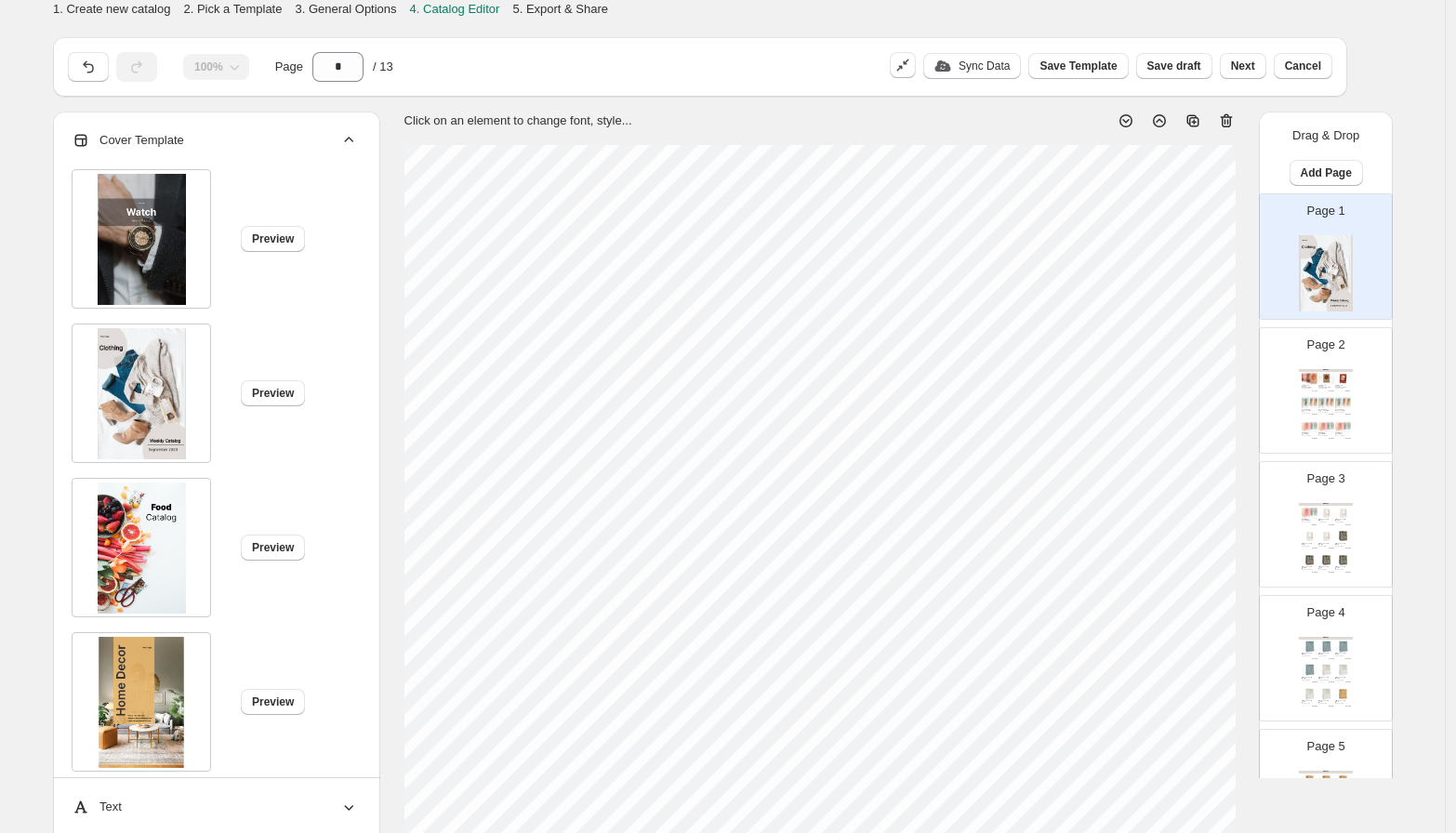 drag, startPoint x: 1333, startPoint y: 258, endPoint x: 1347, endPoint y: 250, distance: 16.124515 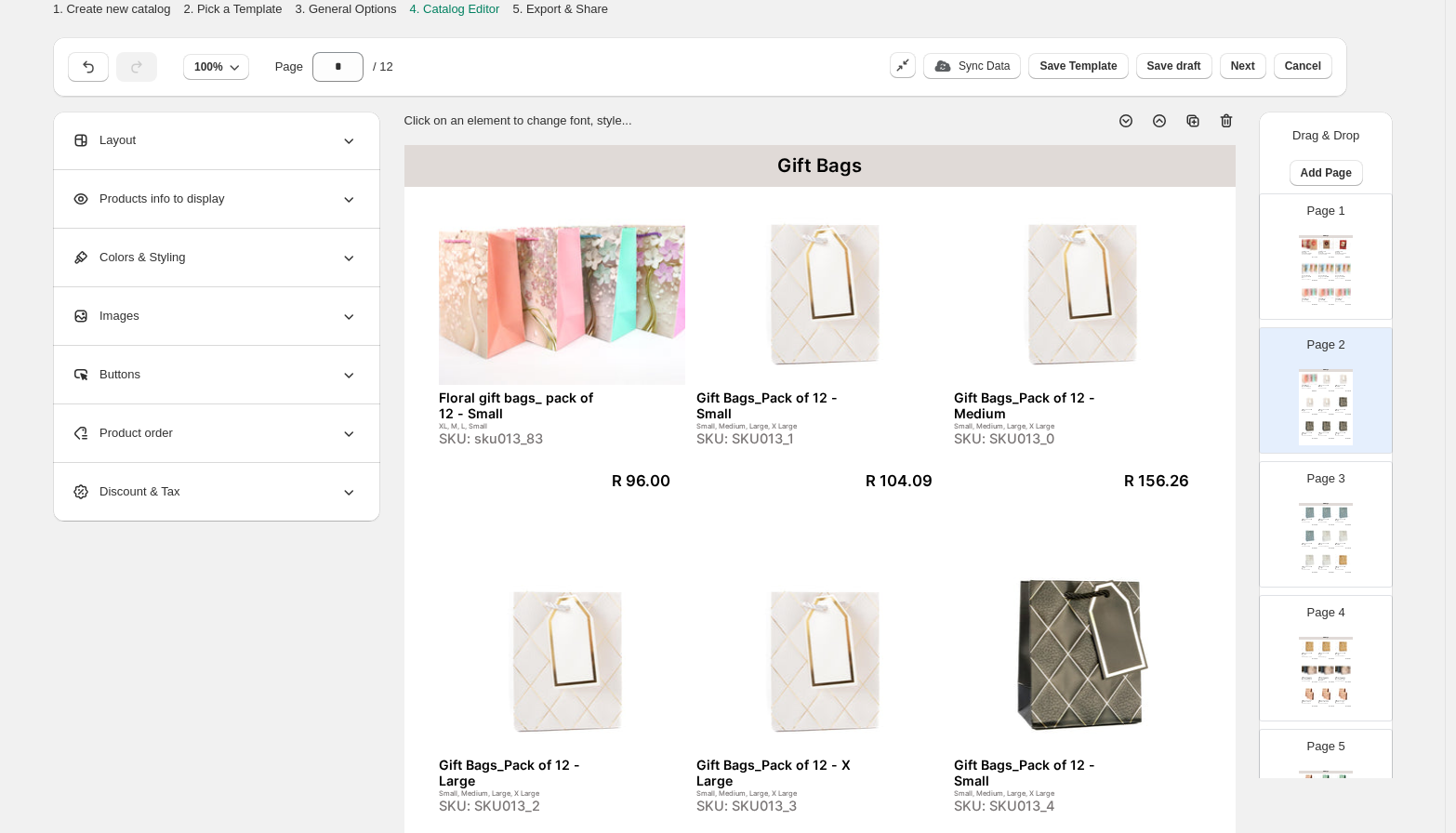 click on "Gift Bags Christmas Gift Bags_12 Pack_mixed_large SKU:  SKU013_15 R 172.00 Christmas Gift Bags_12 Pack_mixed_medium SKU:  SKU013_14 R 156.00 Christmas Gift Bags_12 Pack_mixed_small SKU:  SKU013_13 R 96.00 Dandelion gift bags_ pack of 12 - XL XL, M, L SKU:  sku013_21 R 260.00 Dandelion gift bags_ pack of 12 - M XL, M, L SKU:  sku013_22 R 156.00 Dandelion gift bags_ pack of 12 - L XL, M, L SKU:  sku013_23 R 204.00 Floral gift bags_ pack of 12 - XL XL, M, L, Small SKU:  sku013_86 R 260.00 Floral gift bags_ pack of 12 - M XL, M, L, Small SKU:  sku013_84 R 156.00 Floral gift bags_ pack of 12 - L XL, M, L, Small SKU:  sku013_85 R 204.00" at bounding box center (1326, 273) 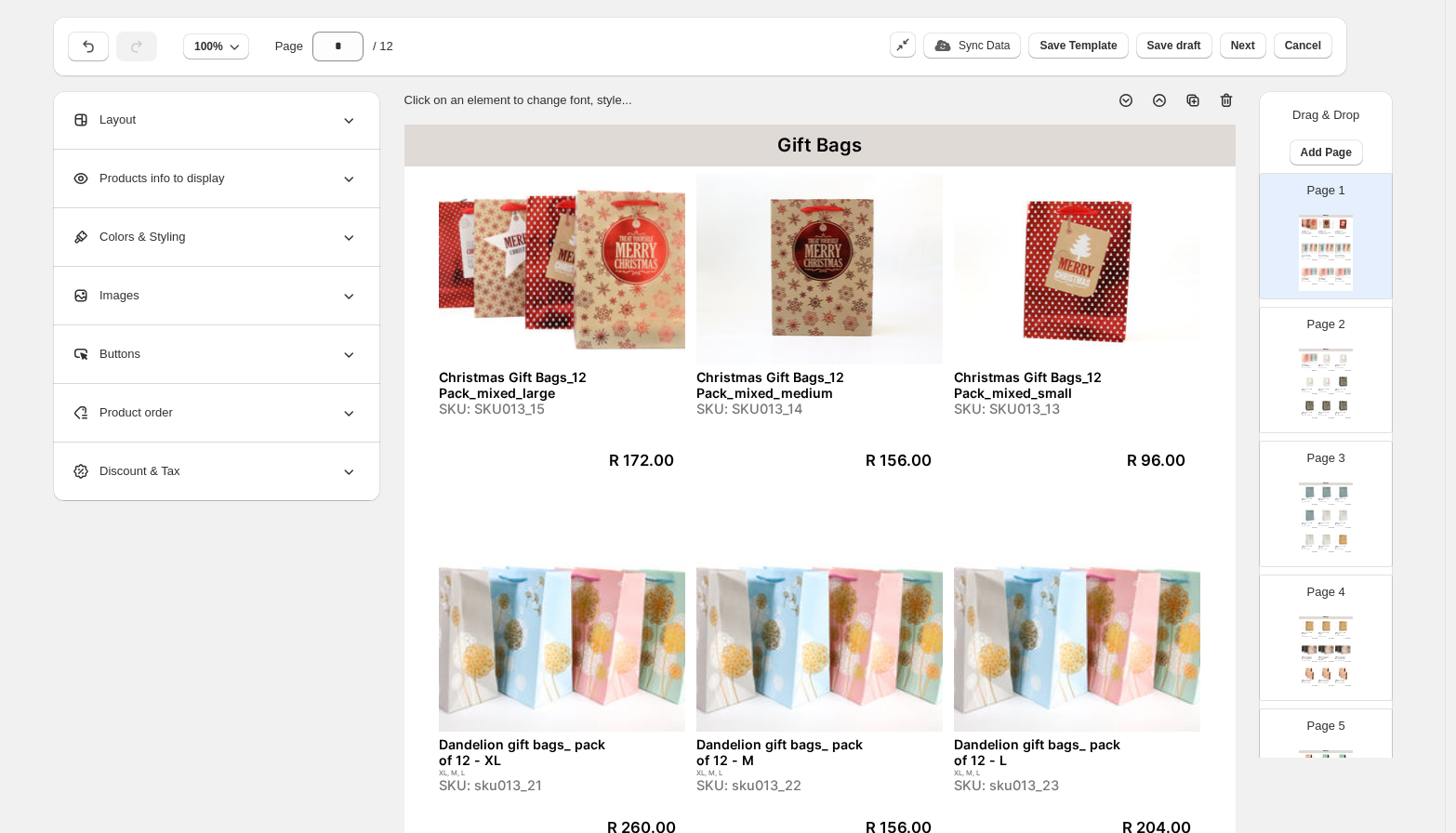 scroll, scrollTop: 0, scrollLeft: 0, axis: both 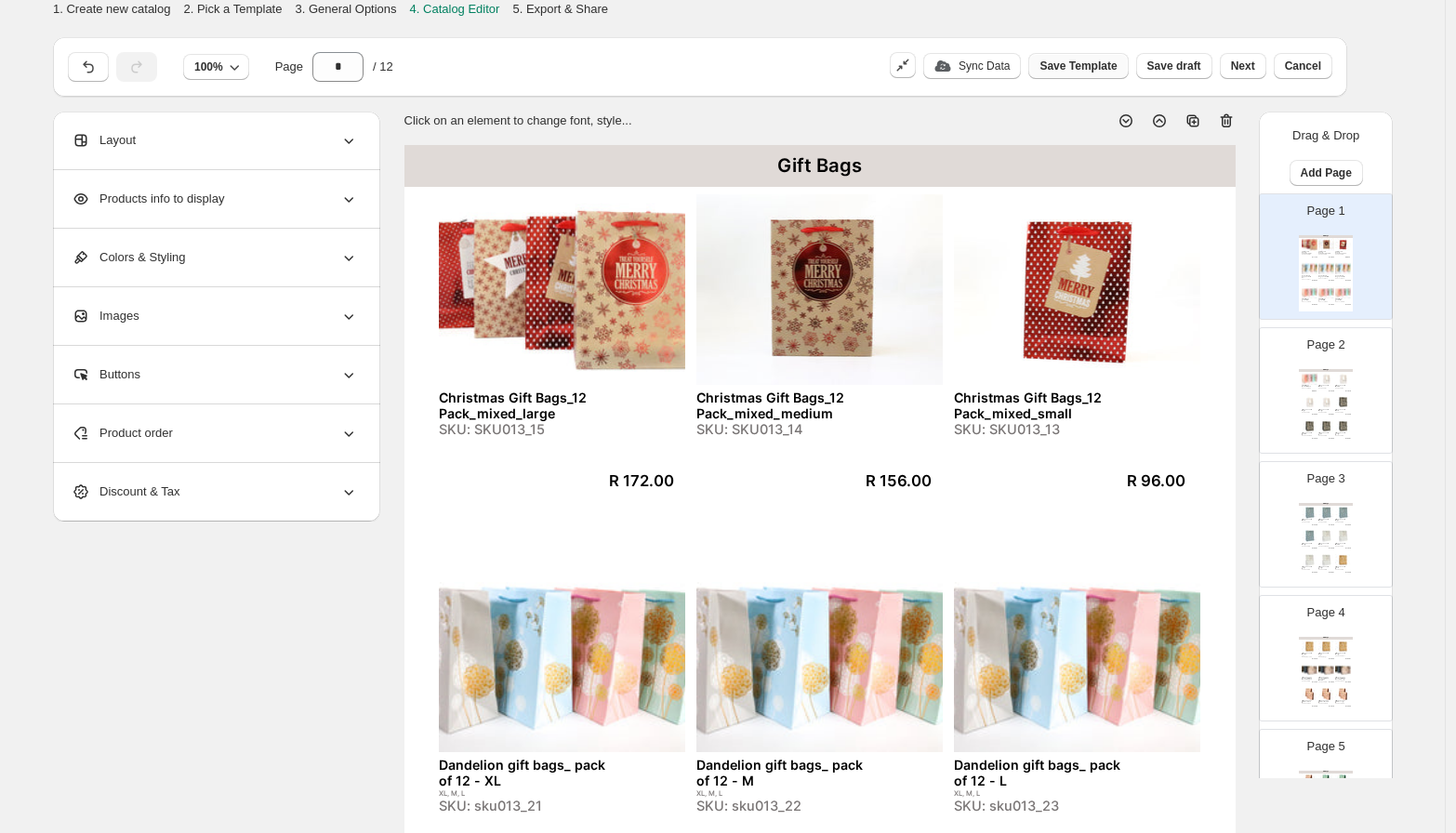 click on "Save Template" at bounding box center (1078, 66) 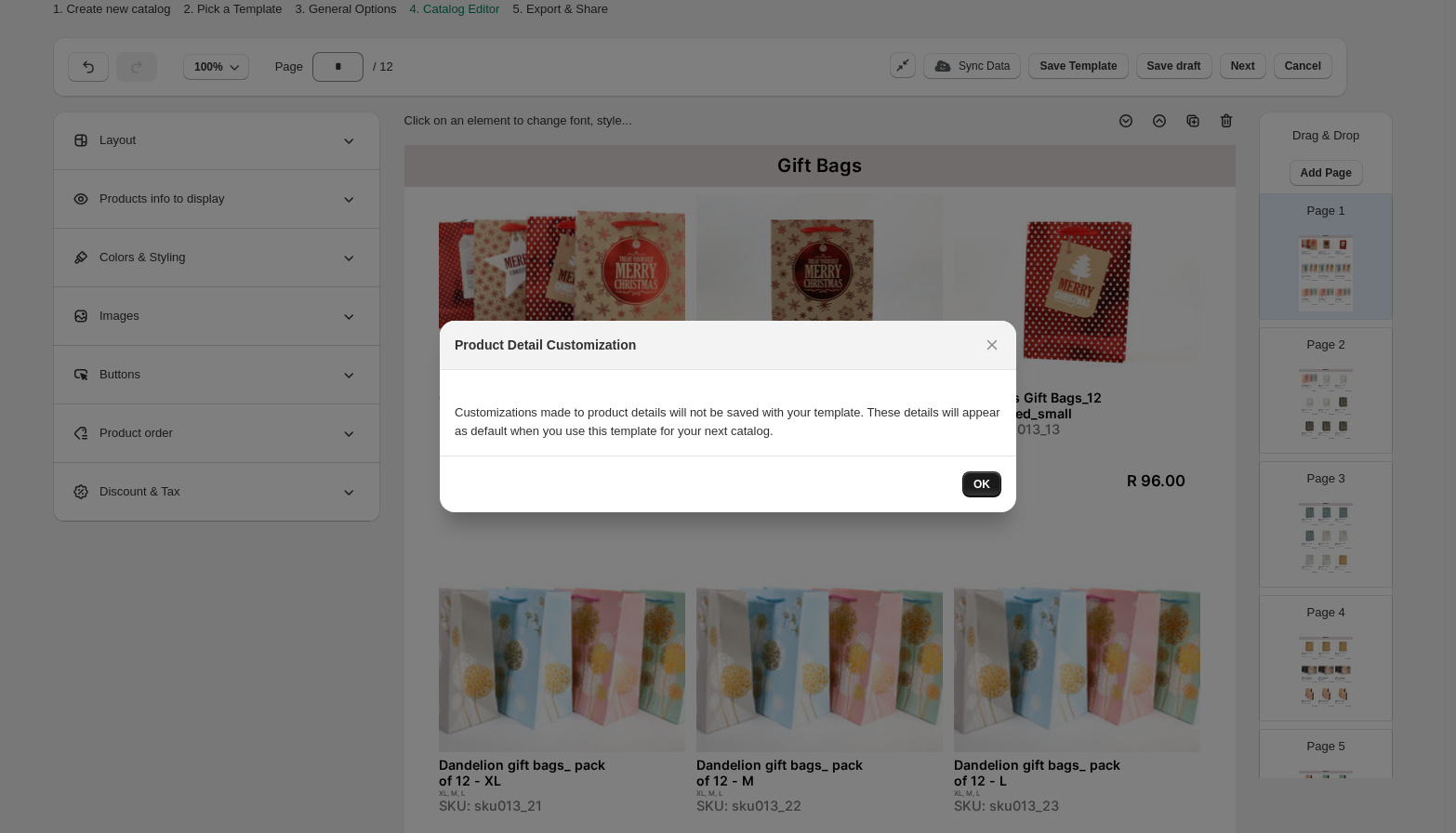 click on "OK" at bounding box center [982, 484] 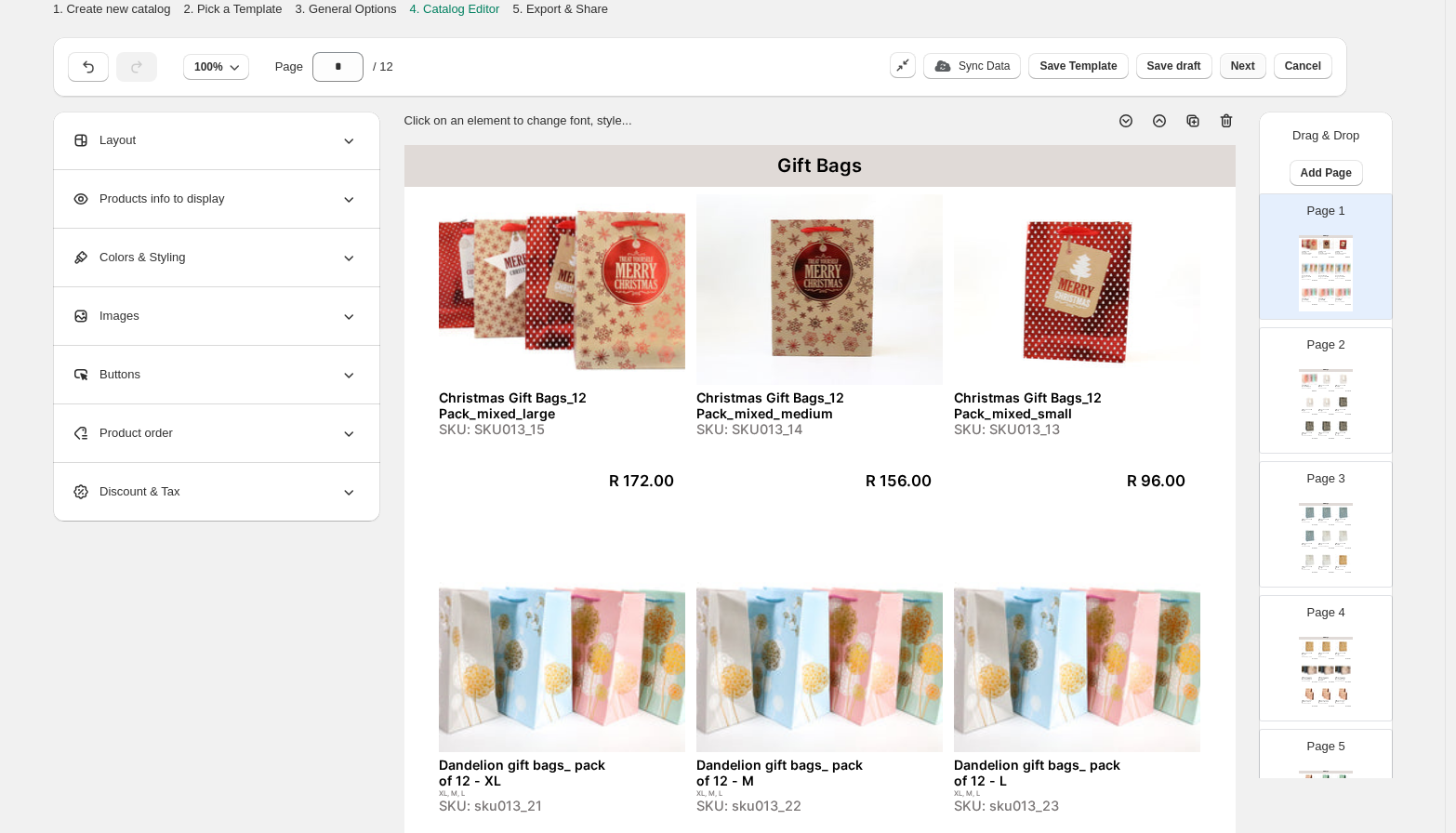 click on "Next" at bounding box center [1243, 66] 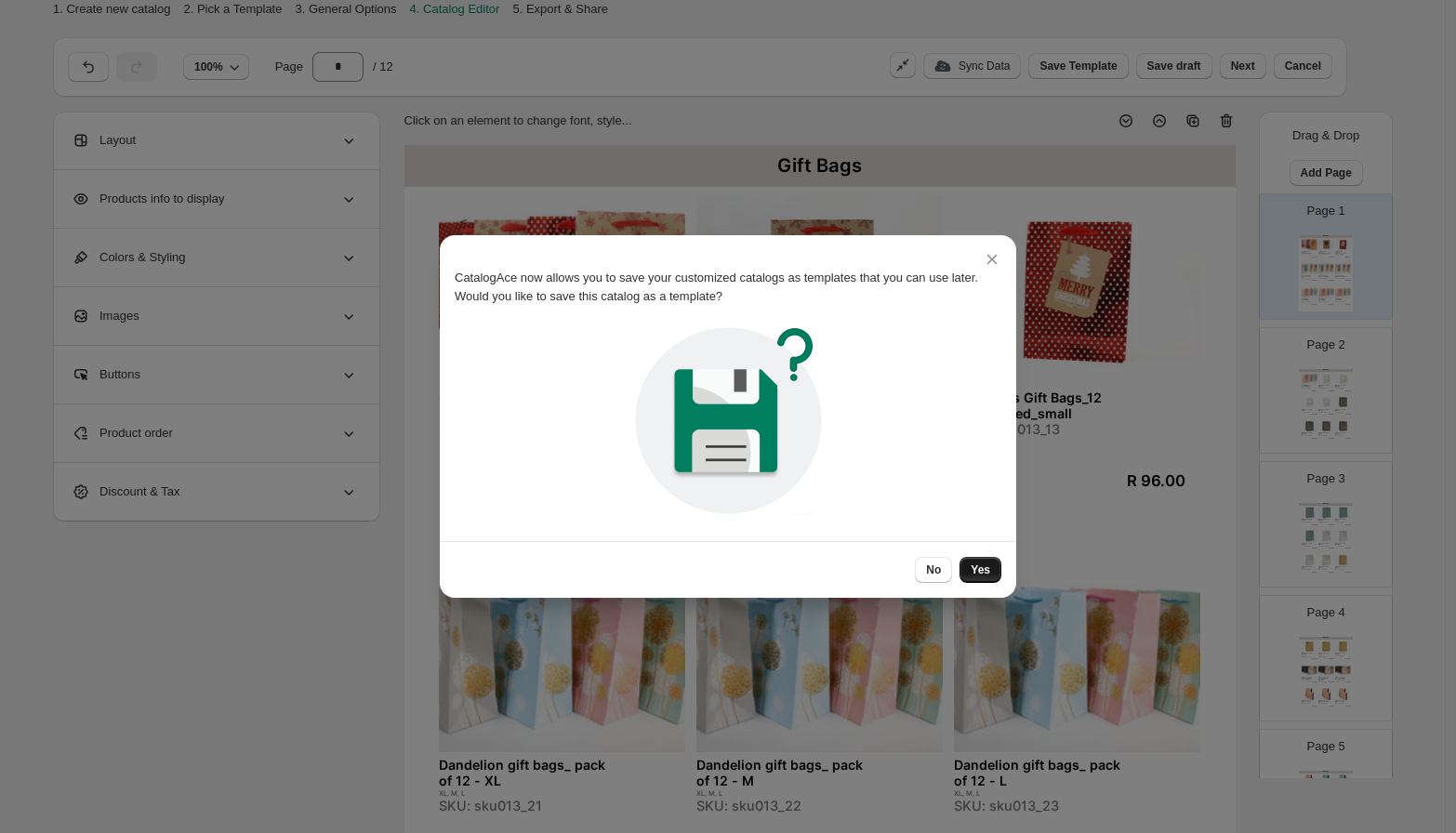 click on "Yes" at bounding box center (980, 570) 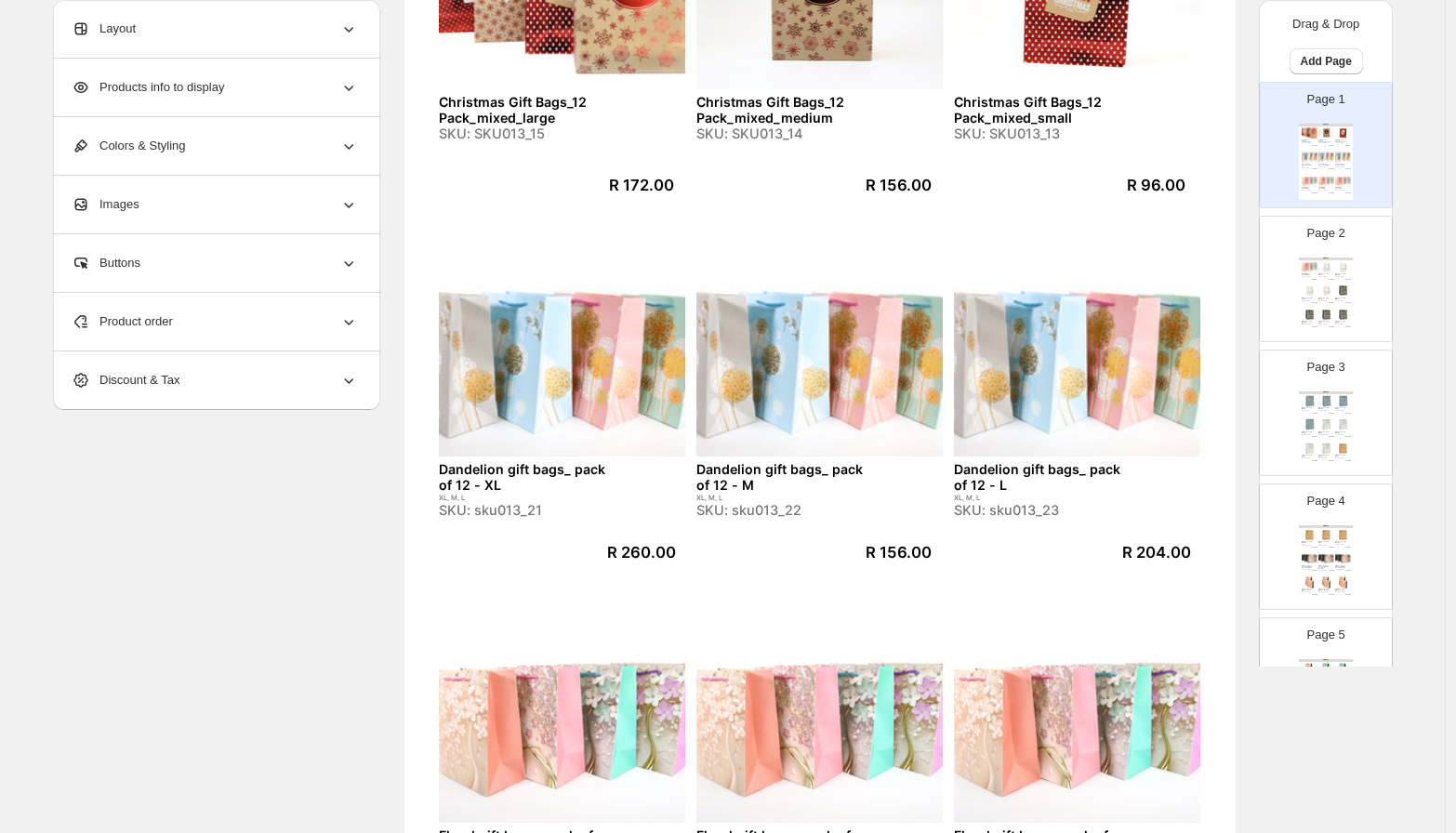 scroll, scrollTop: 0, scrollLeft: 0, axis: both 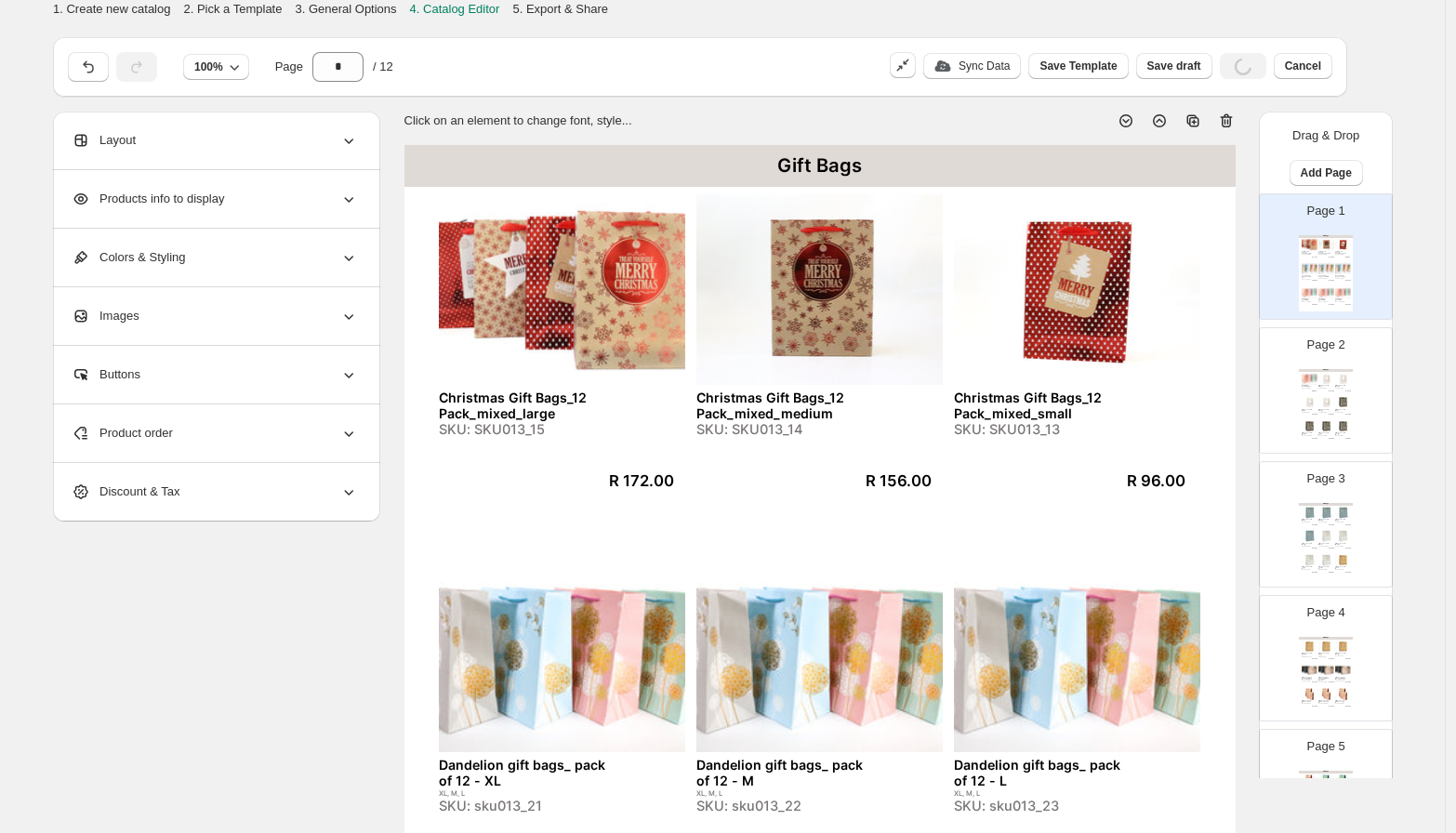 click 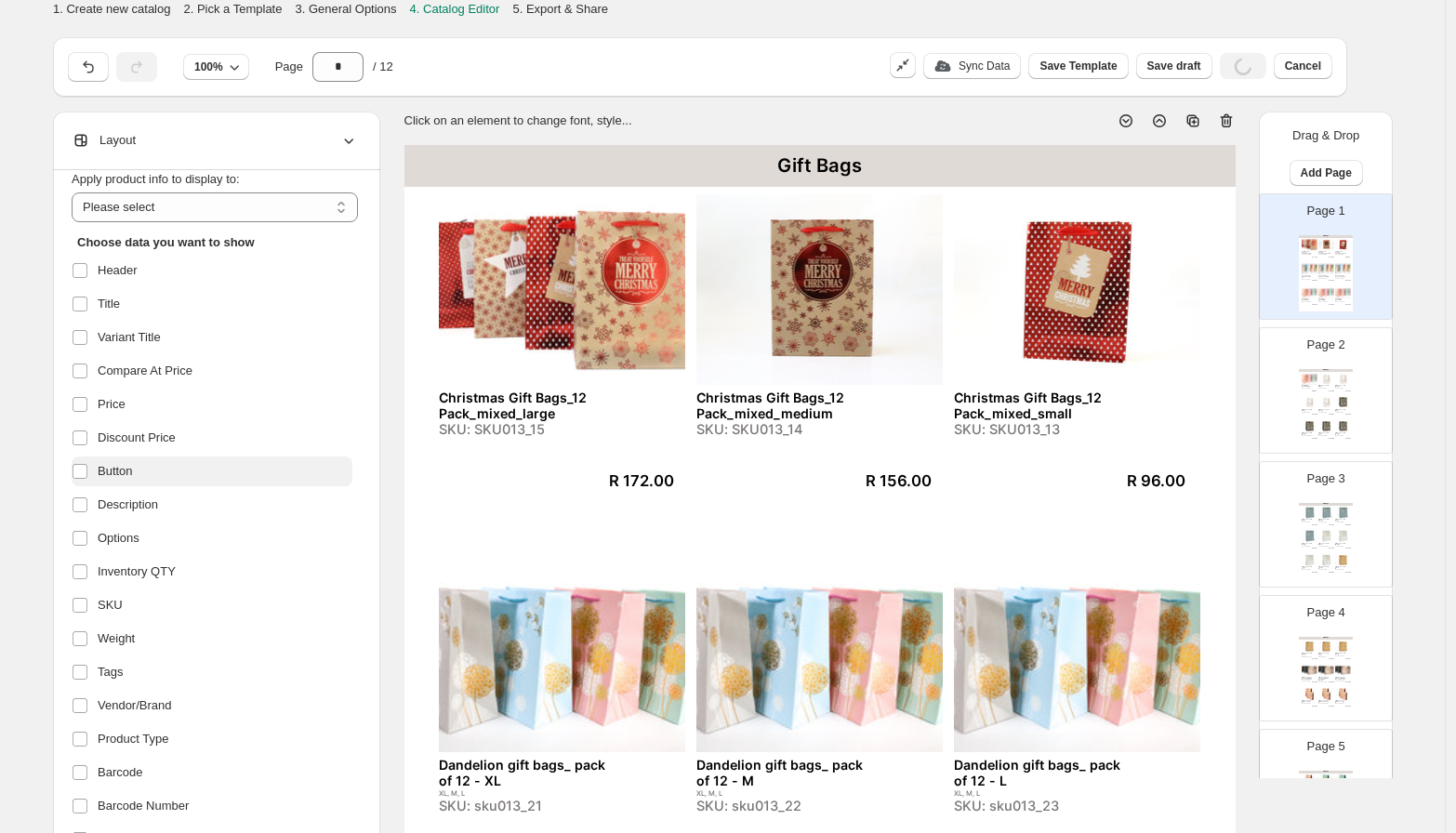 scroll, scrollTop: 192, scrollLeft: 0, axis: vertical 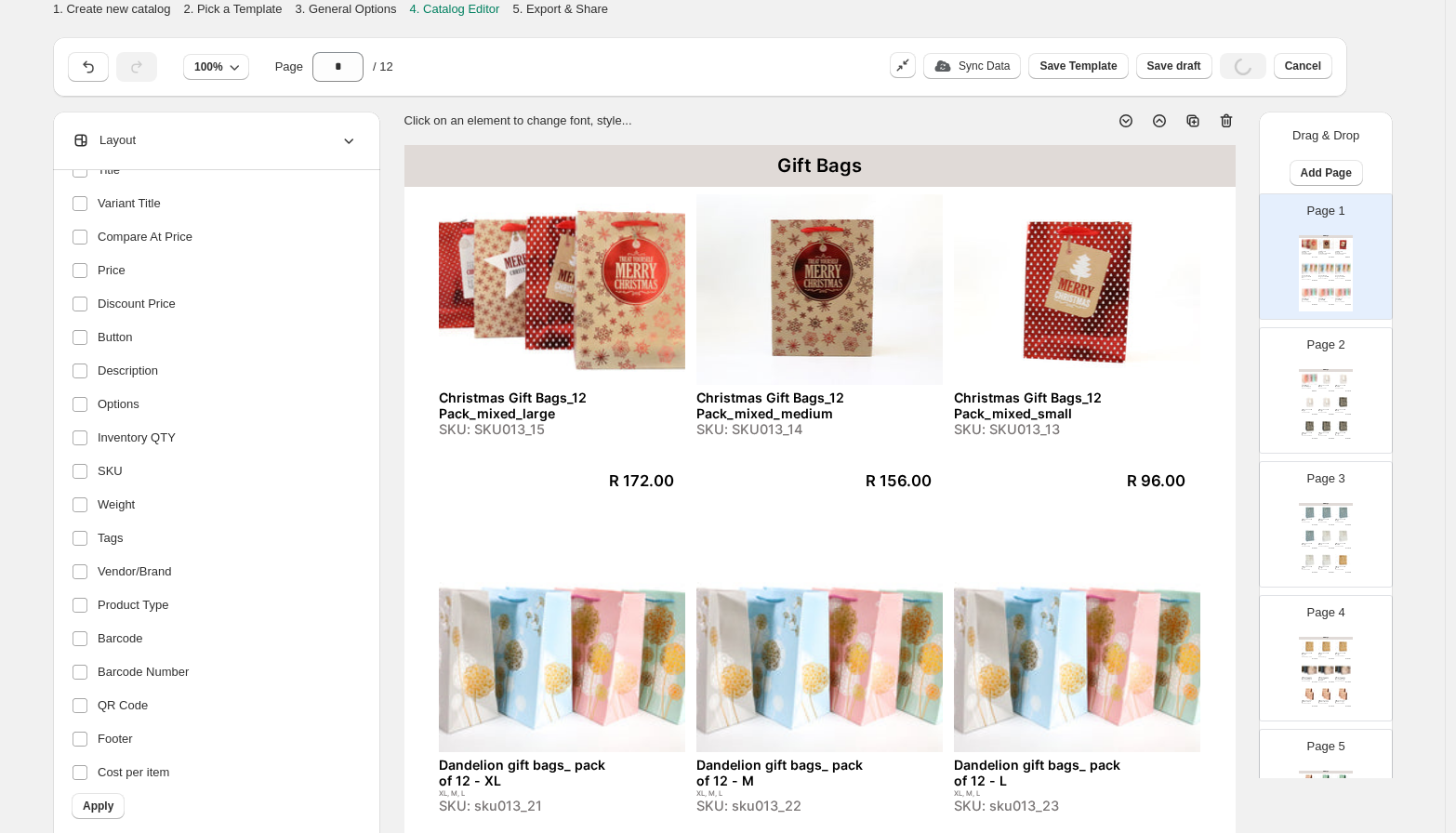 click on "R 172.00" at bounding box center (641, 481) 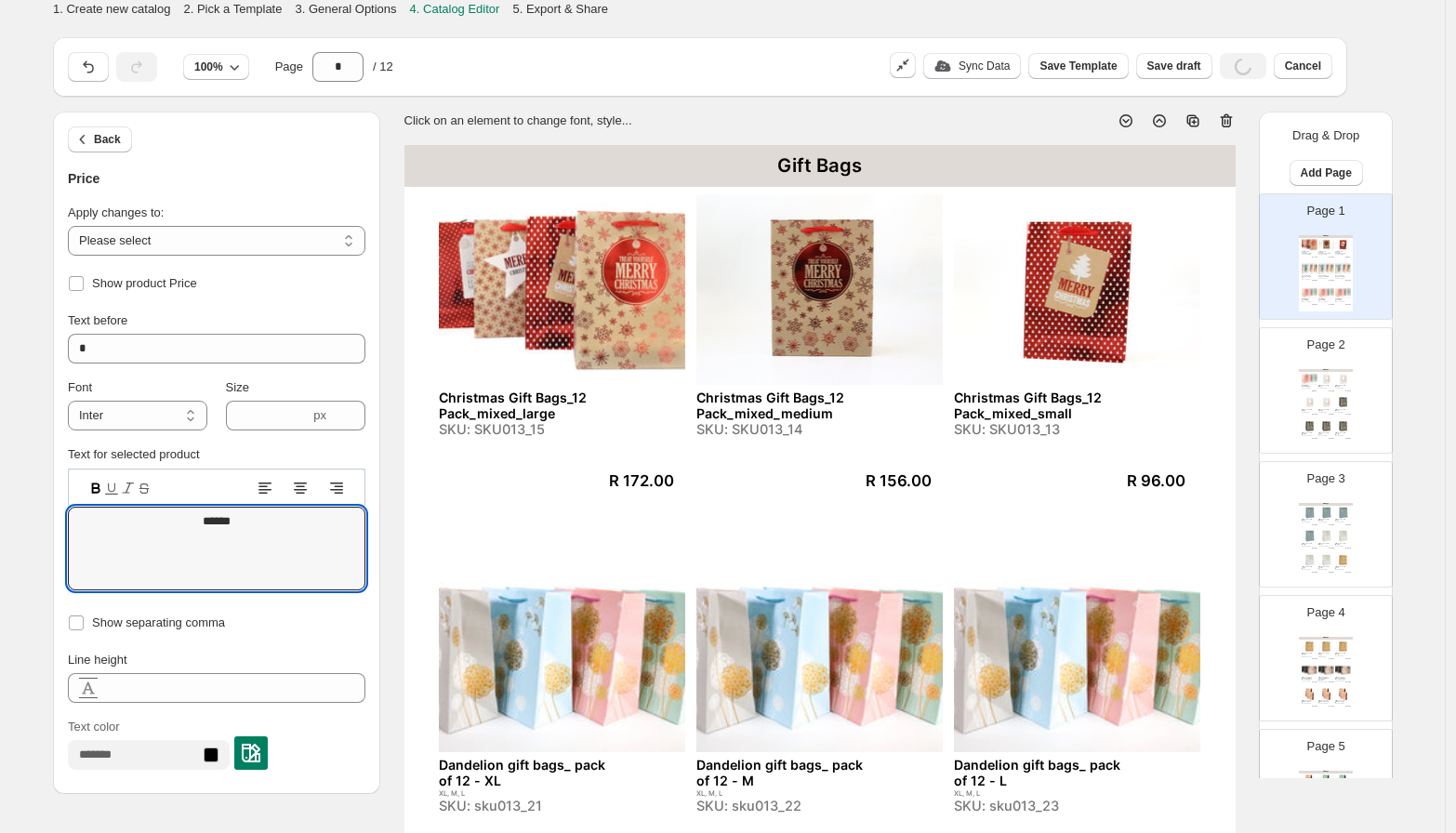 click 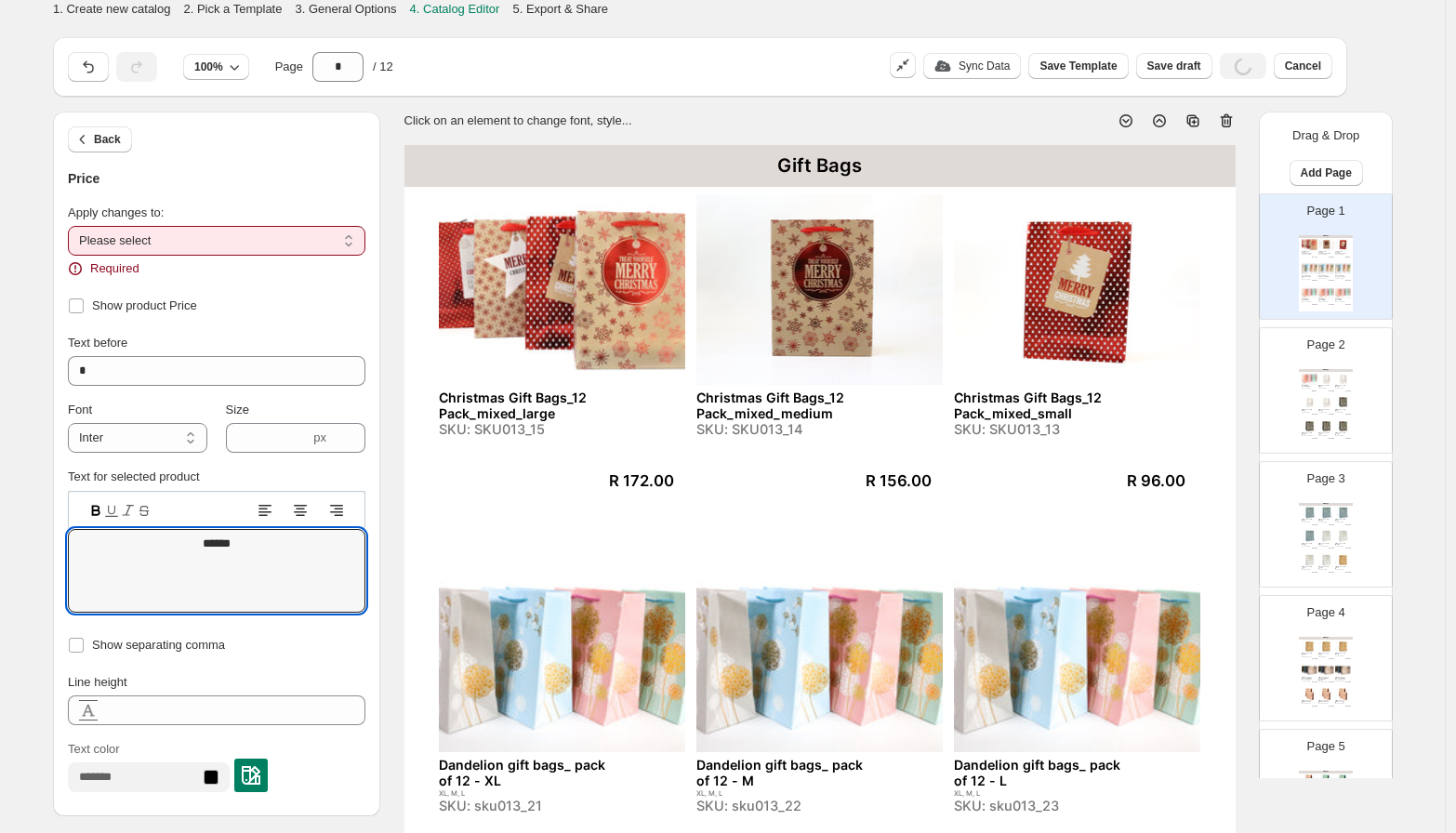 click 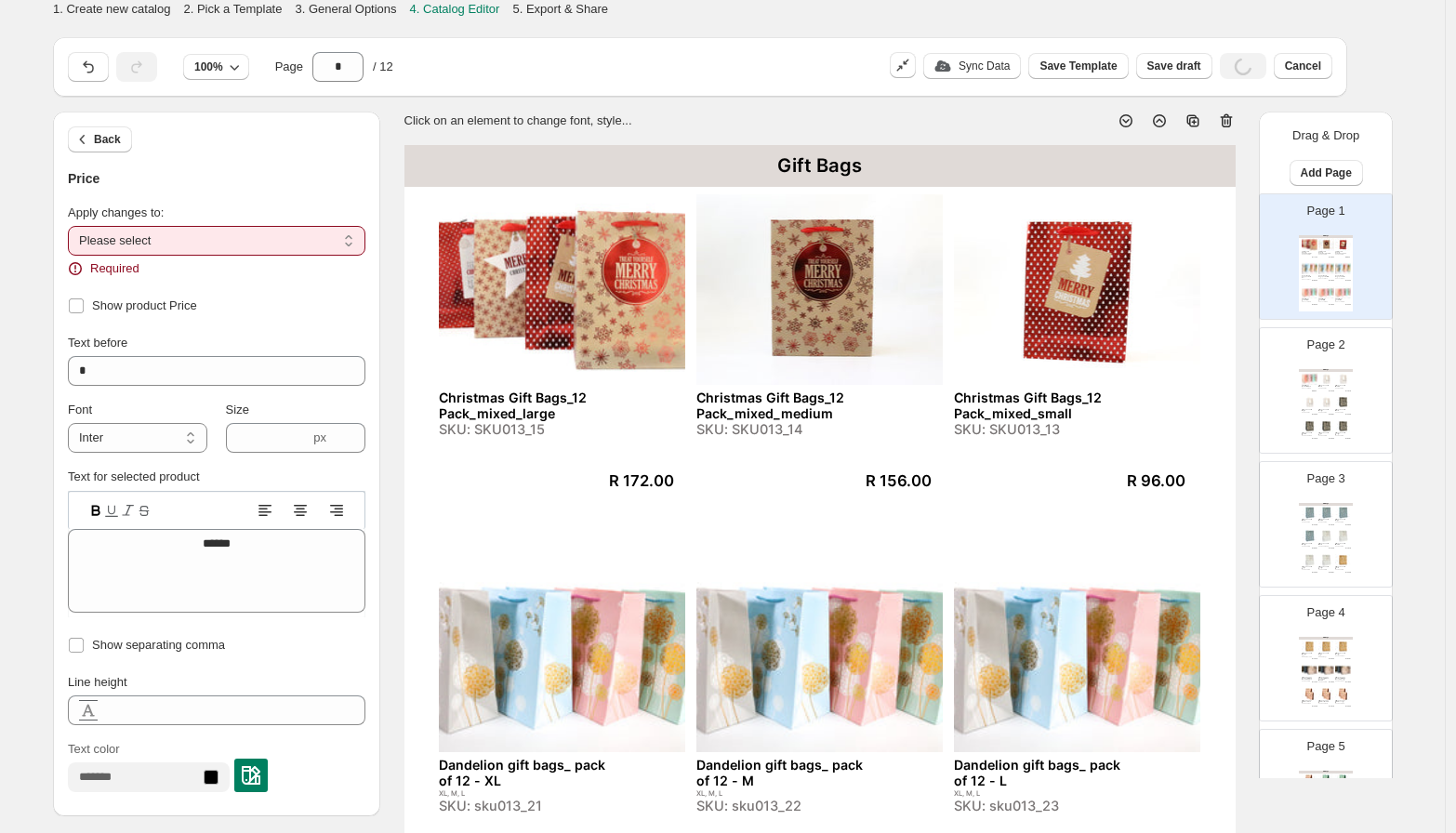 click 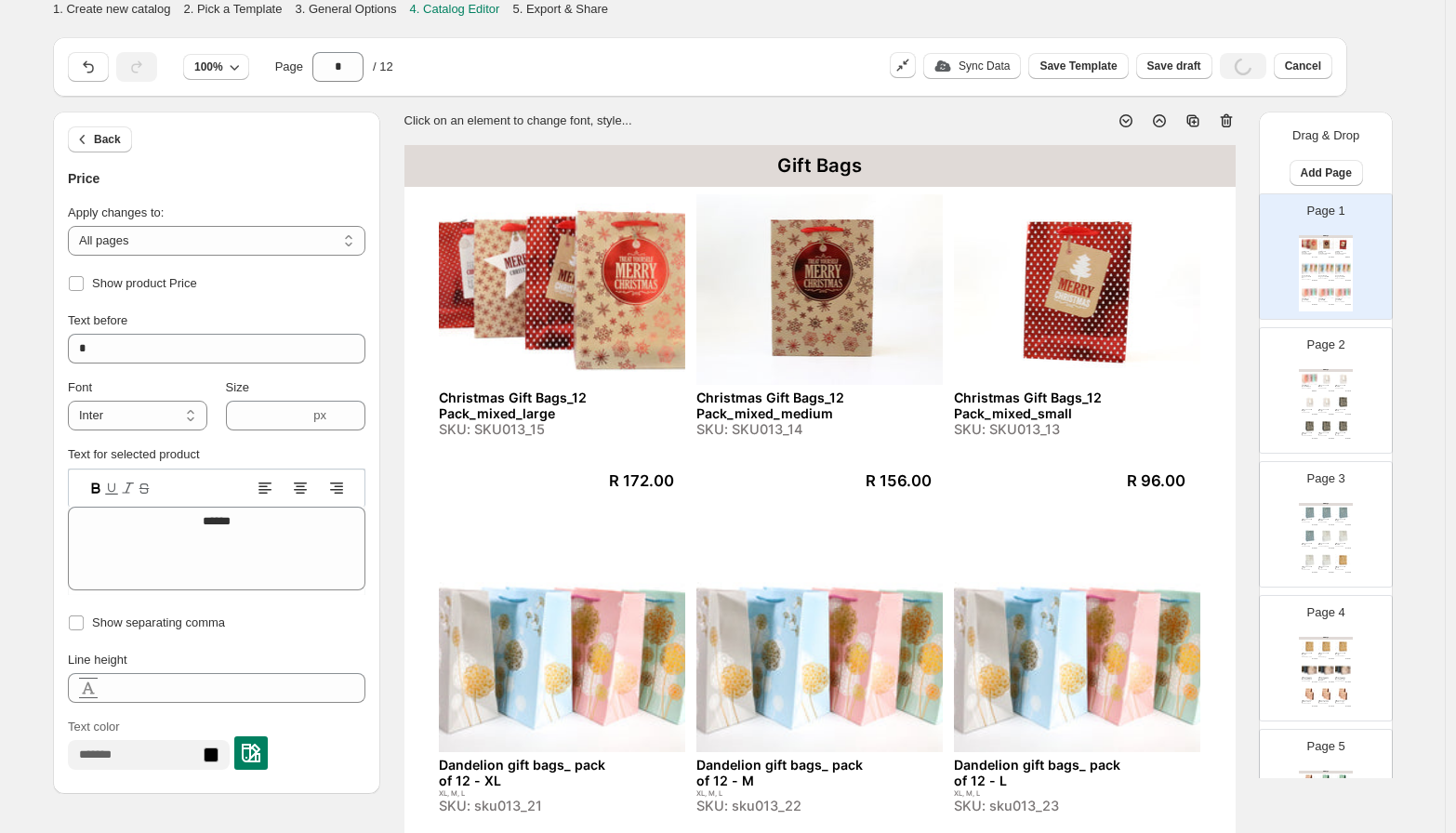 click 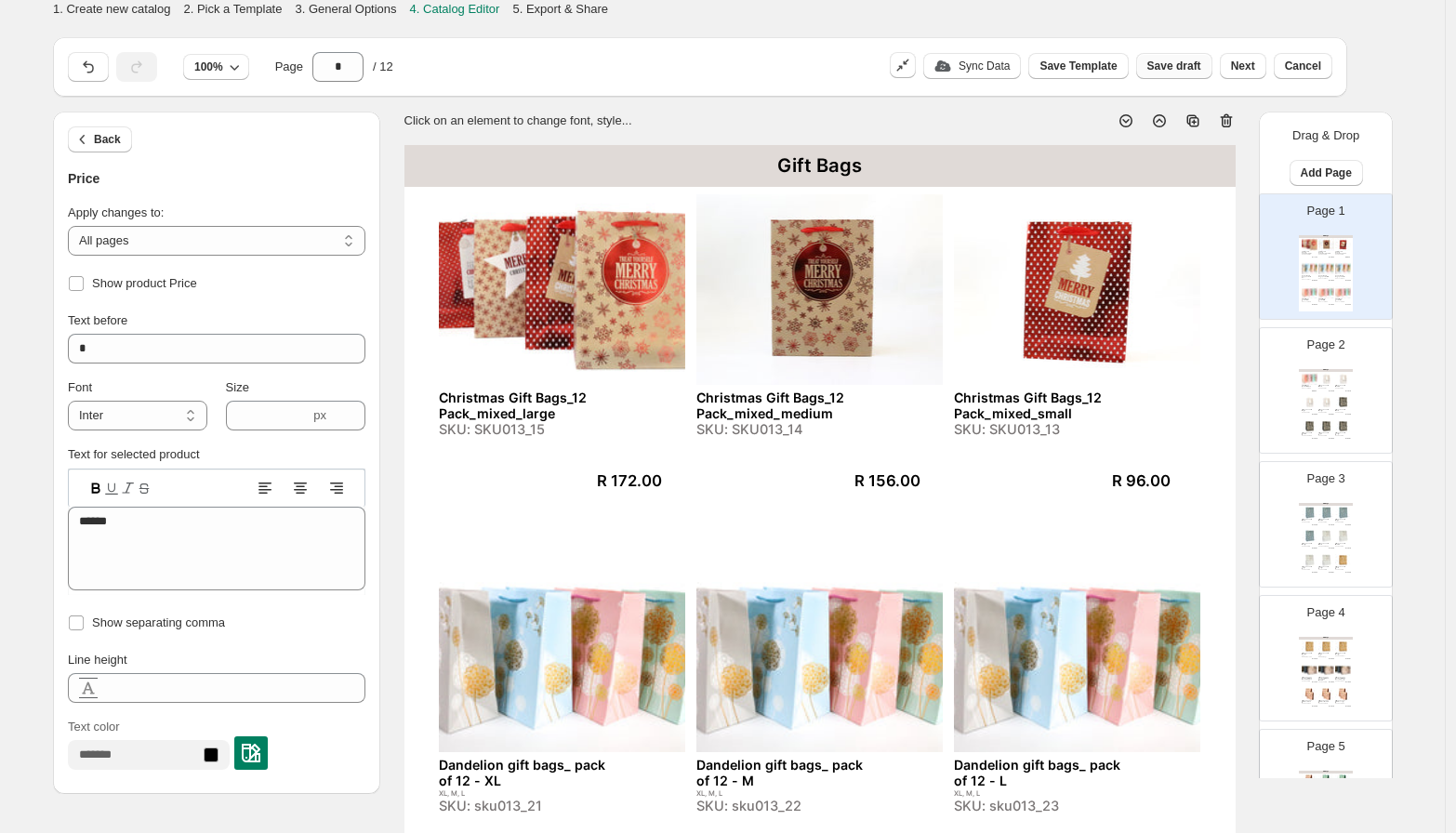 click on "Save draft" at bounding box center (1174, 66) 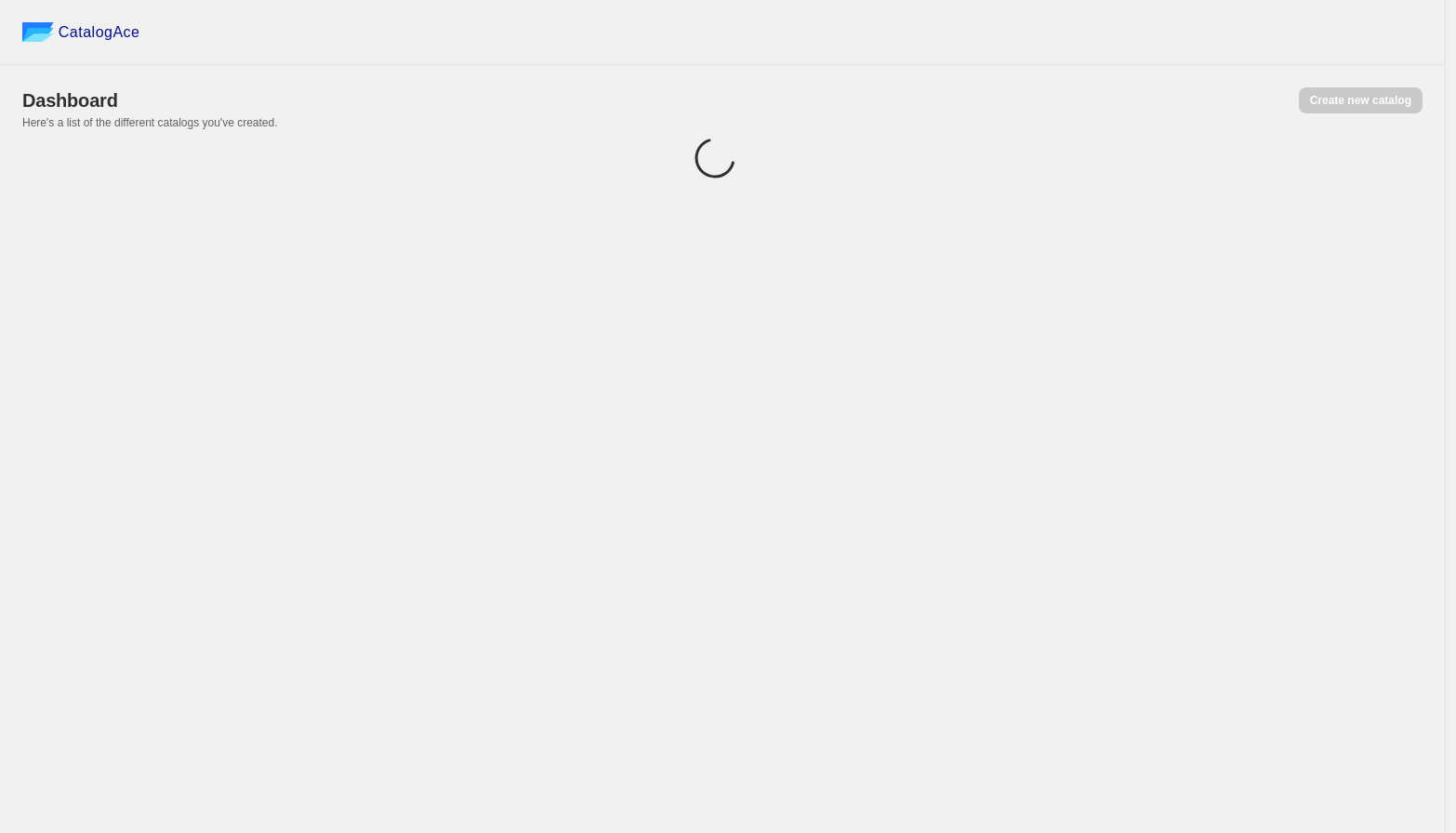 scroll, scrollTop: 0, scrollLeft: 0, axis: both 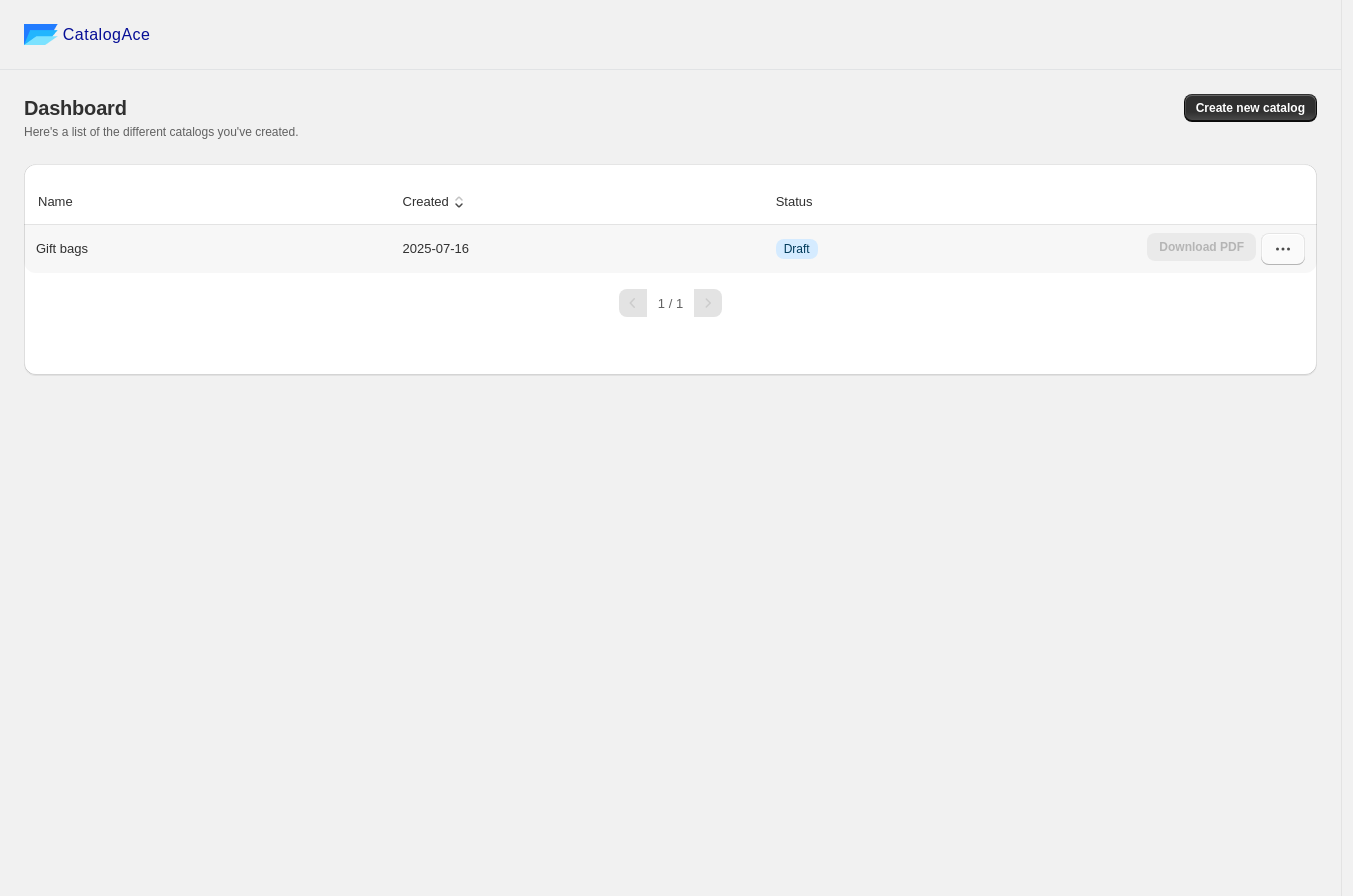 click 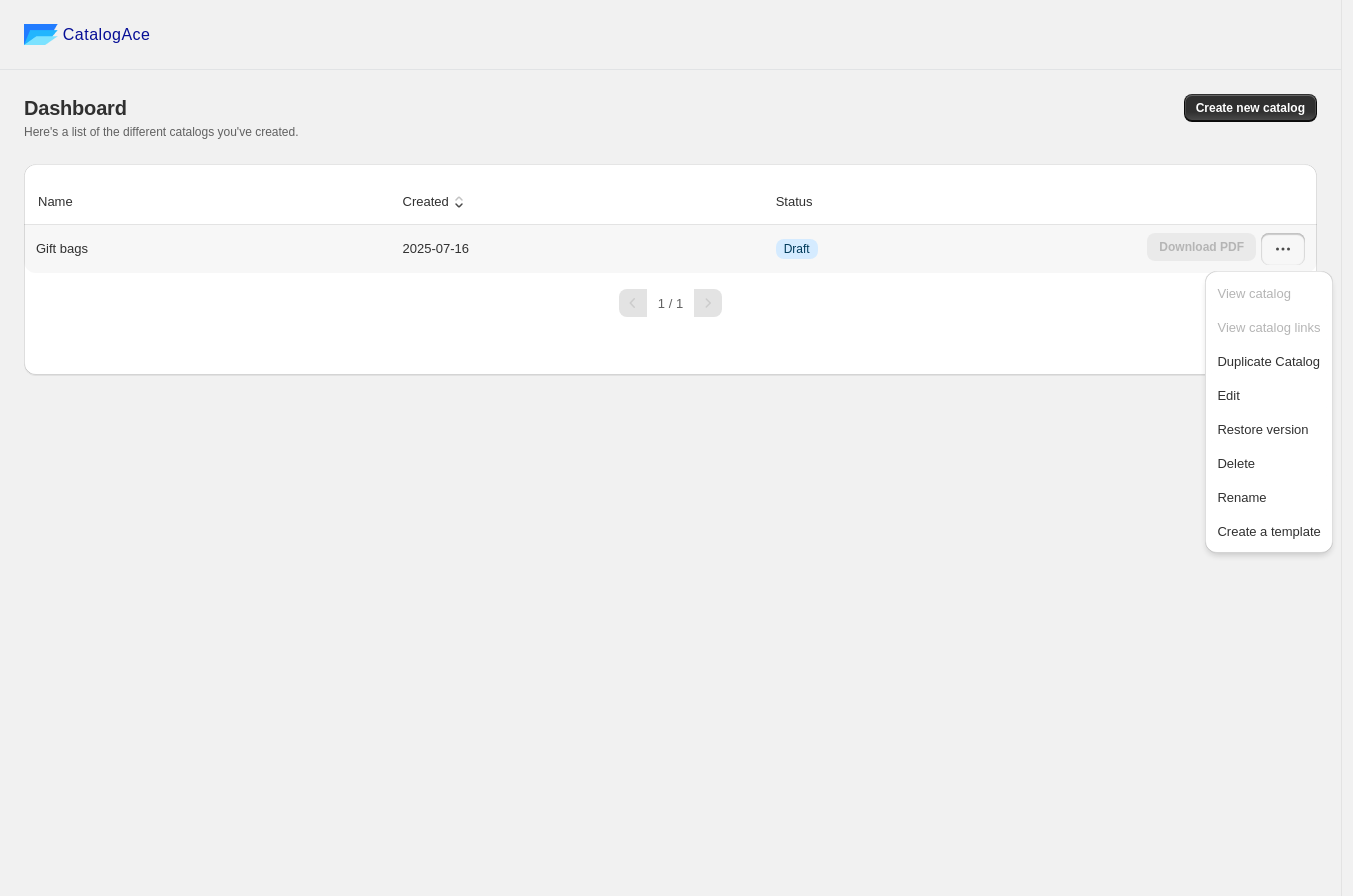 click on "Download PDF" at bounding box center [1201, 249] 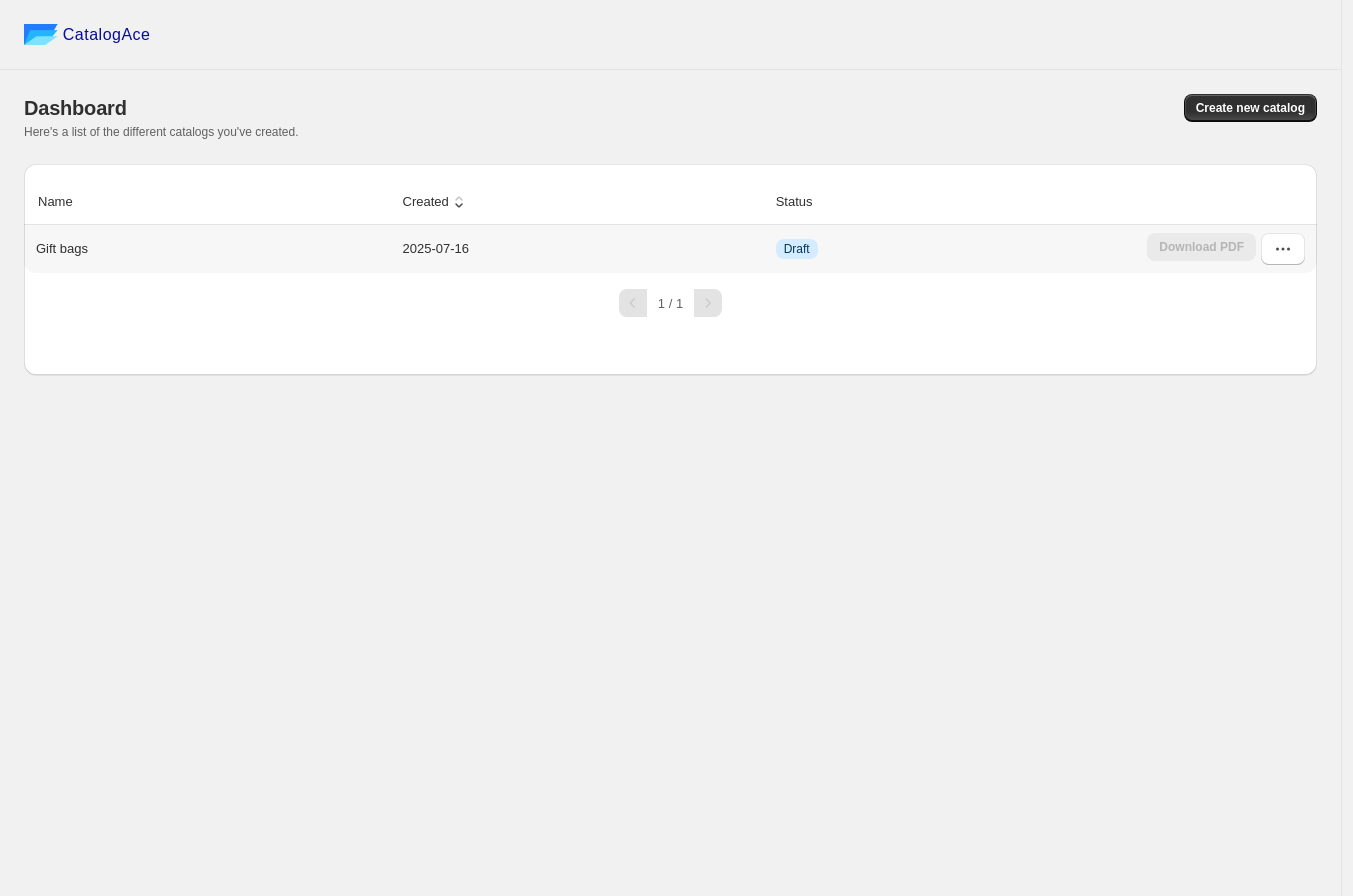 click on "Download PDF" at bounding box center (1201, 249) 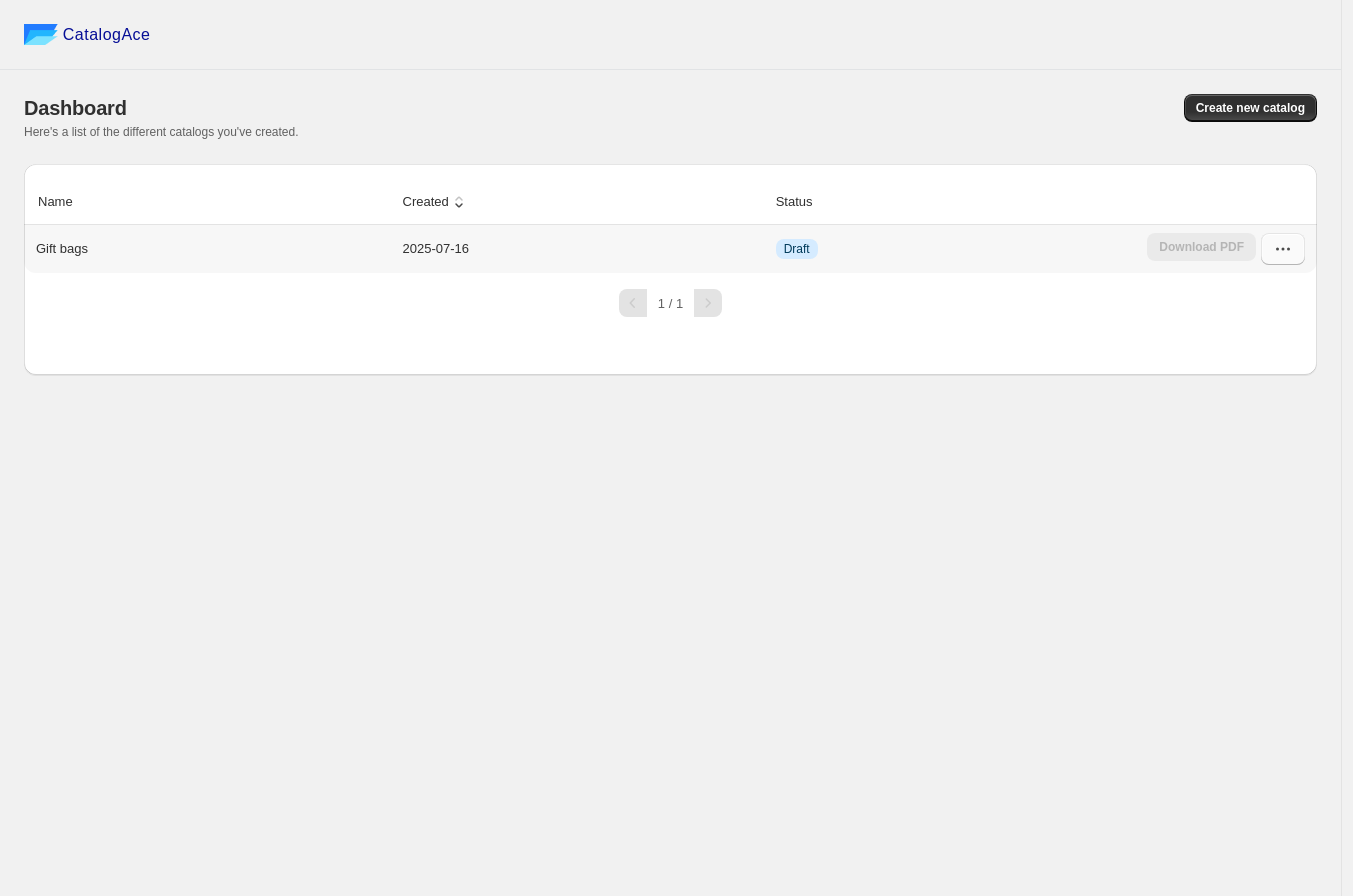 click at bounding box center [1283, 249] 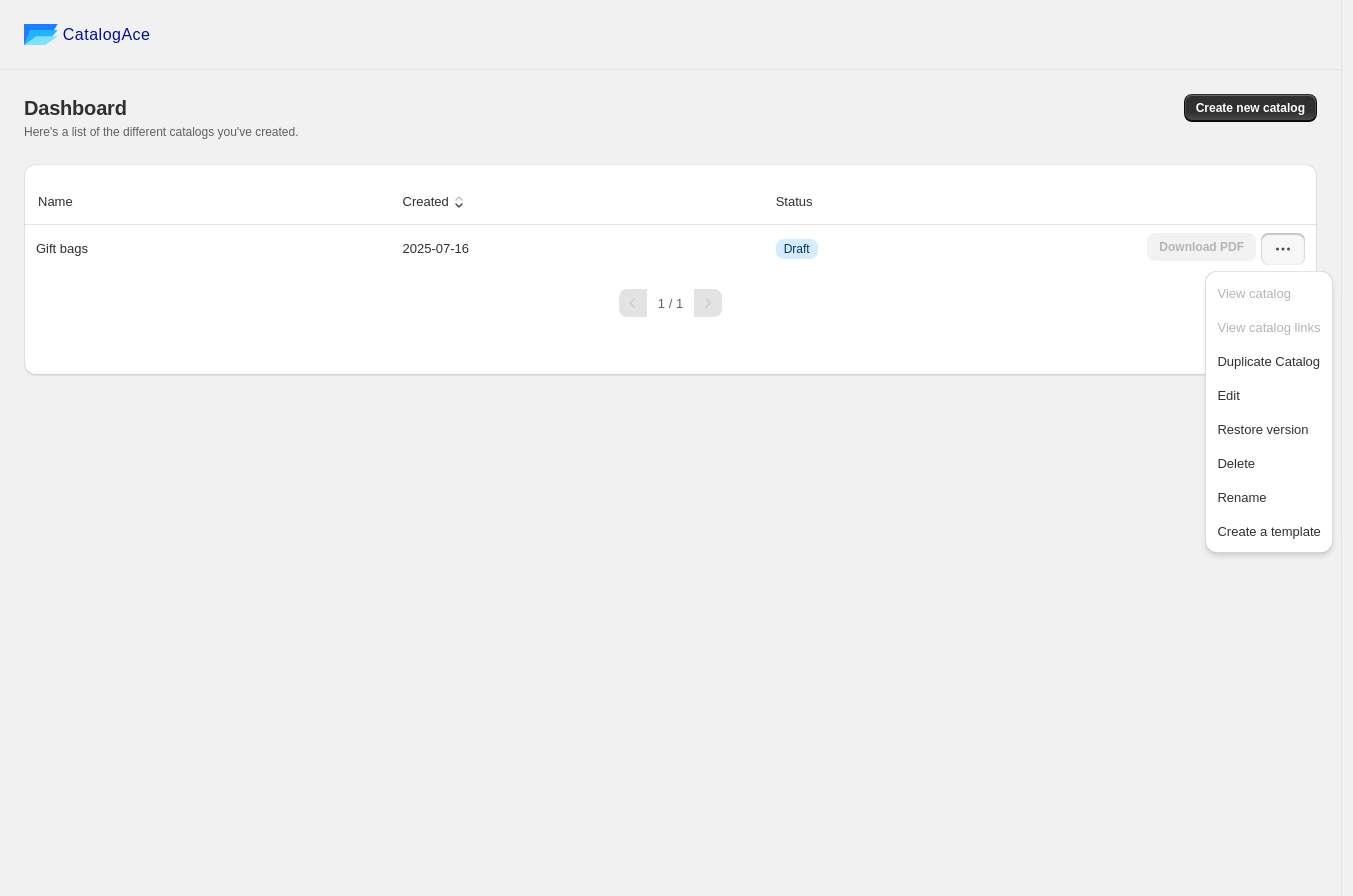 click on "CatalogAce Dashboard Create new catalog Here's a list of the different catalogs you've created. Name Created Status Gift bags 2025-07-16 Draft Download PDF 1 / 1 Billing Help Center Get Support Suggestion box" at bounding box center [670, 448] 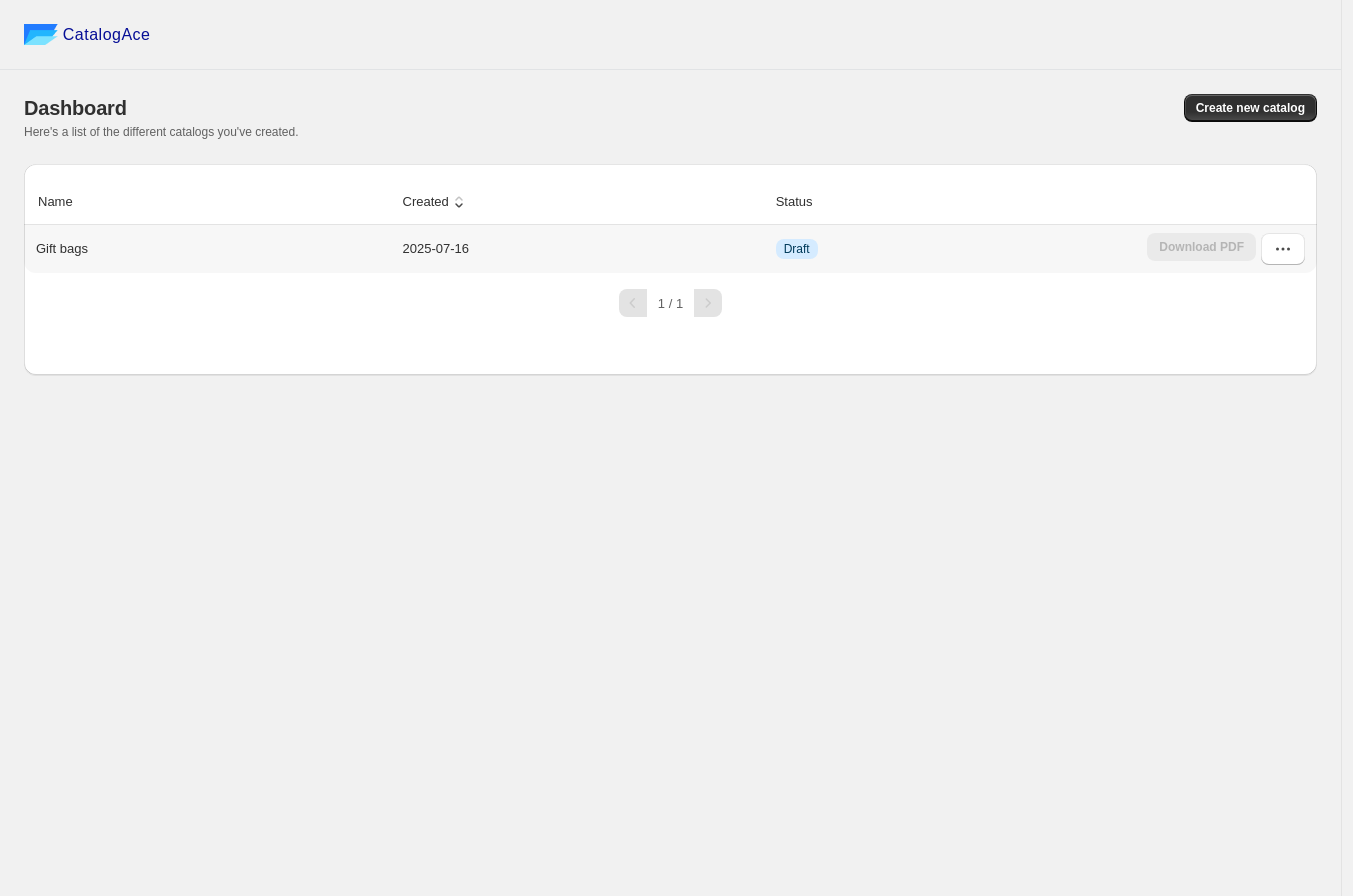 click on "Draft" at bounding box center (797, 249) 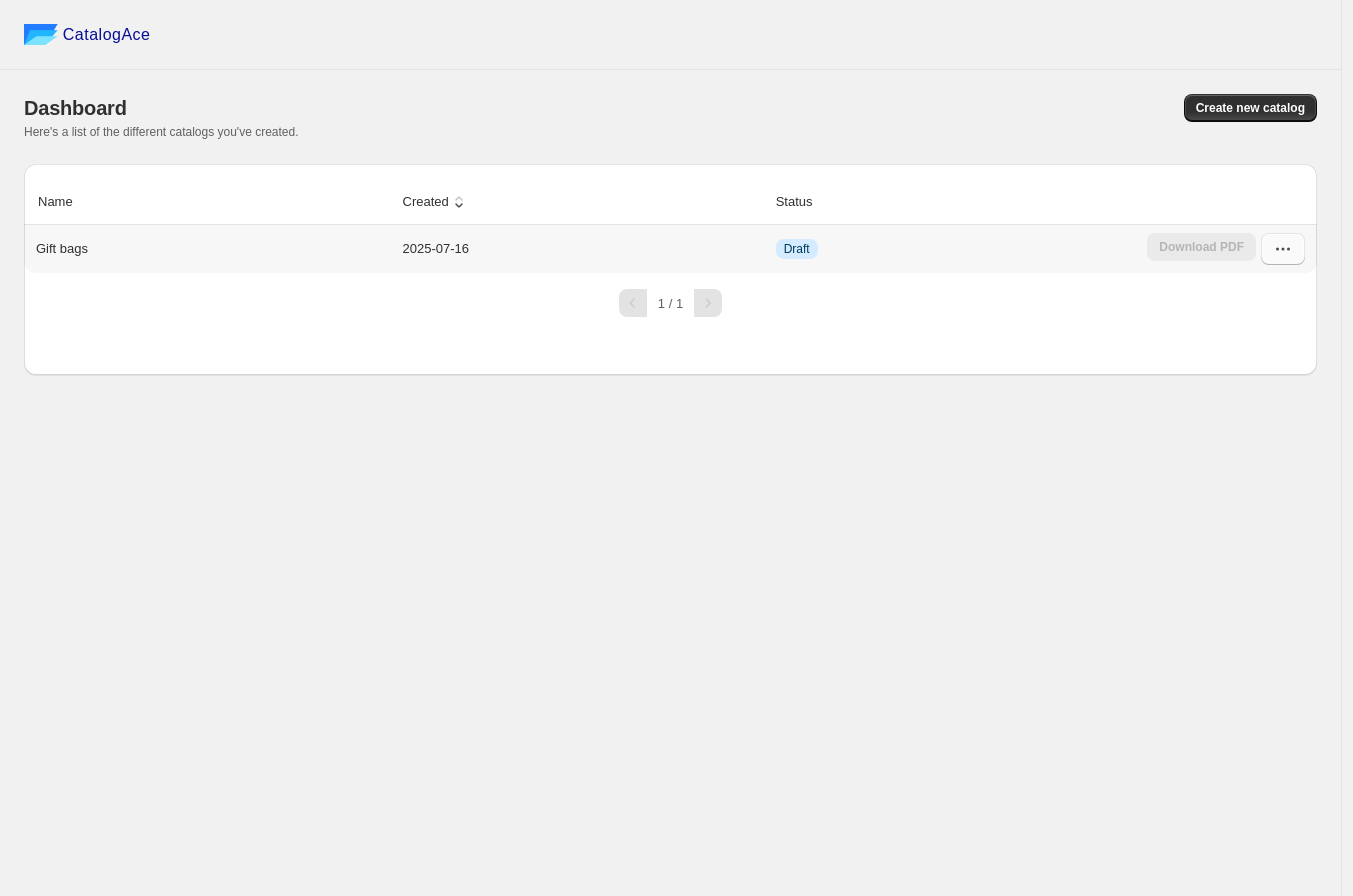 click at bounding box center [1283, 249] 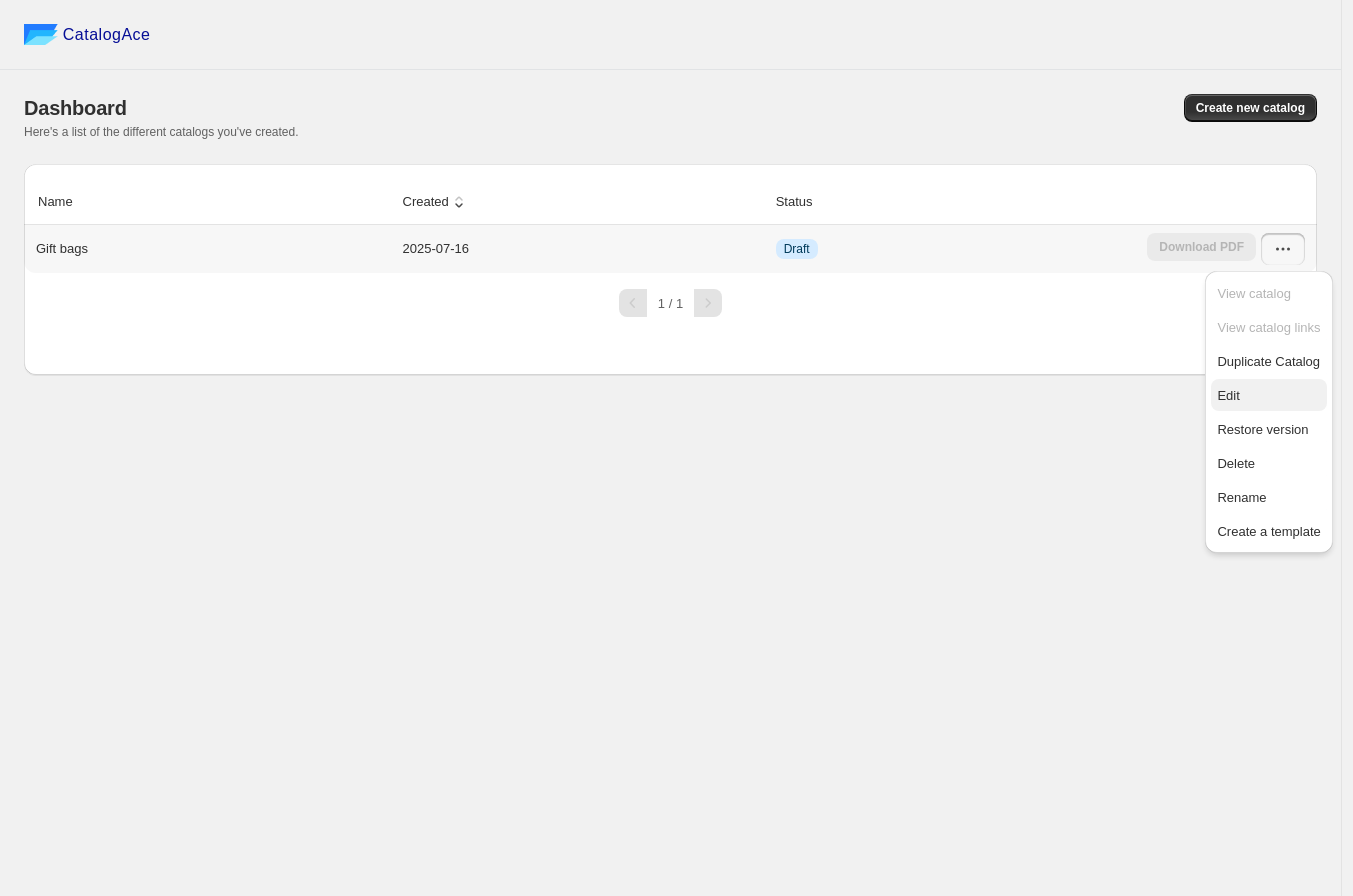 click on "Edit" at bounding box center [1228, 395] 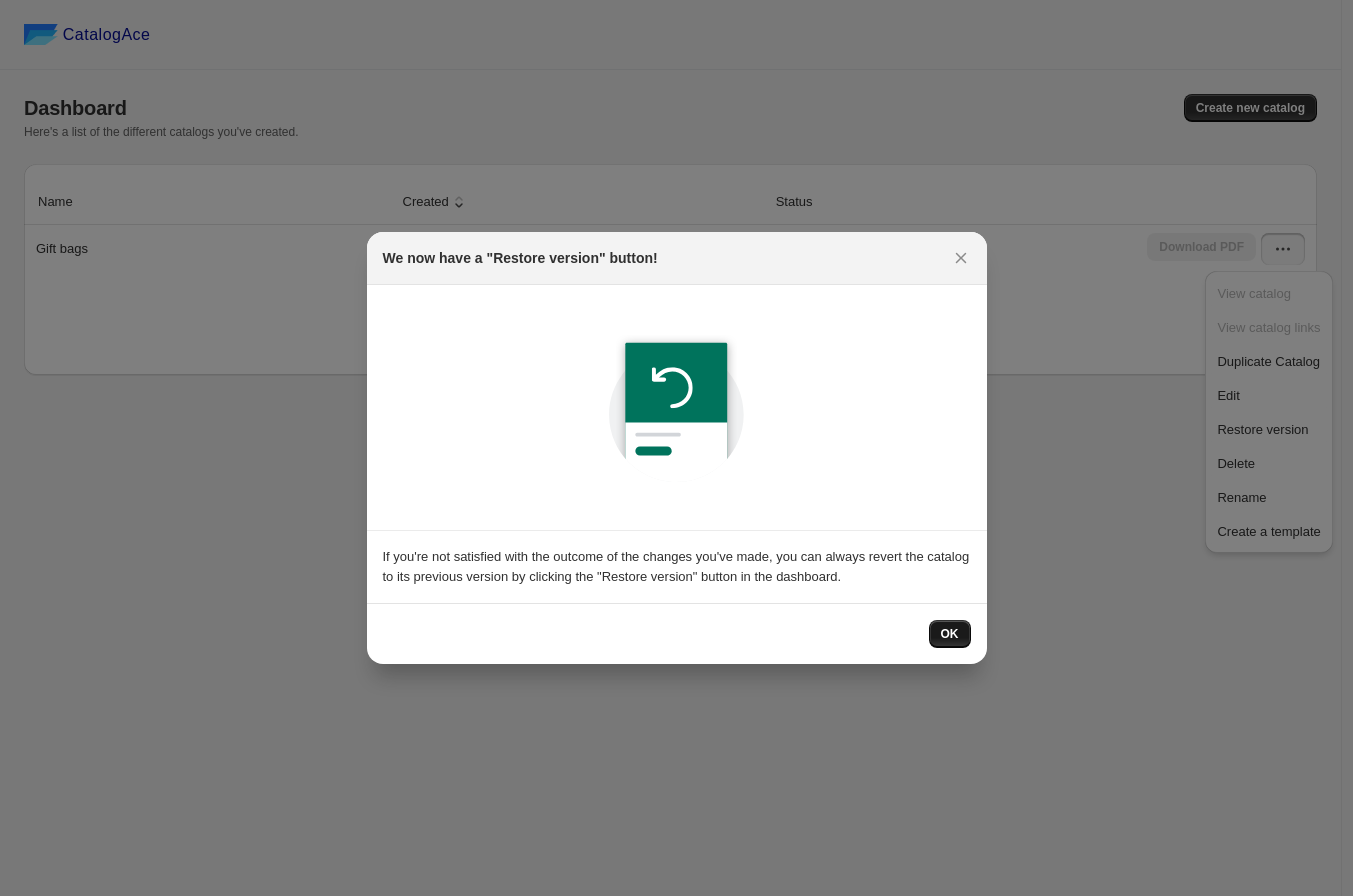 click on "OK" at bounding box center (950, 634) 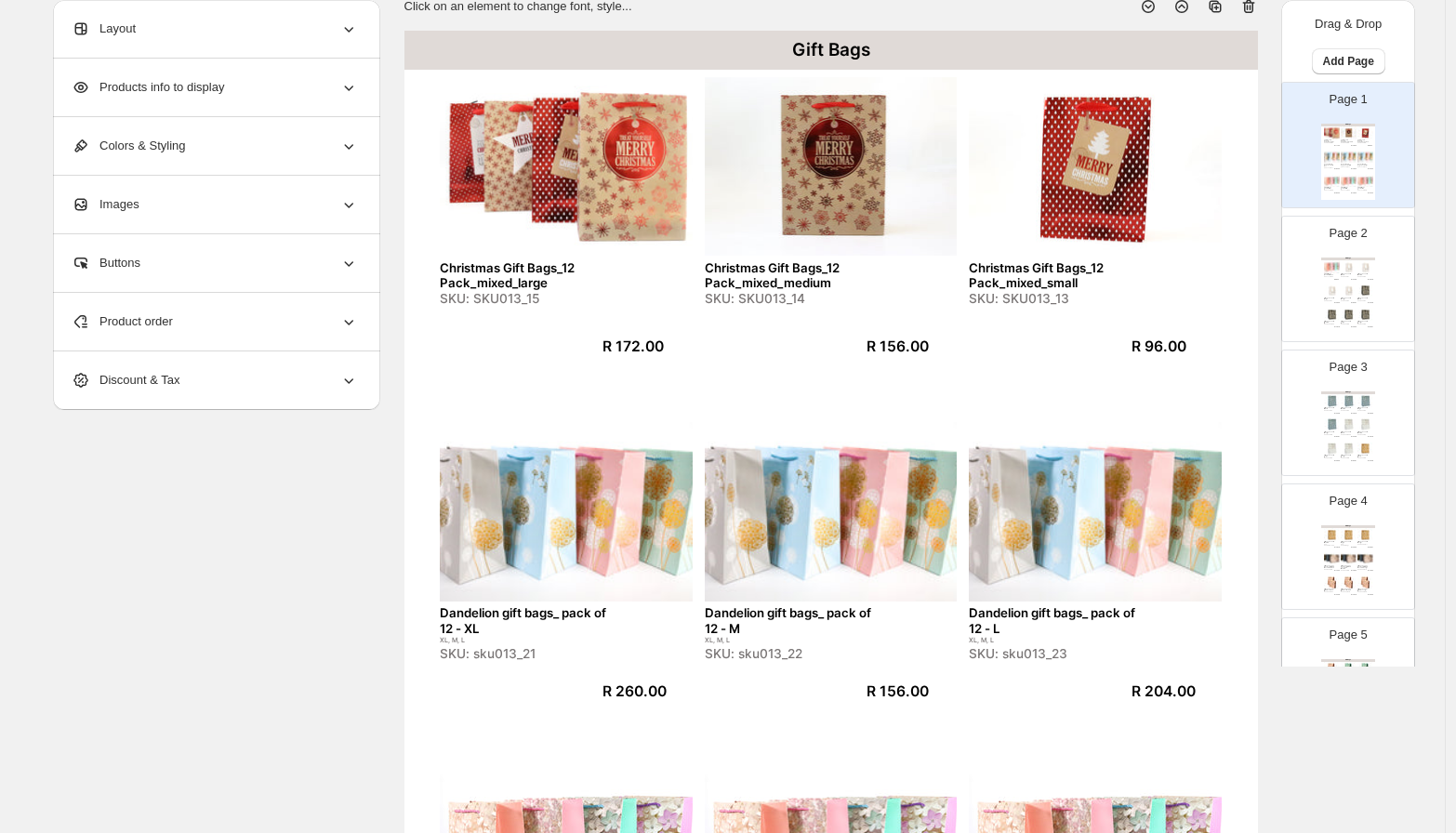 scroll, scrollTop: 0, scrollLeft: 0, axis: both 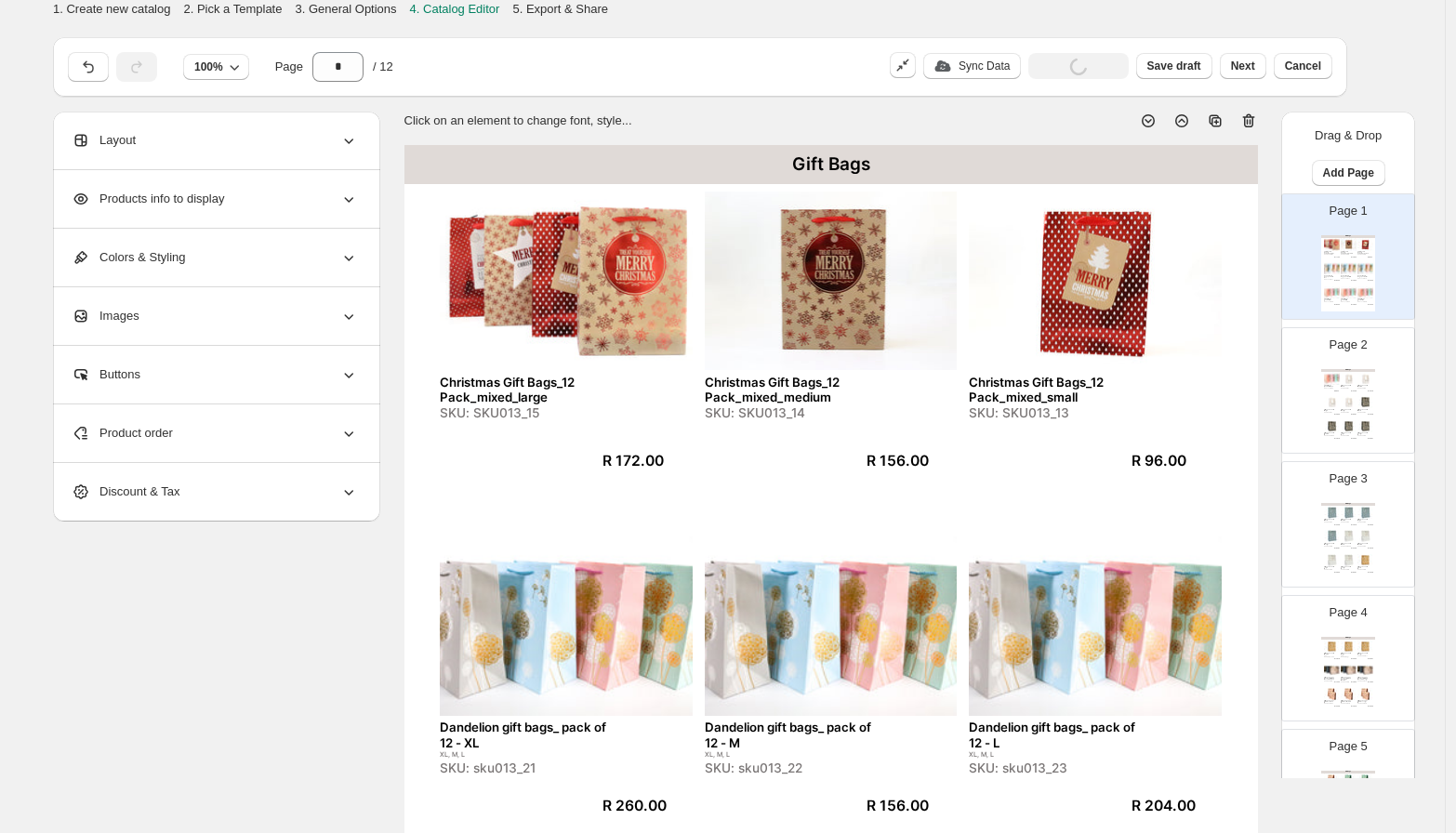 click 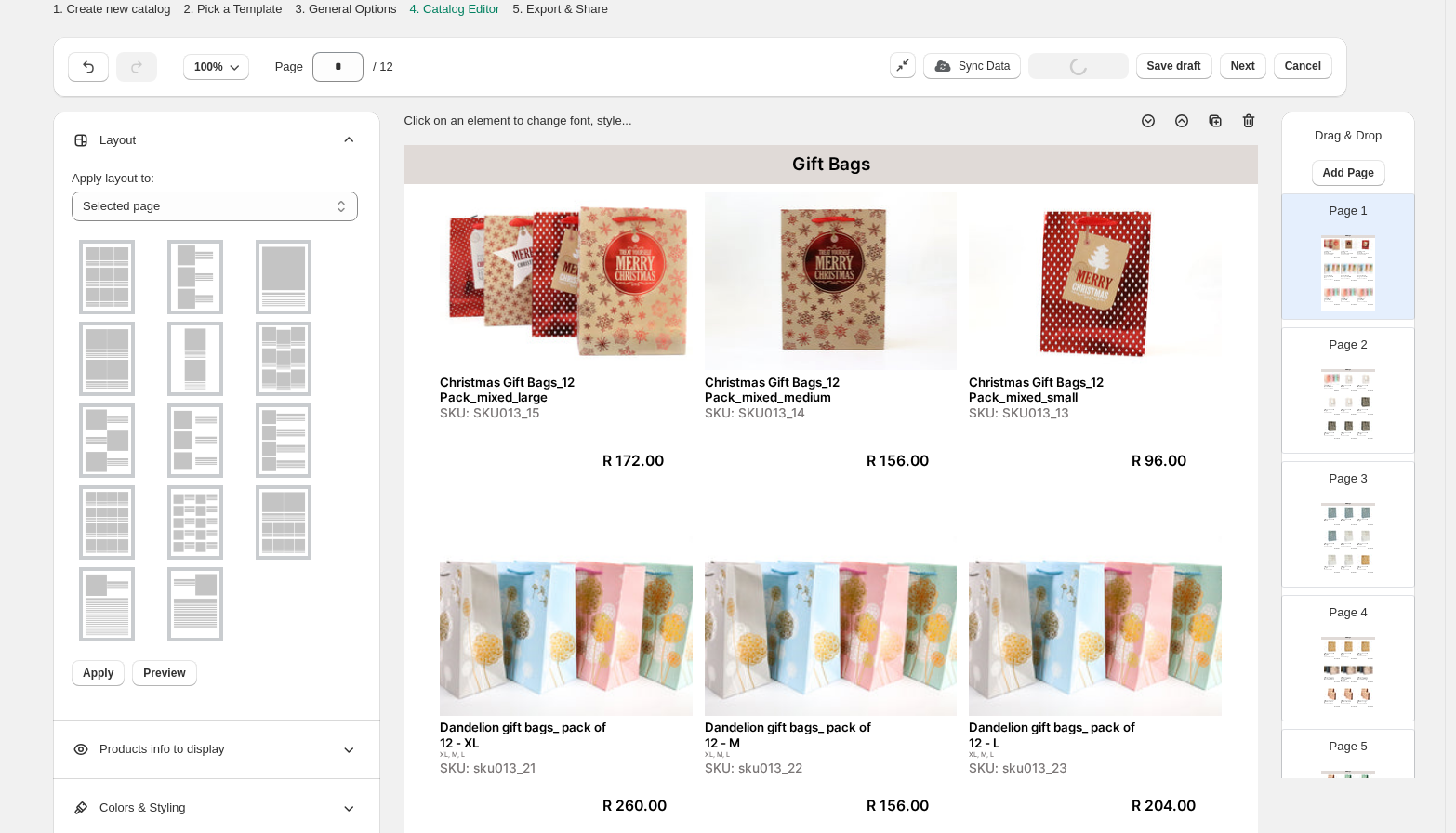 click 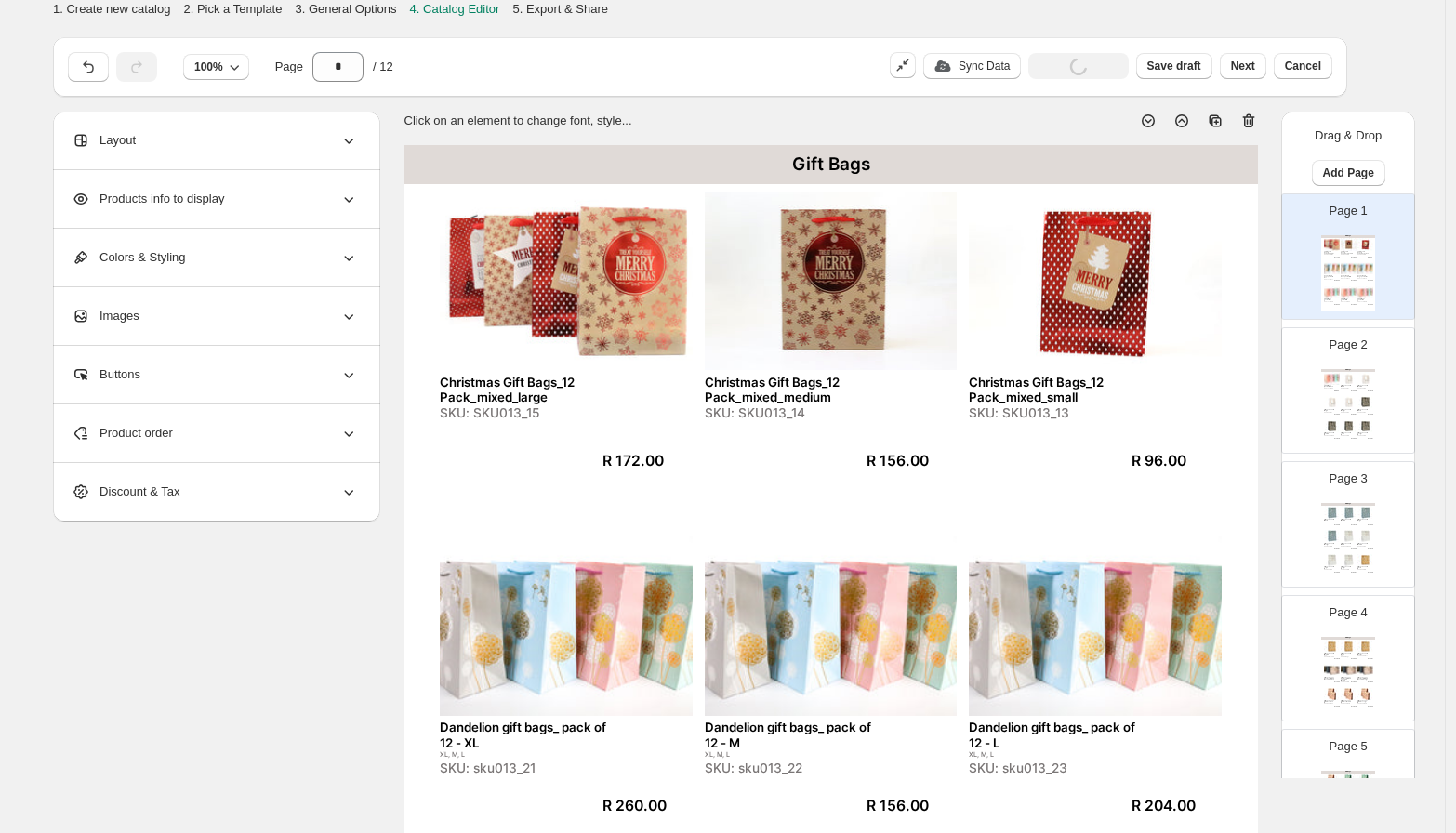 click on "Products info to display" at bounding box center (215, 199) 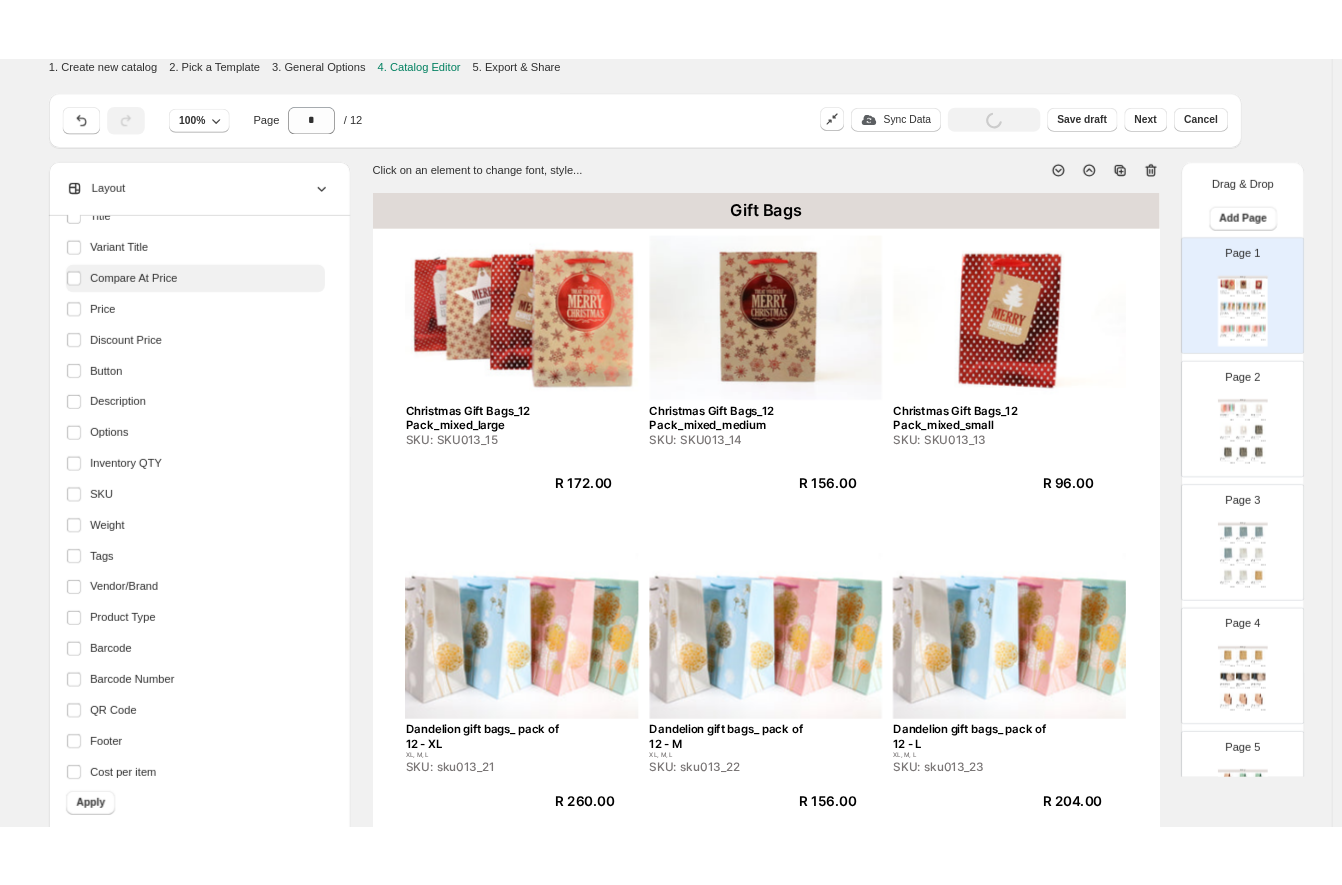 scroll, scrollTop: 206, scrollLeft: 0, axis: vertical 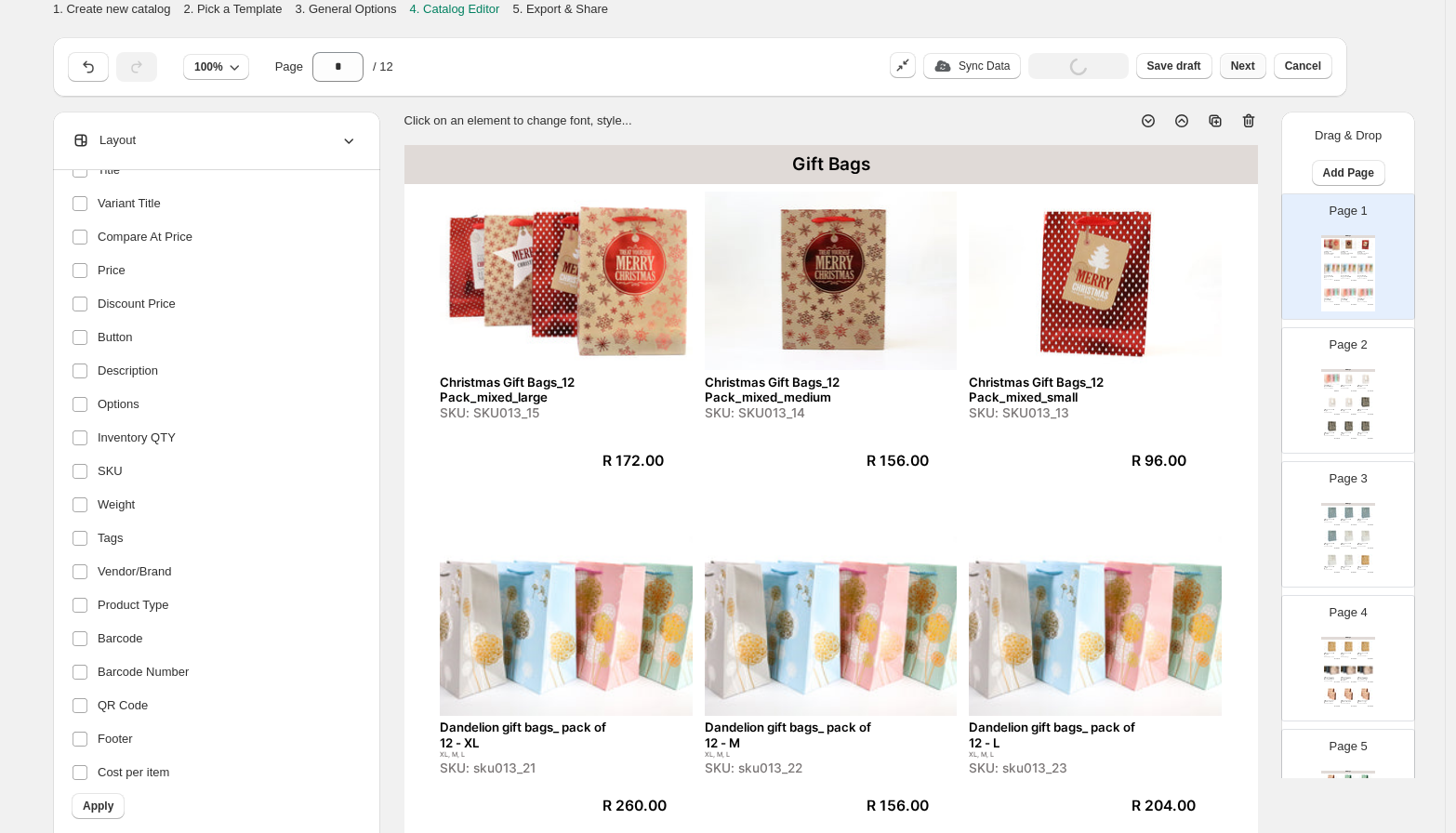 click on "Next" at bounding box center [1243, 66] 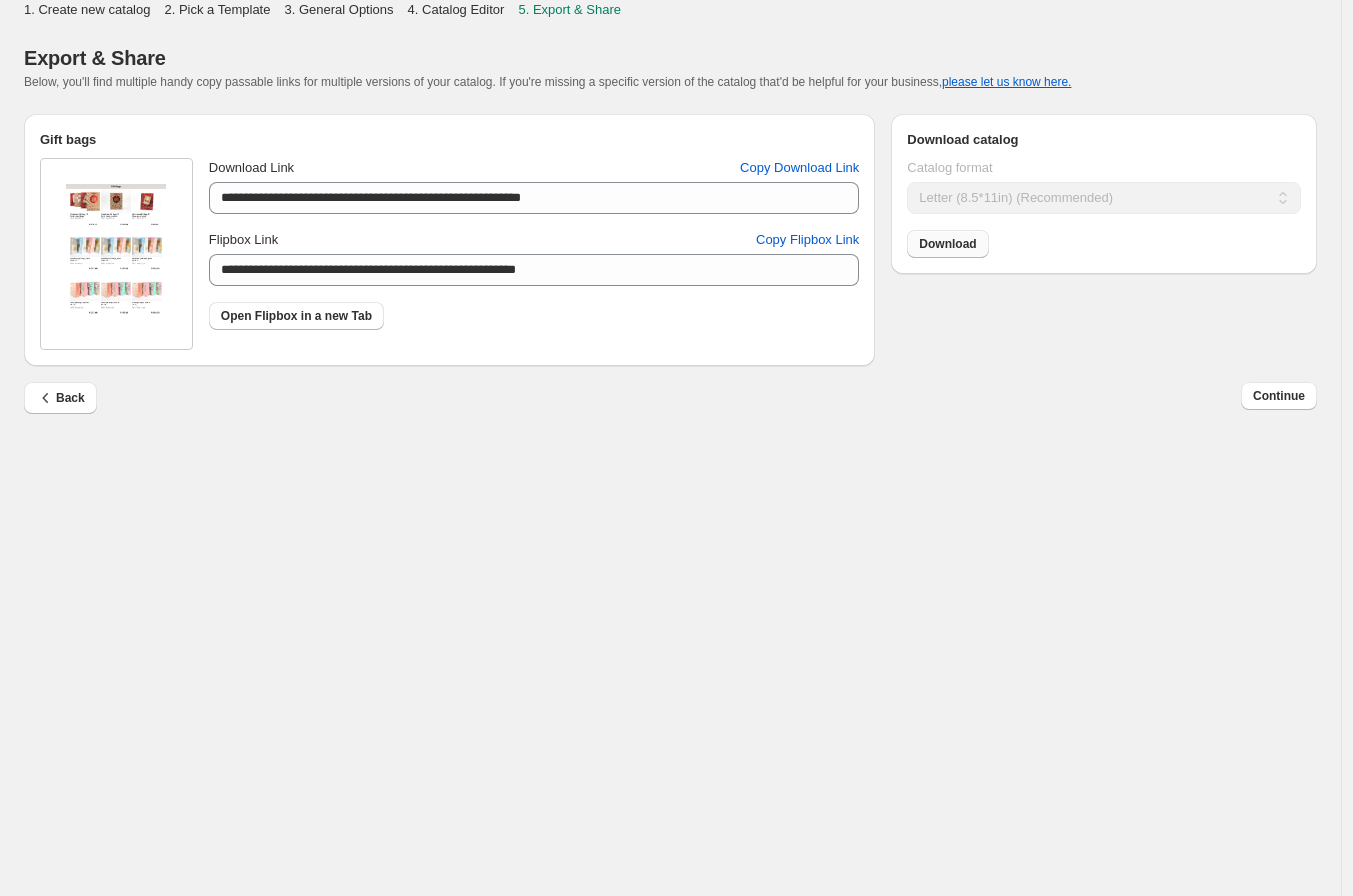 click on "Download" at bounding box center [947, 244] 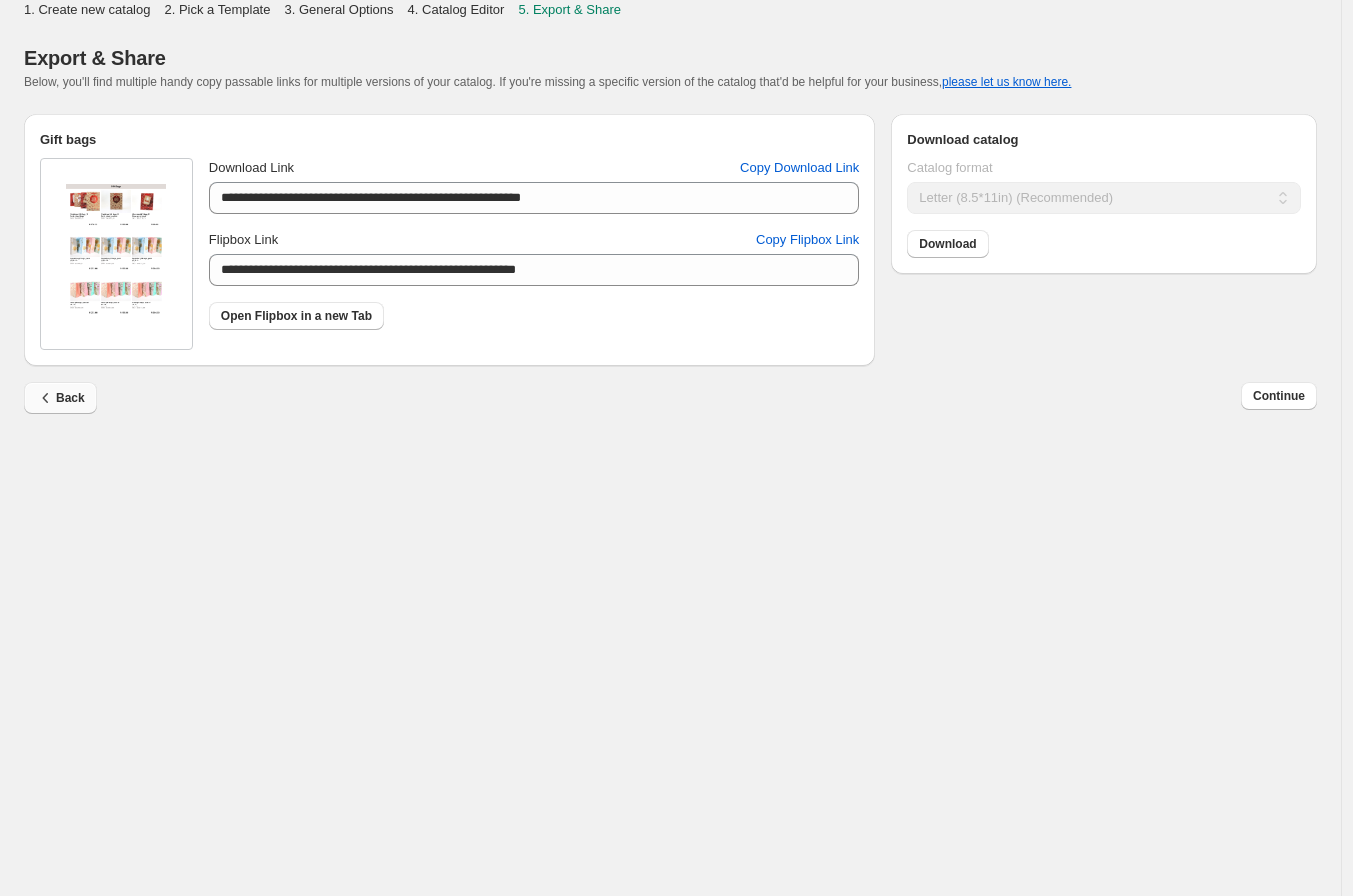 click 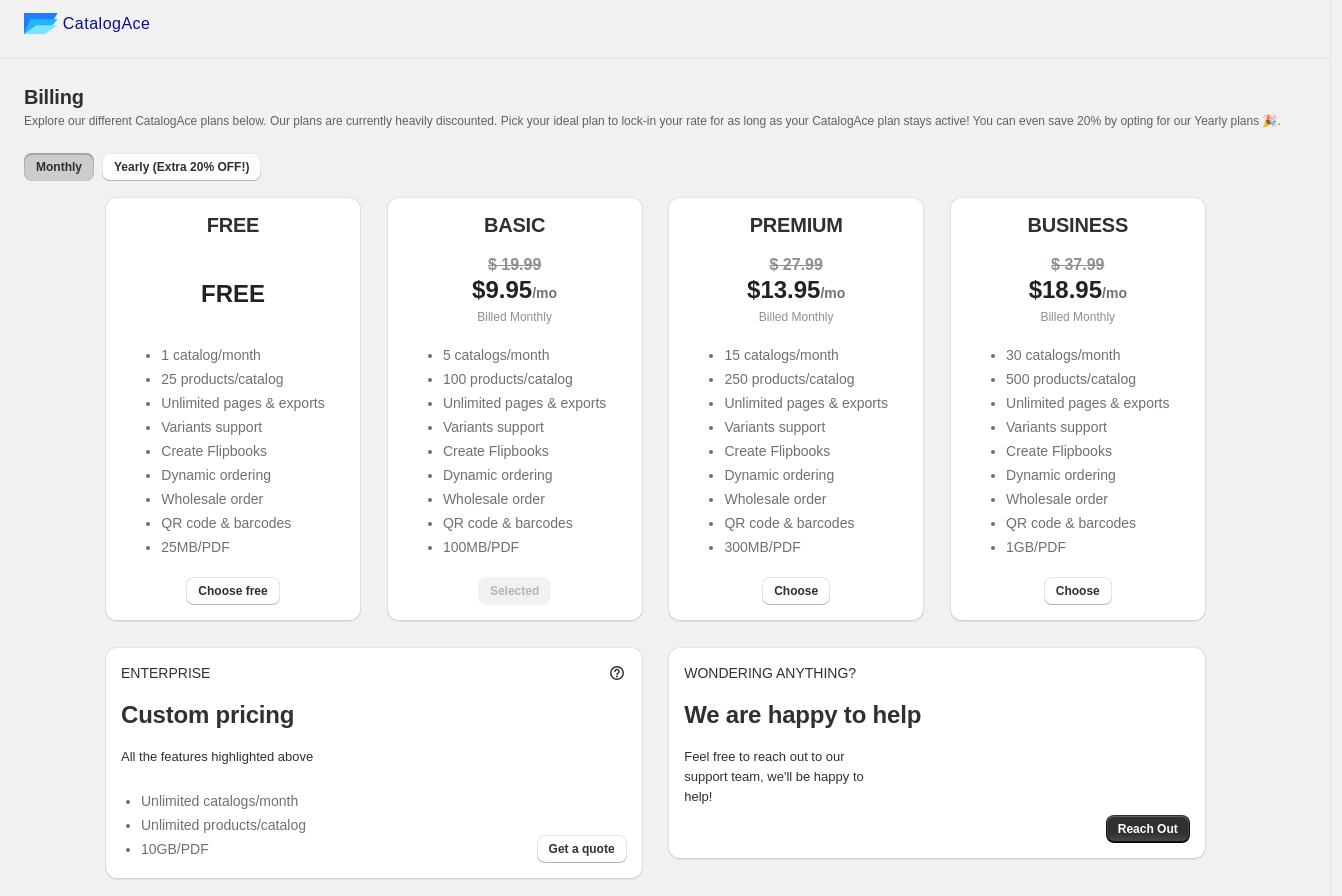 scroll, scrollTop: 0, scrollLeft: 0, axis: both 